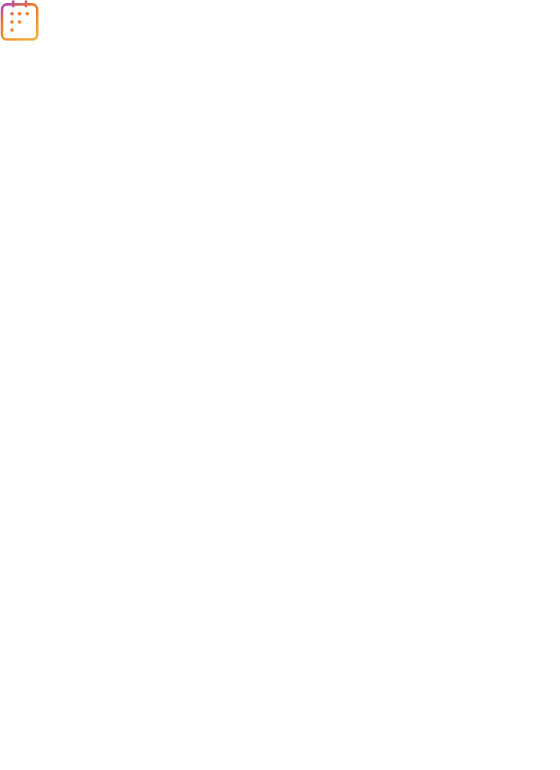 scroll, scrollTop: 0, scrollLeft: 0, axis: both 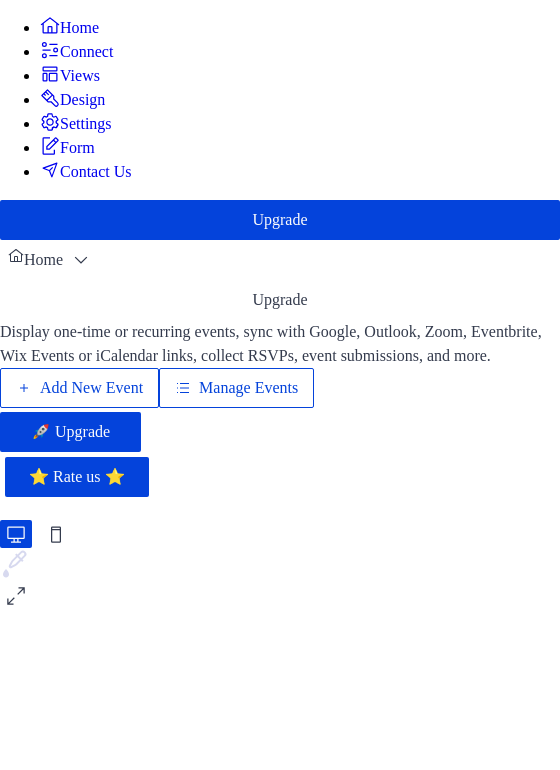 click on "Manage Events" at bounding box center [248, 388] 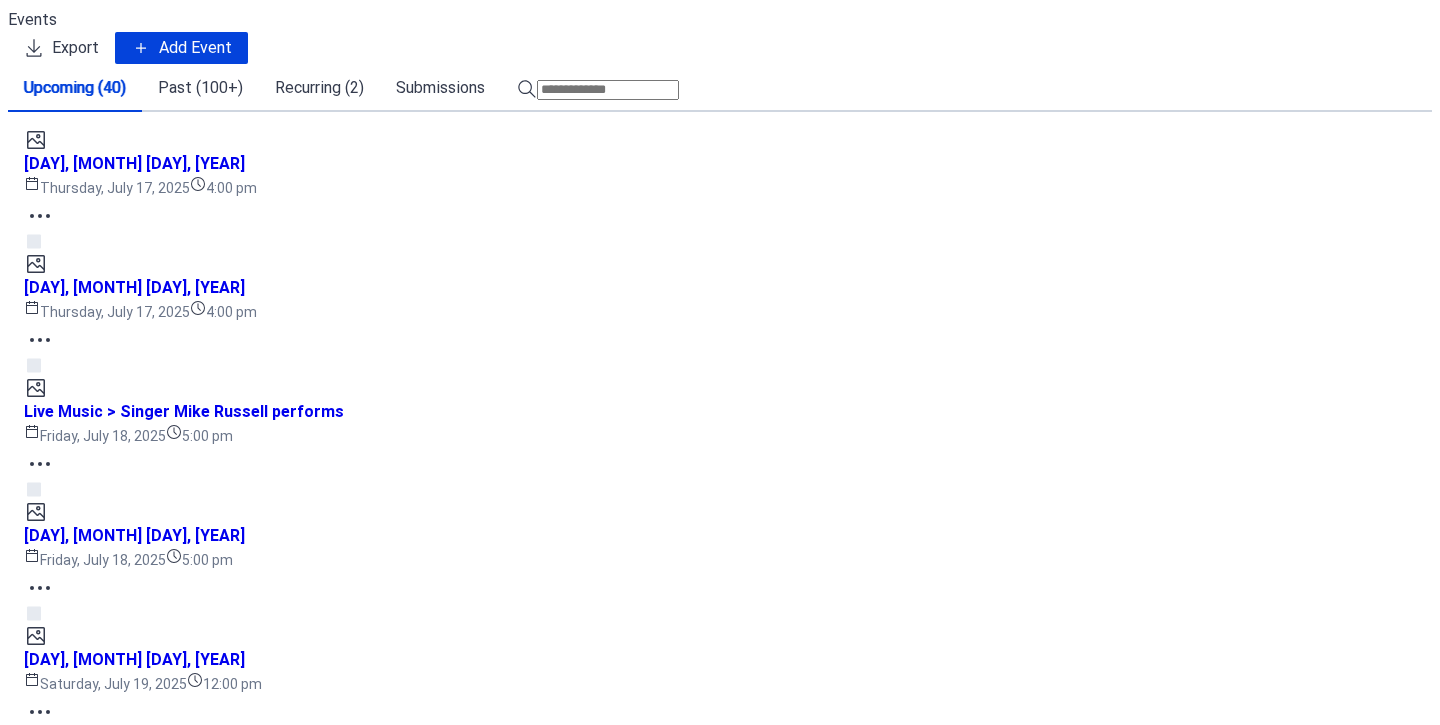 scroll, scrollTop: 0, scrollLeft: 0, axis: both 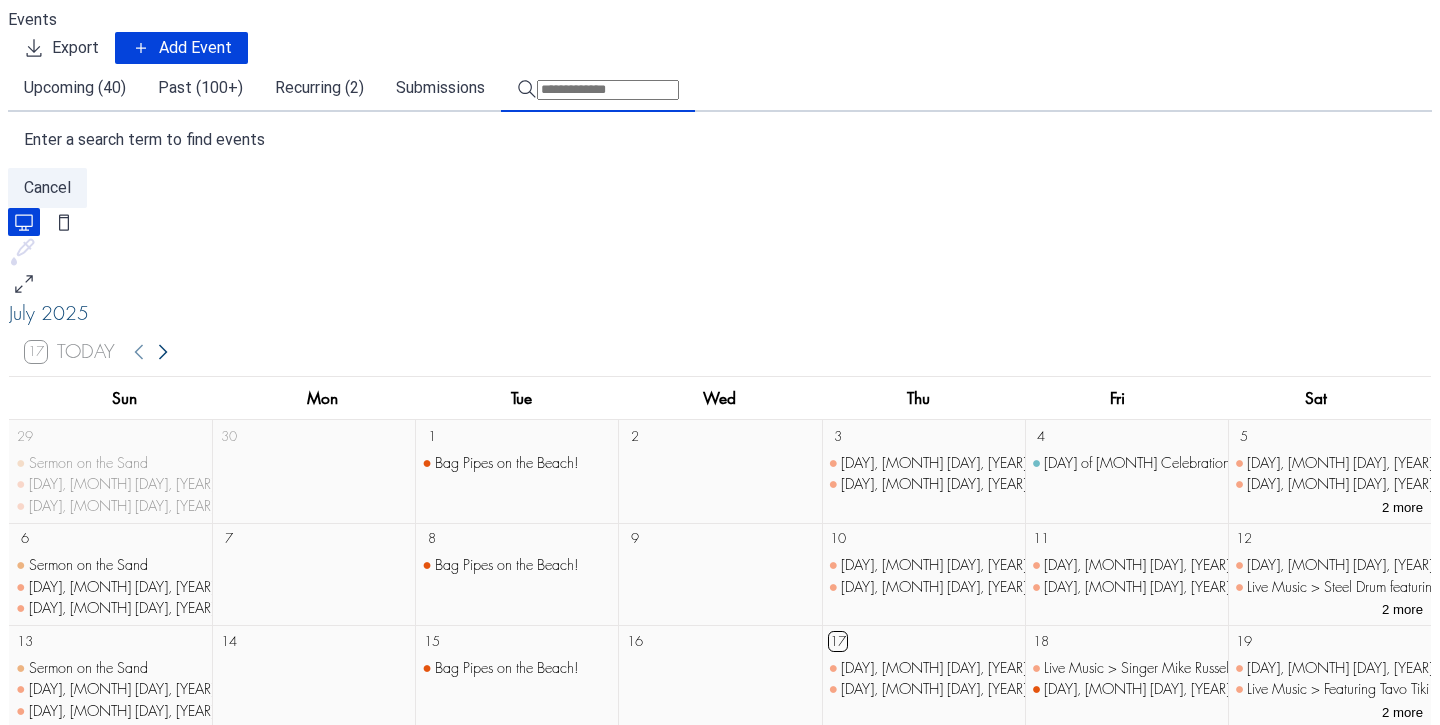click 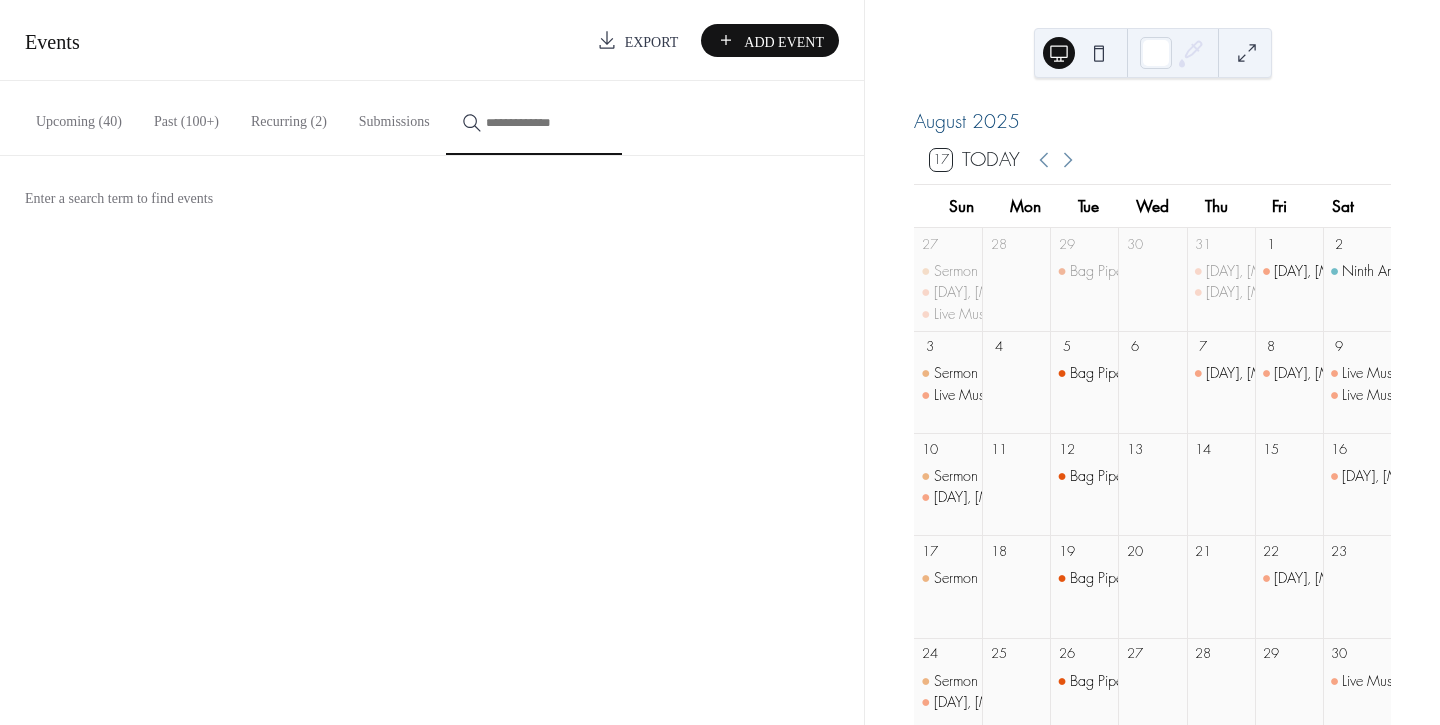 click at bounding box center (546, 122) 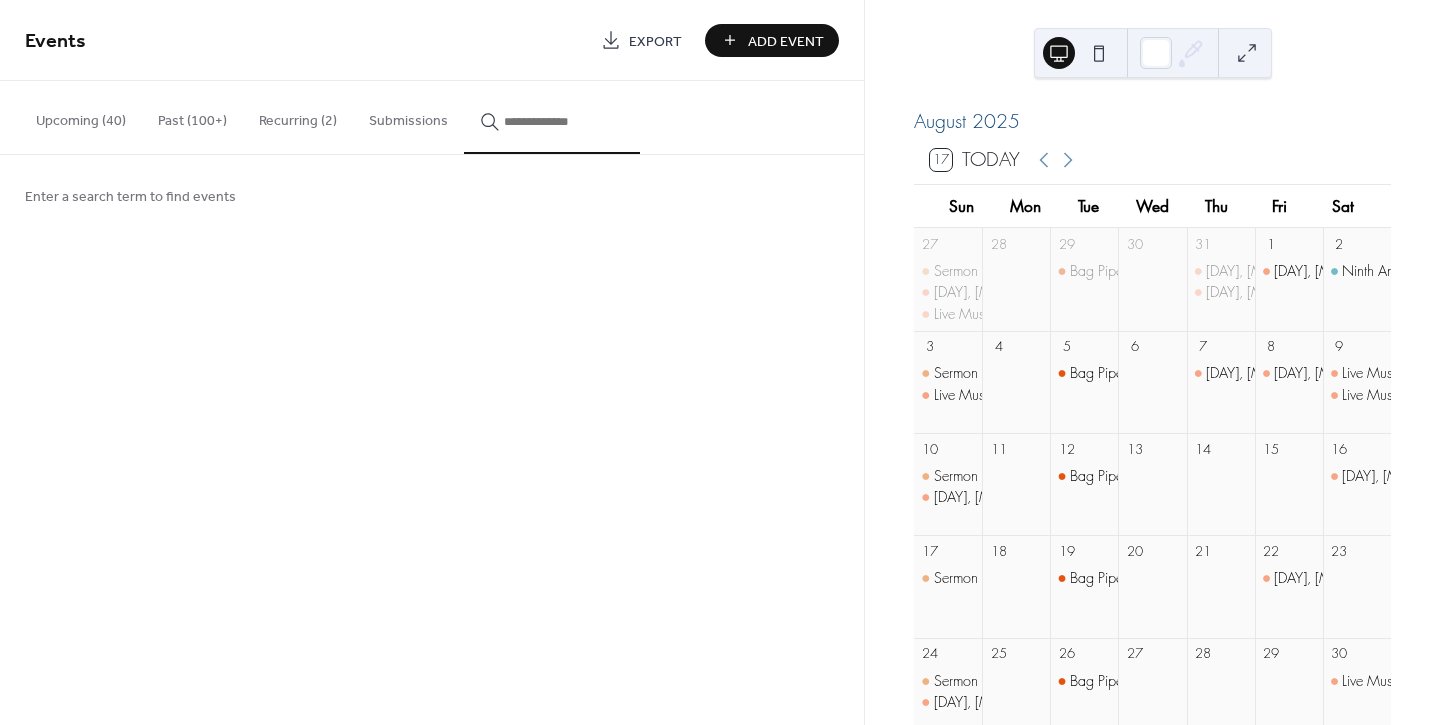 click at bounding box center (564, 121) 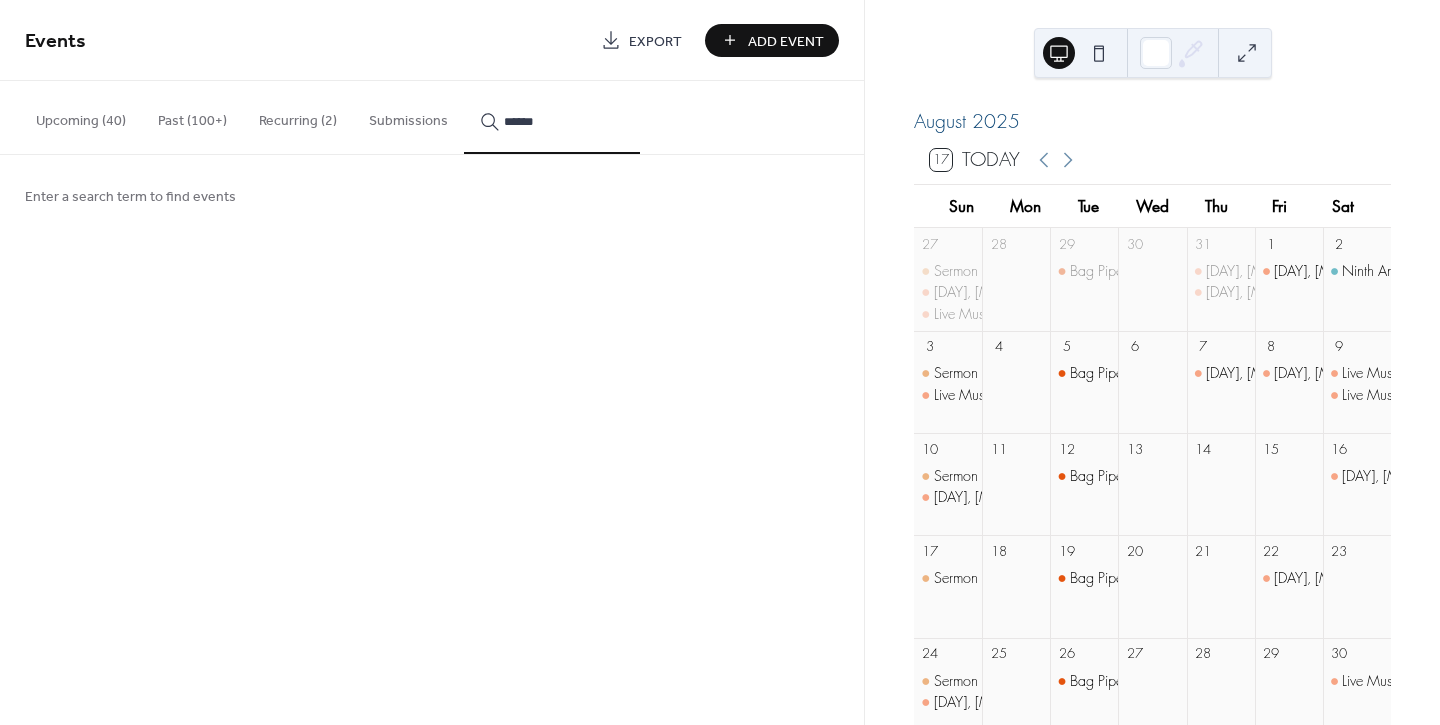 click on "*****" at bounding box center [552, 117] 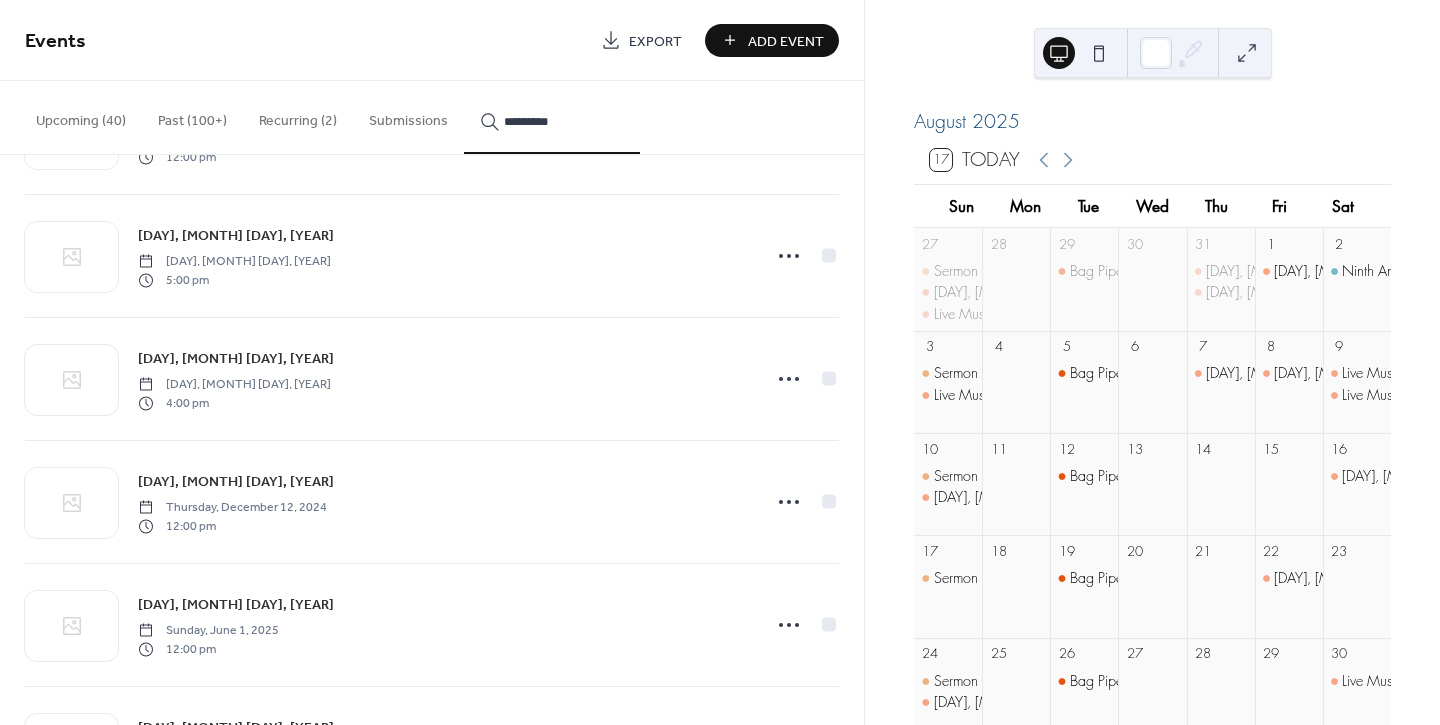 scroll, scrollTop: 227, scrollLeft: 0, axis: vertical 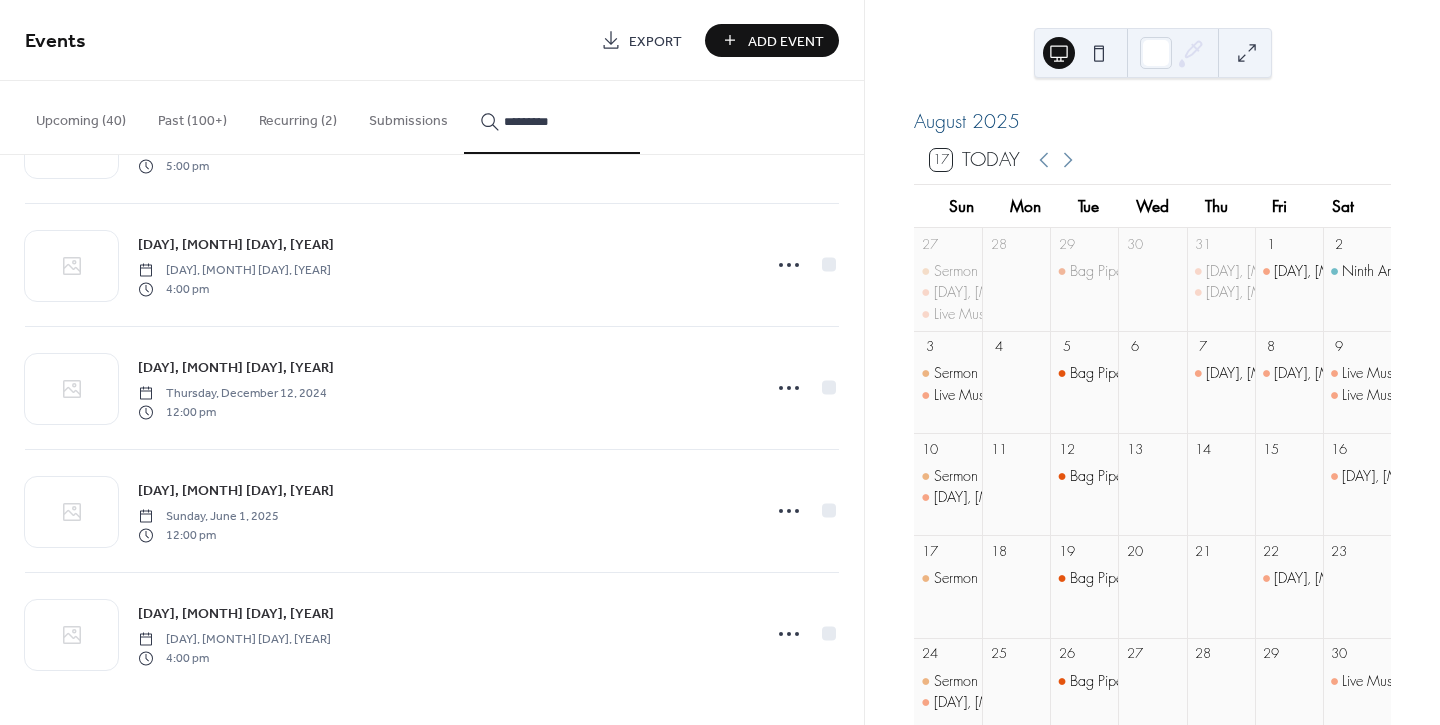 type on "*********" 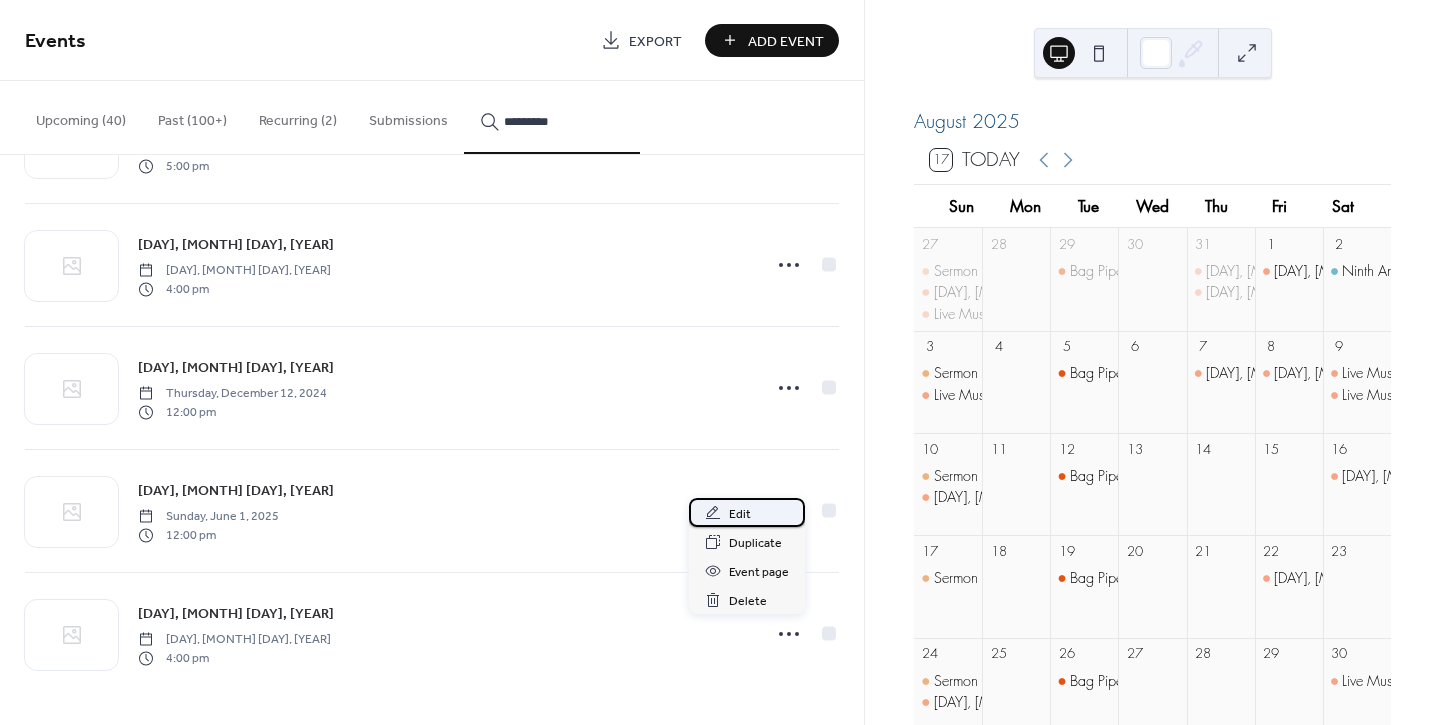 click on "Edit" at bounding box center (740, 514) 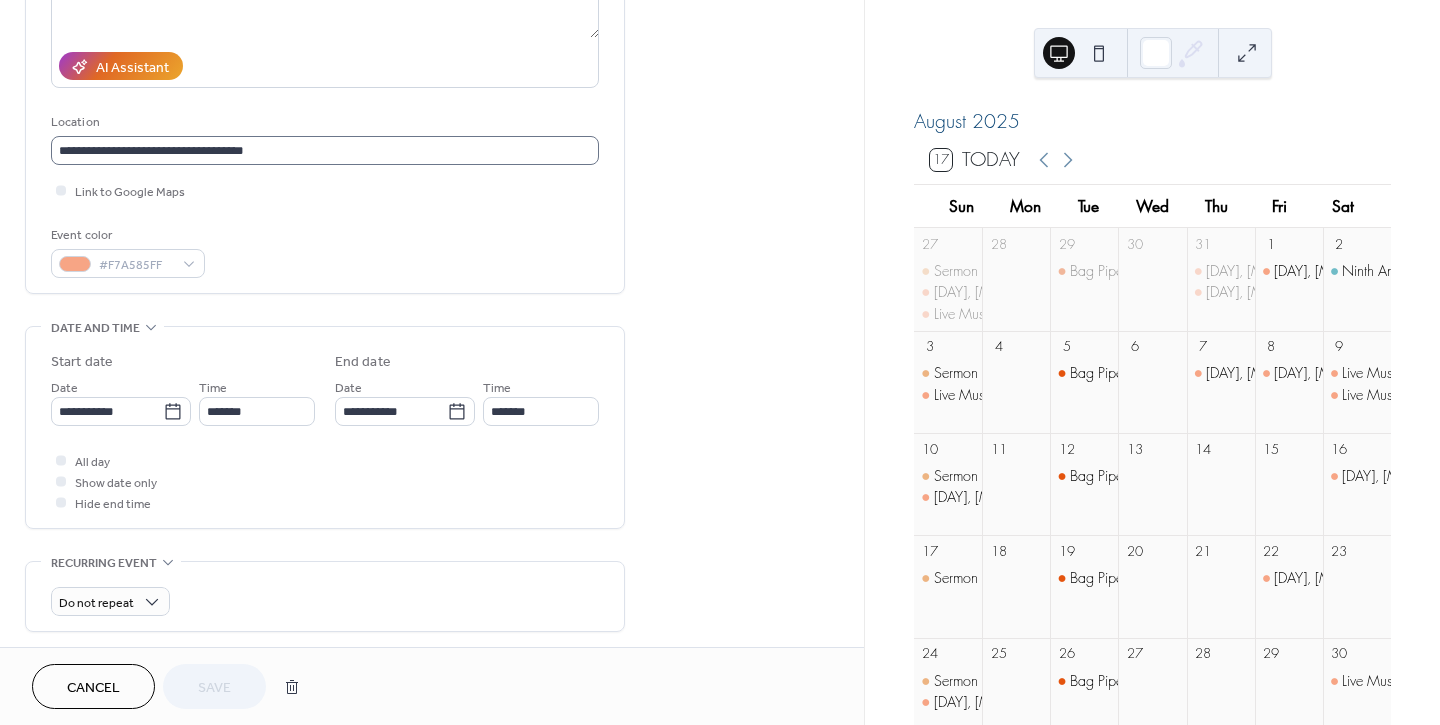 scroll, scrollTop: 555, scrollLeft: 0, axis: vertical 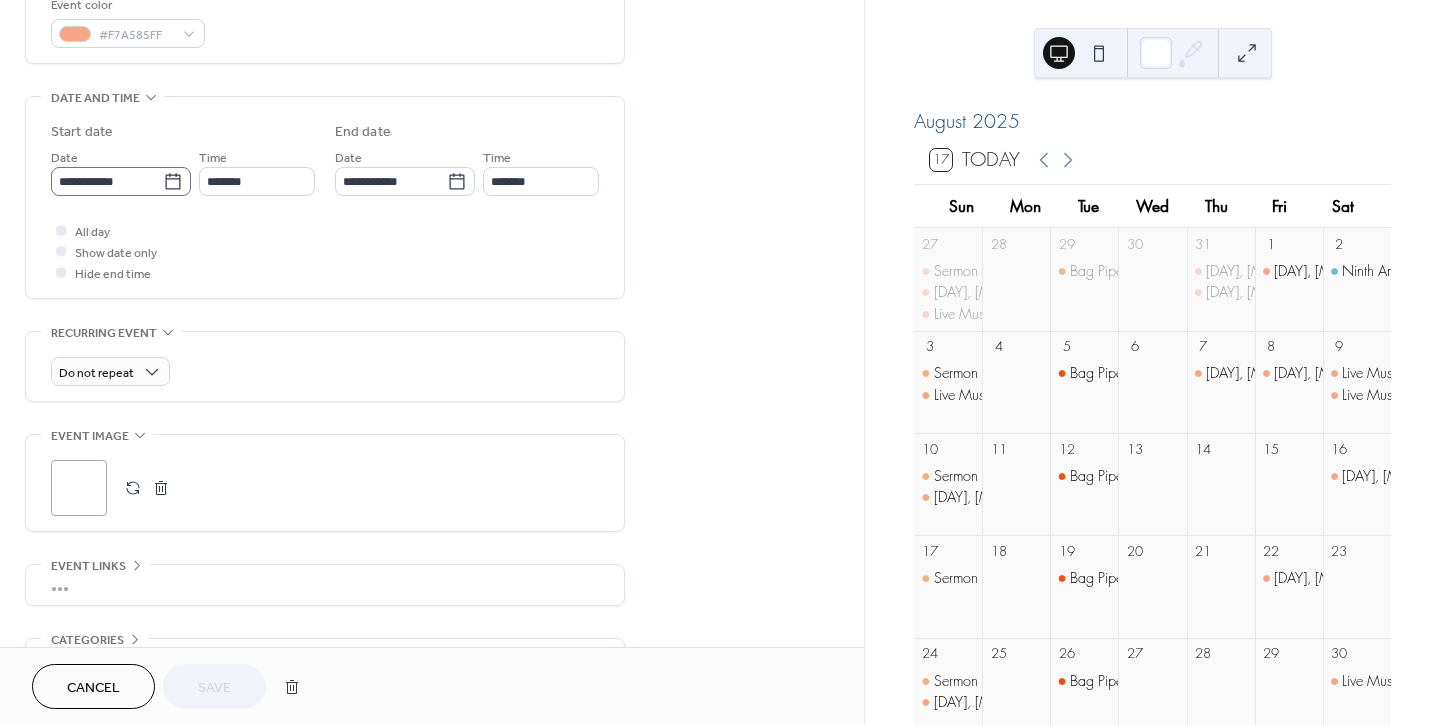 click 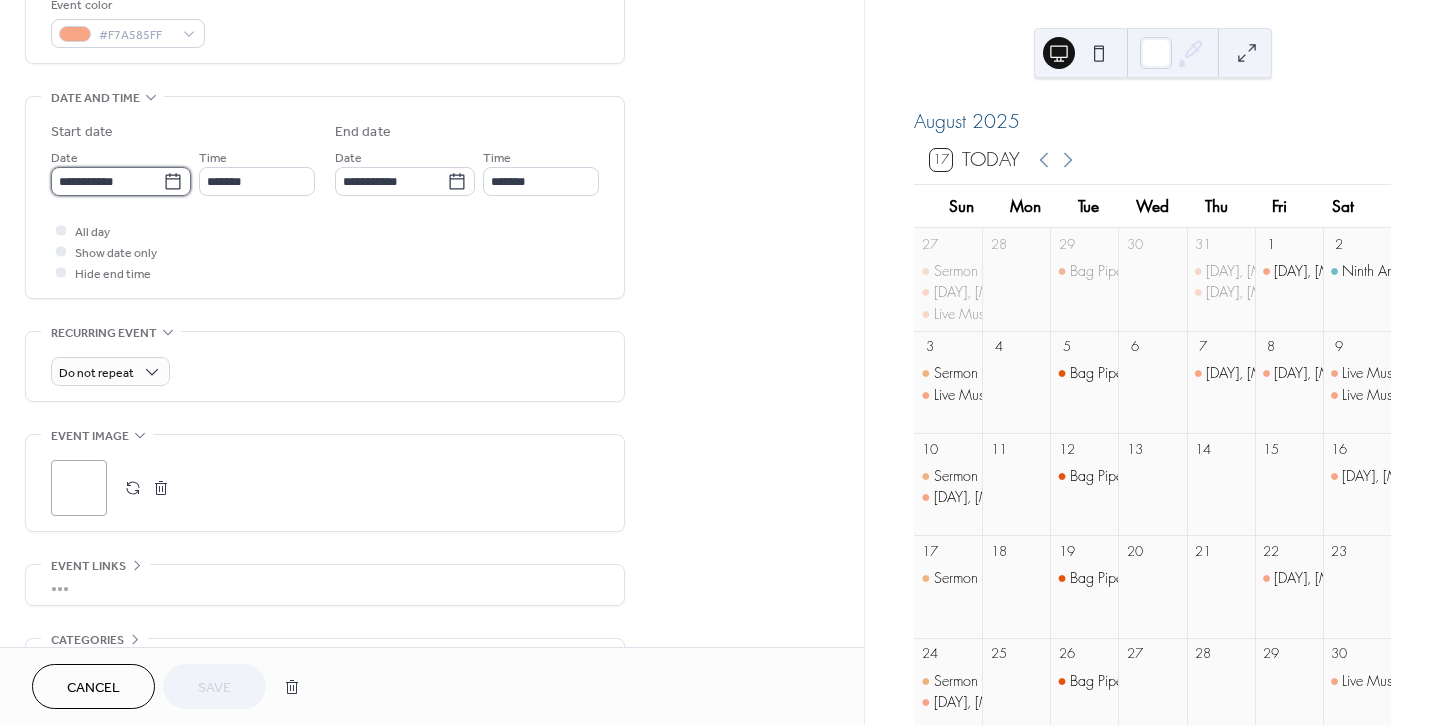 click on "**********" at bounding box center (107, 181) 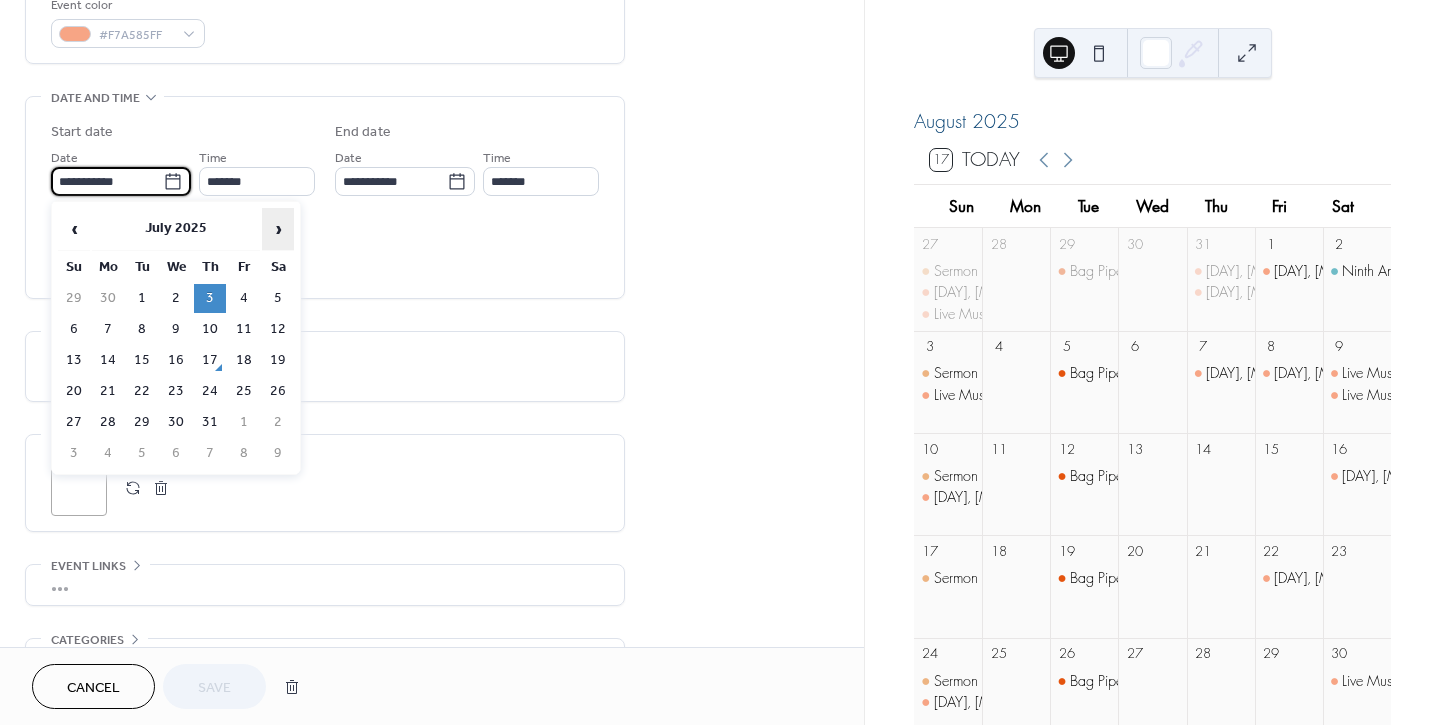 click on "›" at bounding box center [278, 229] 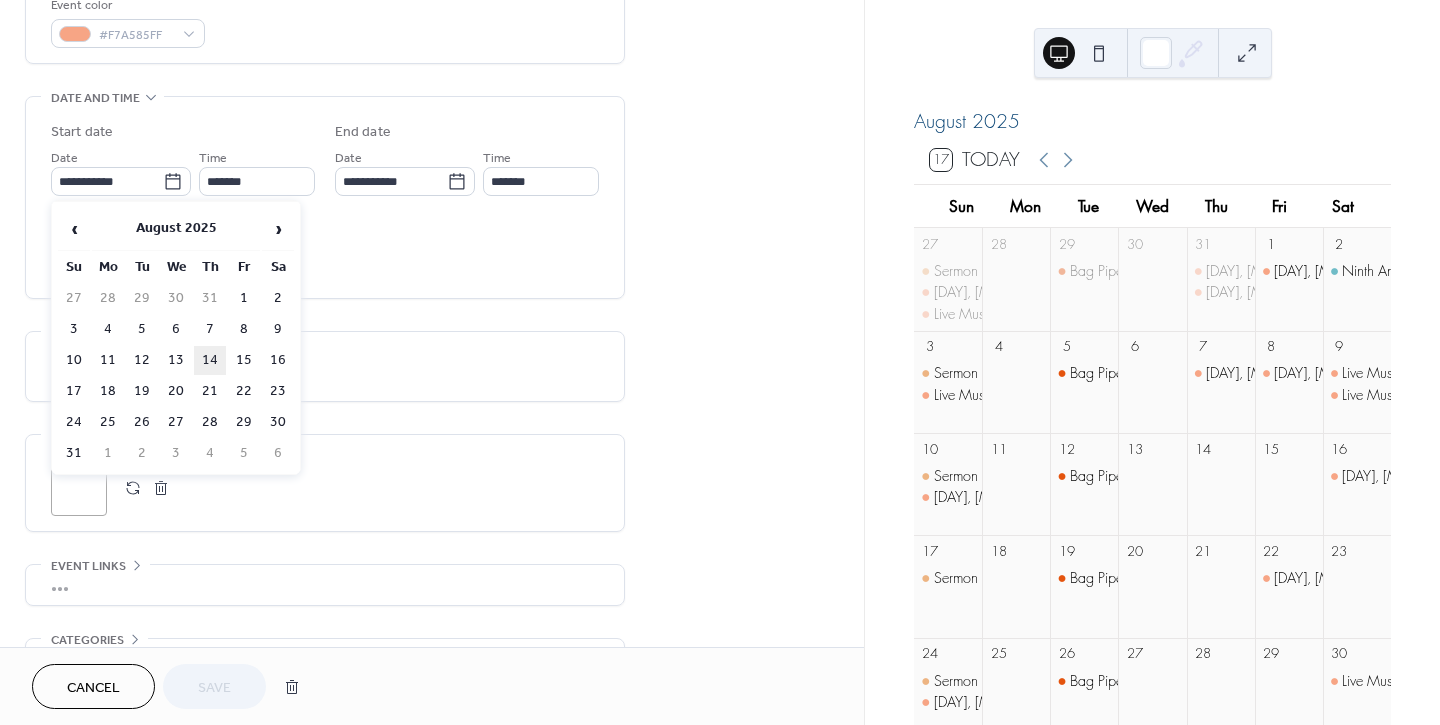 click on "14" at bounding box center (210, 360) 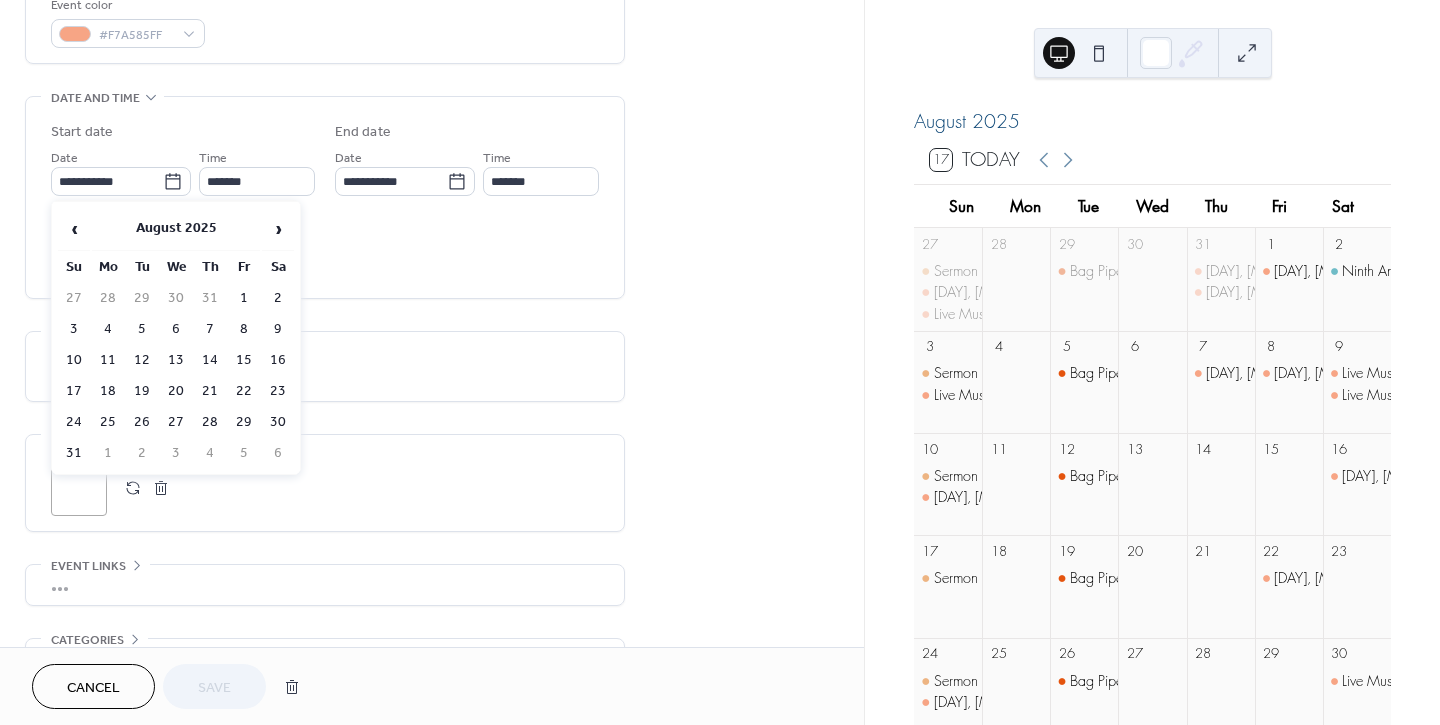 type on "**********" 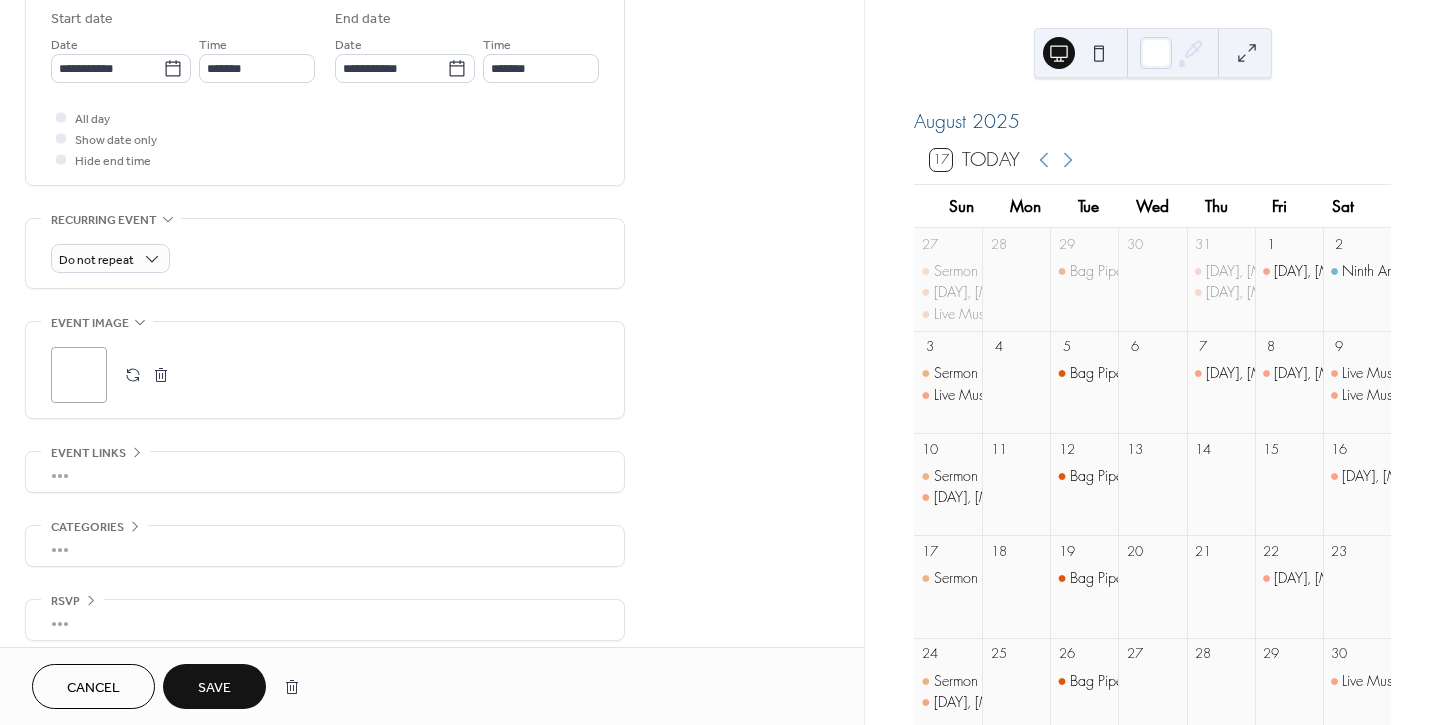 scroll, scrollTop: 682, scrollLeft: 0, axis: vertical 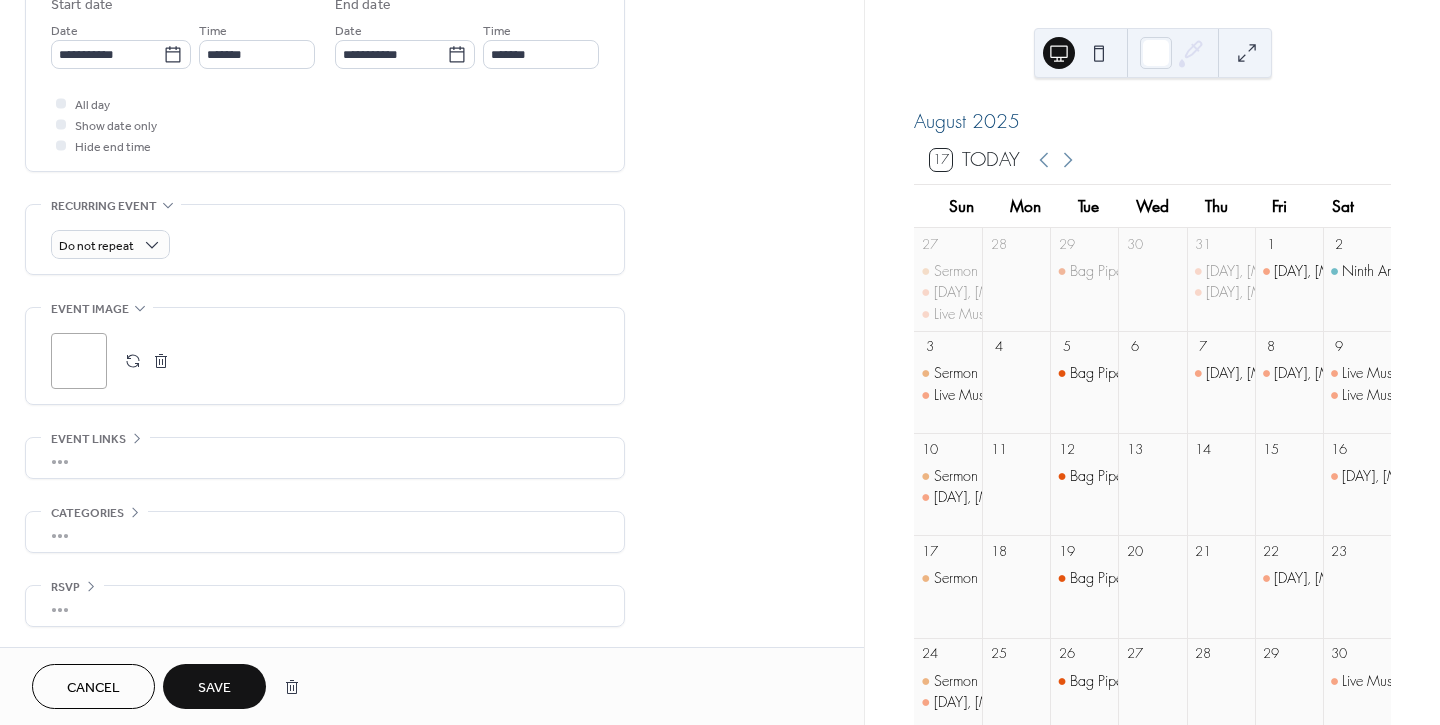 click on "Save" at bounding box center (214, 688) 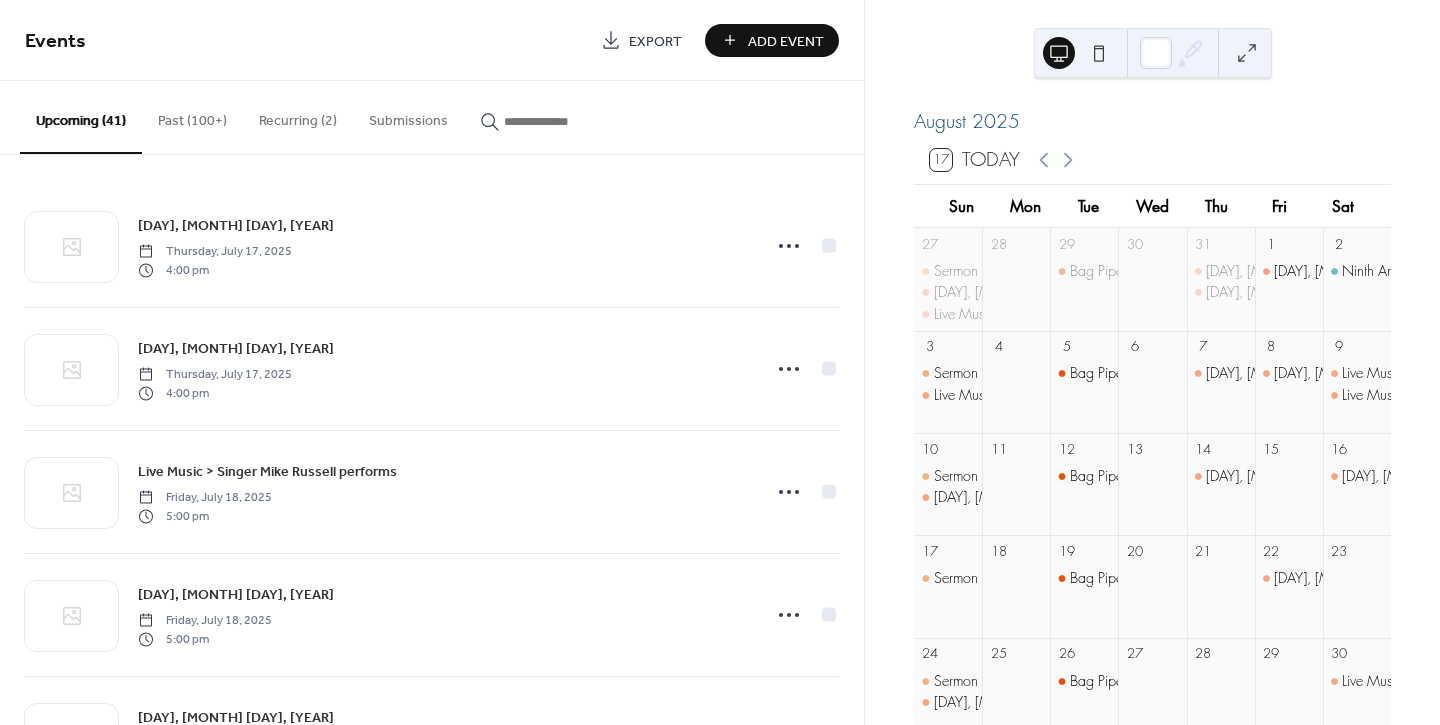 click at bounding box center [564, 121] 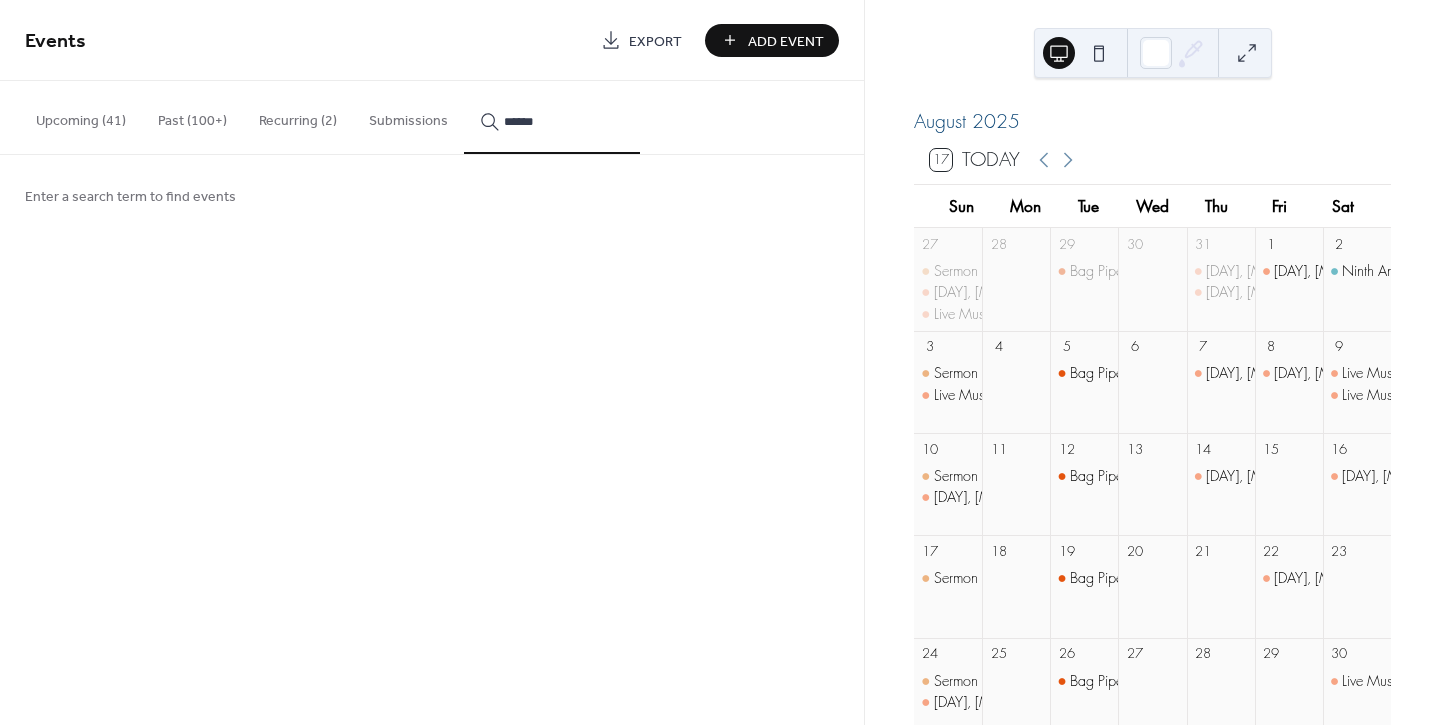 click on "*****" at bounding box center [552, 117] 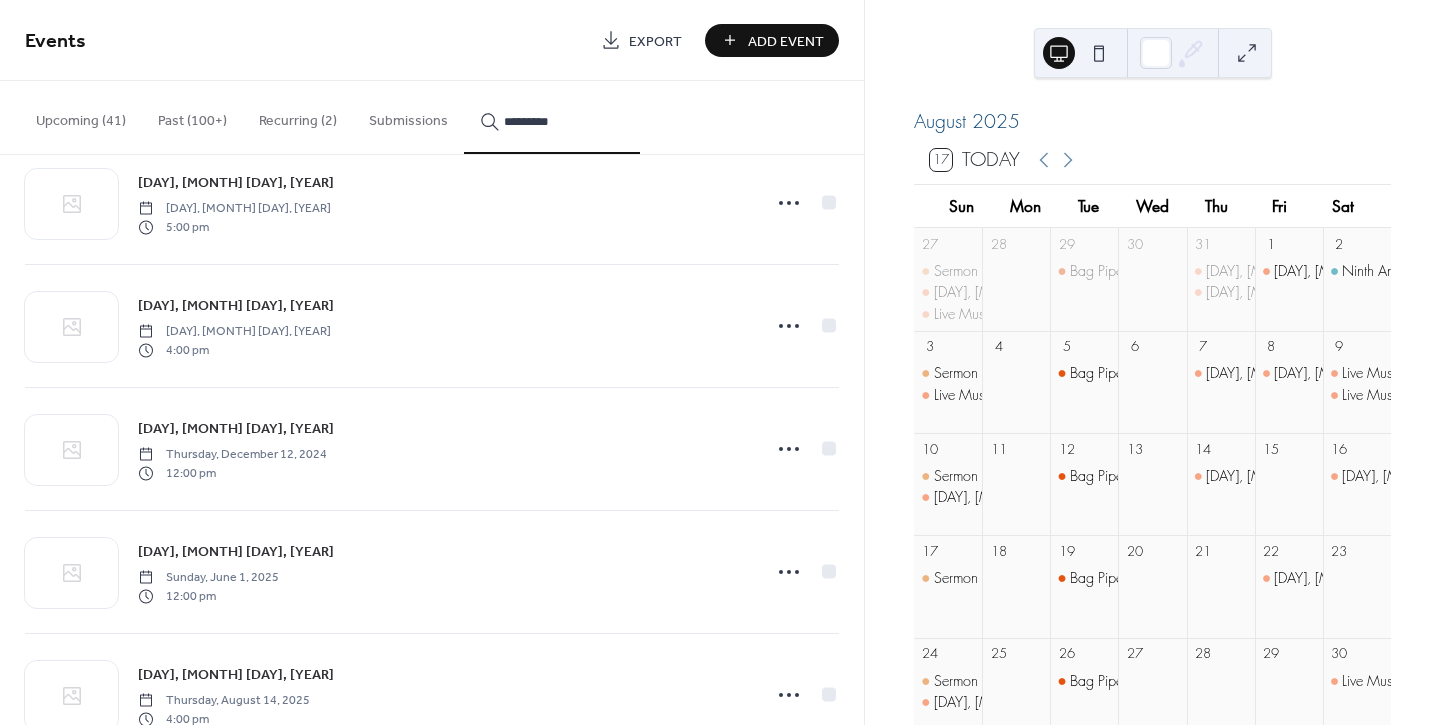 scroll, scrollTop: 227, scrollLeft: 0, axis: vertical 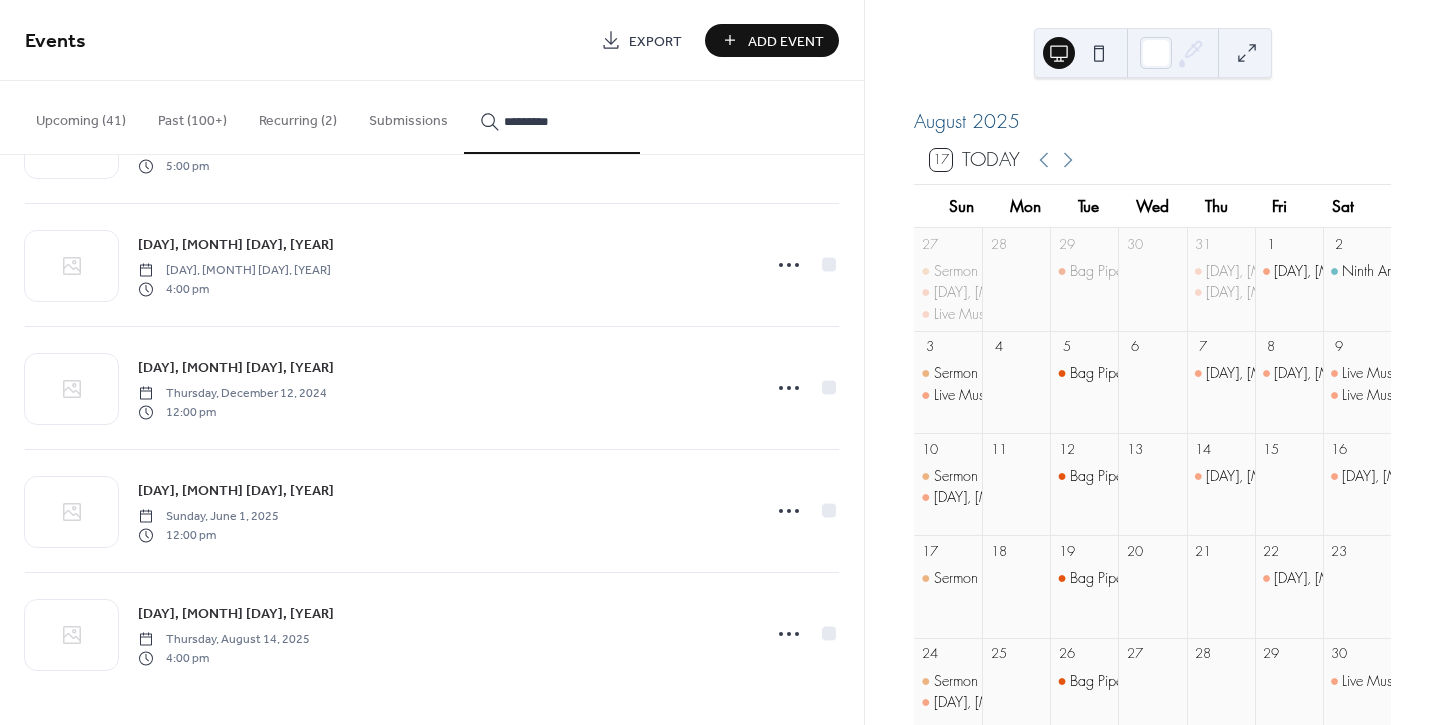 type on "*********" 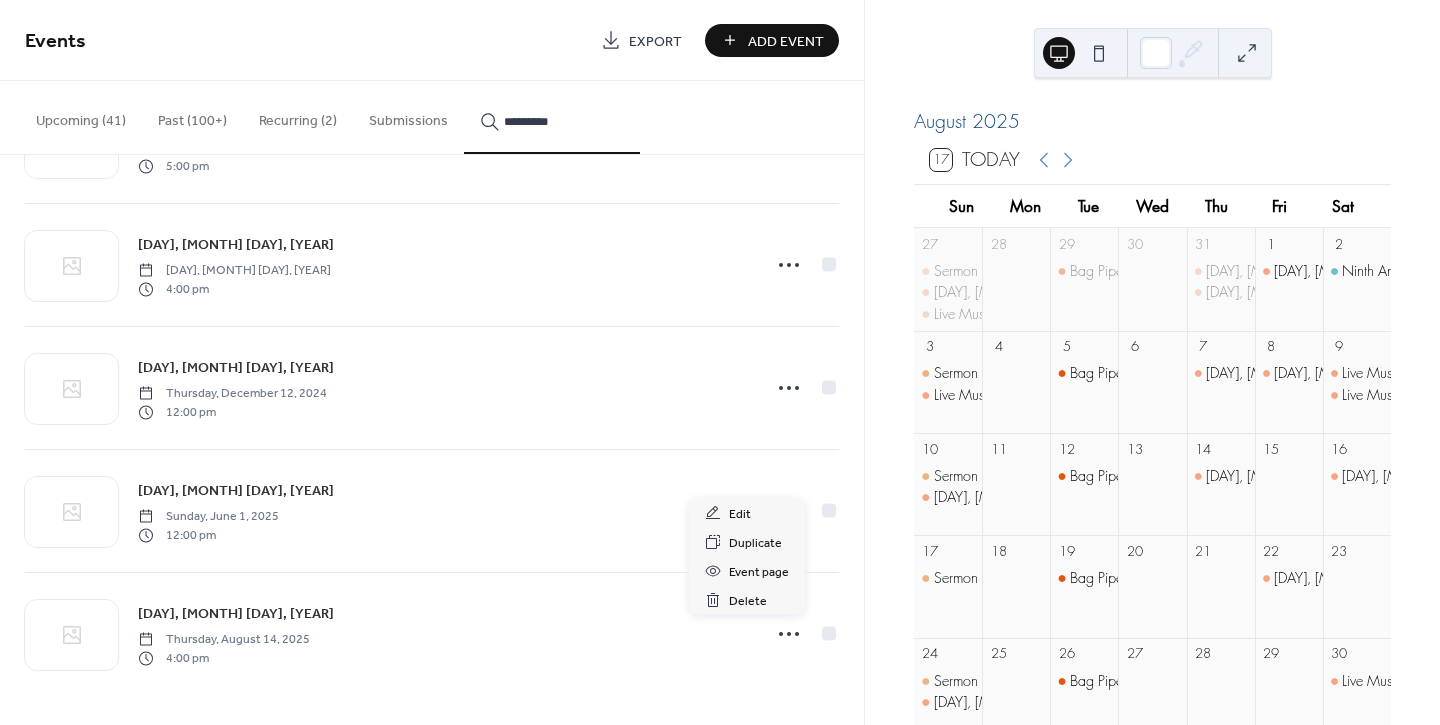 click 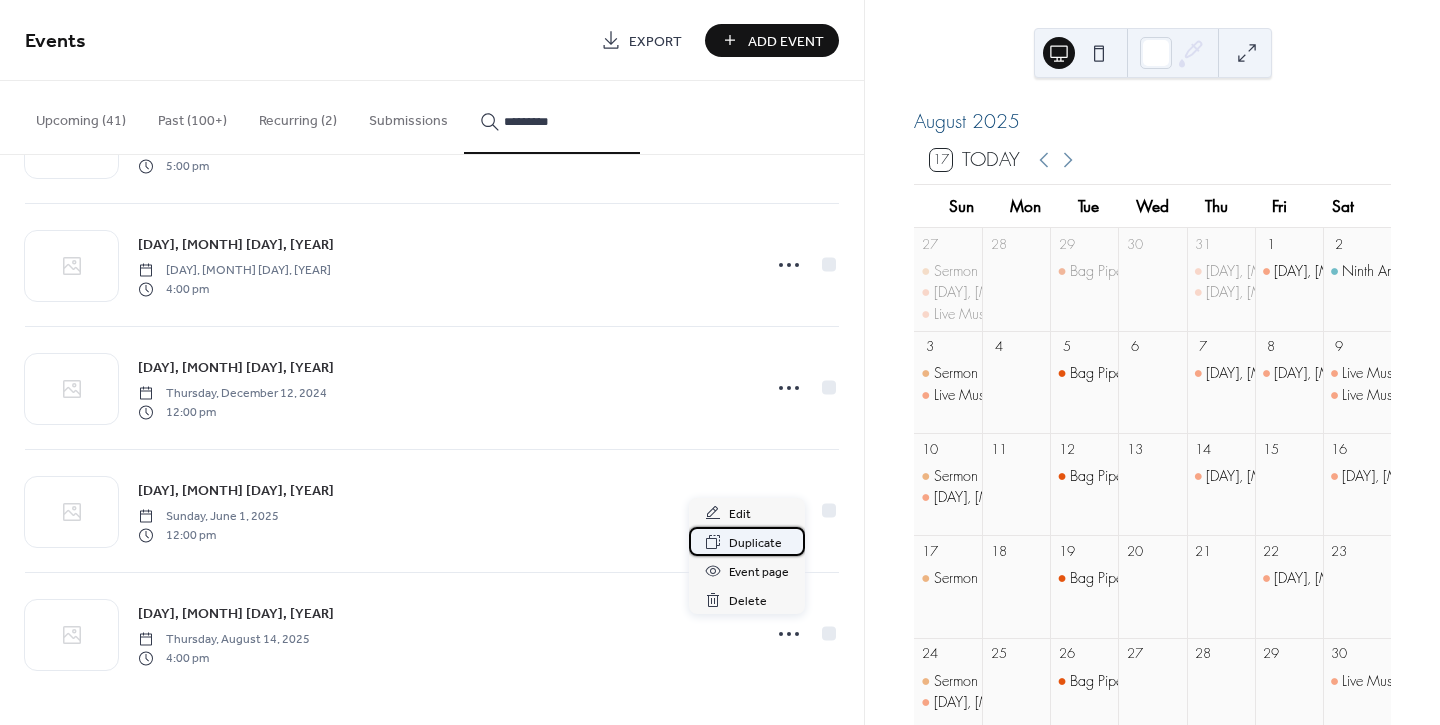 click on "Duplicate" at bounding box center [755, 543] 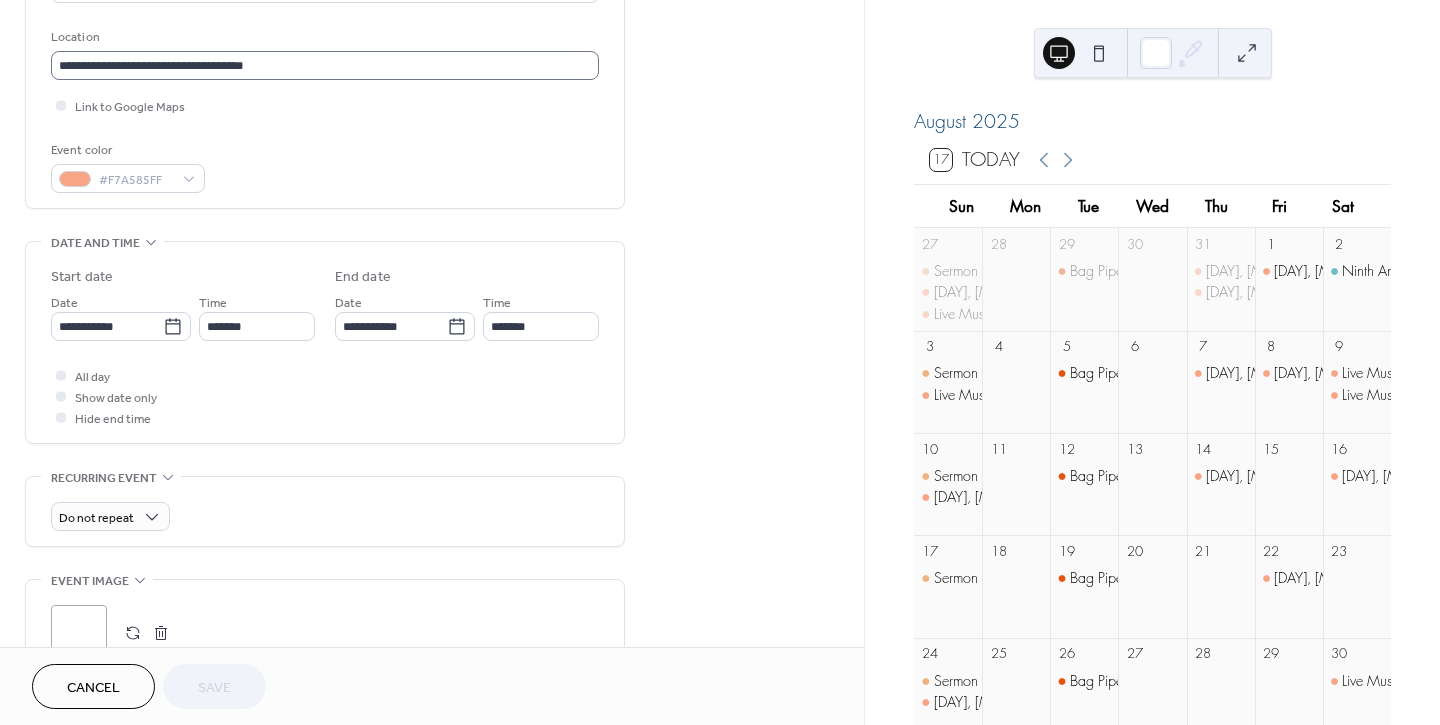 scroll, scrollTop: 444, scrollLeft: 0, axis: vertical 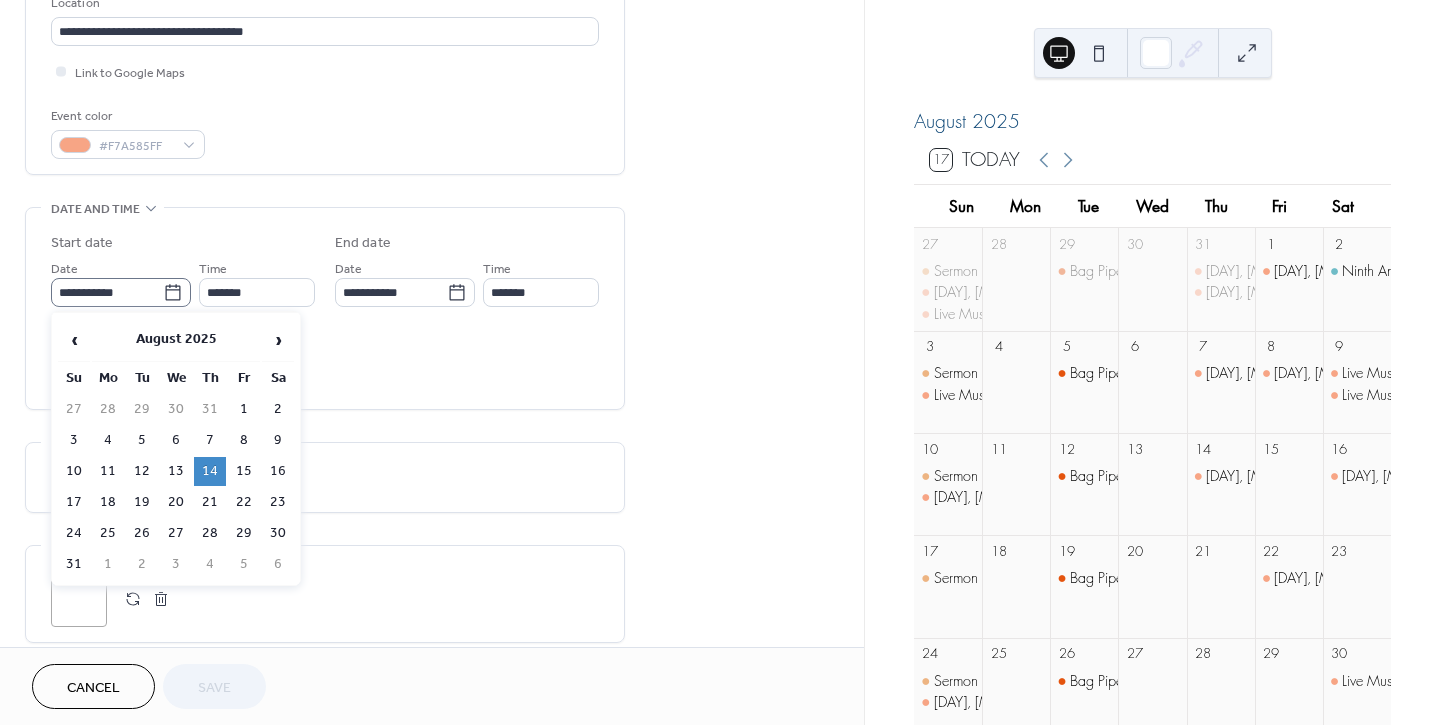click 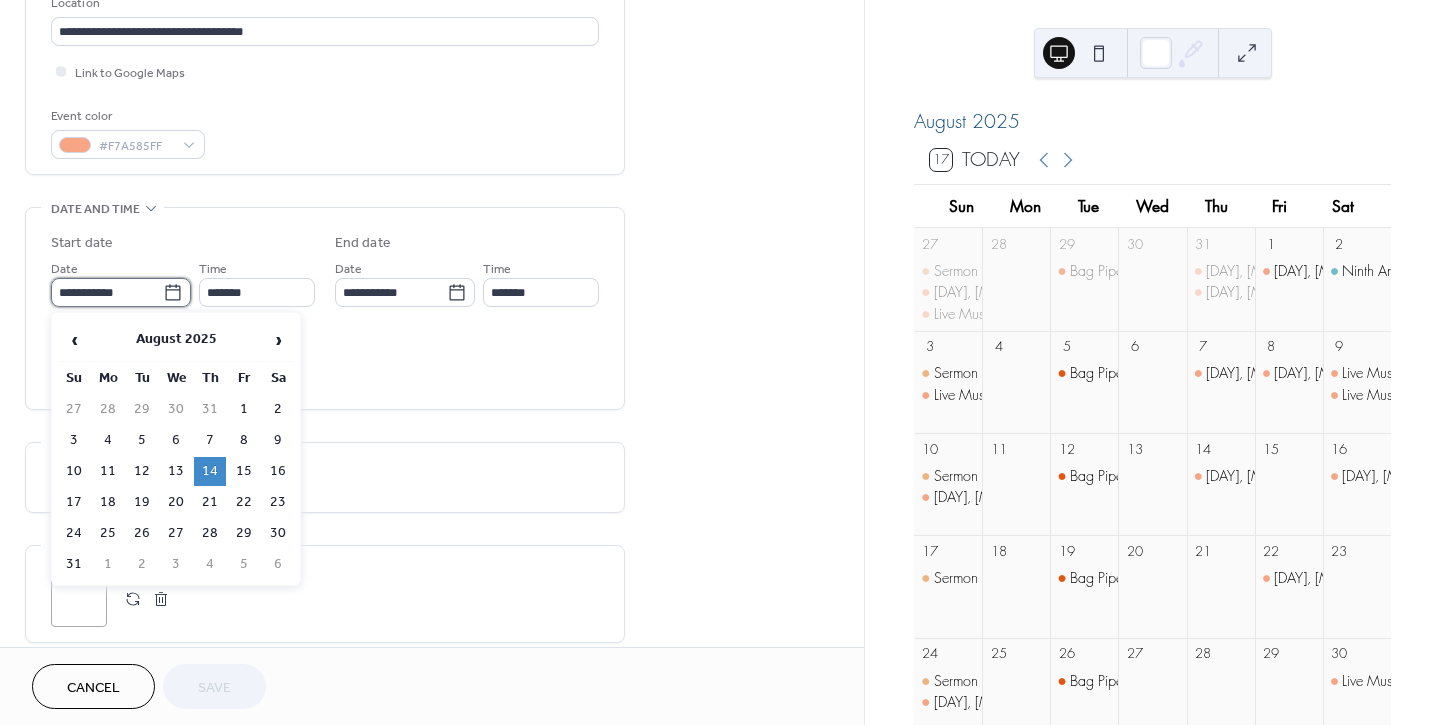 click on "**********" at bounding box center [107, 292] 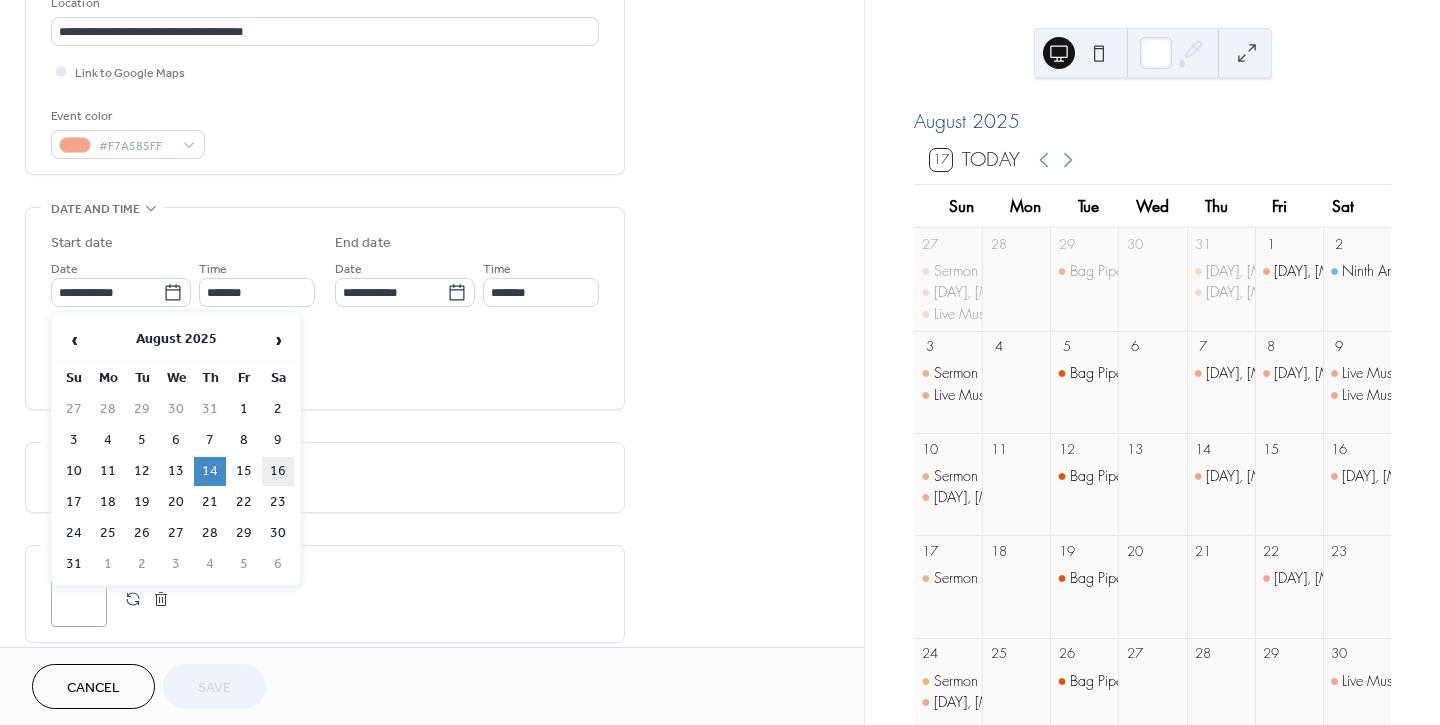 click on "16" at bounding box center [278, 471] 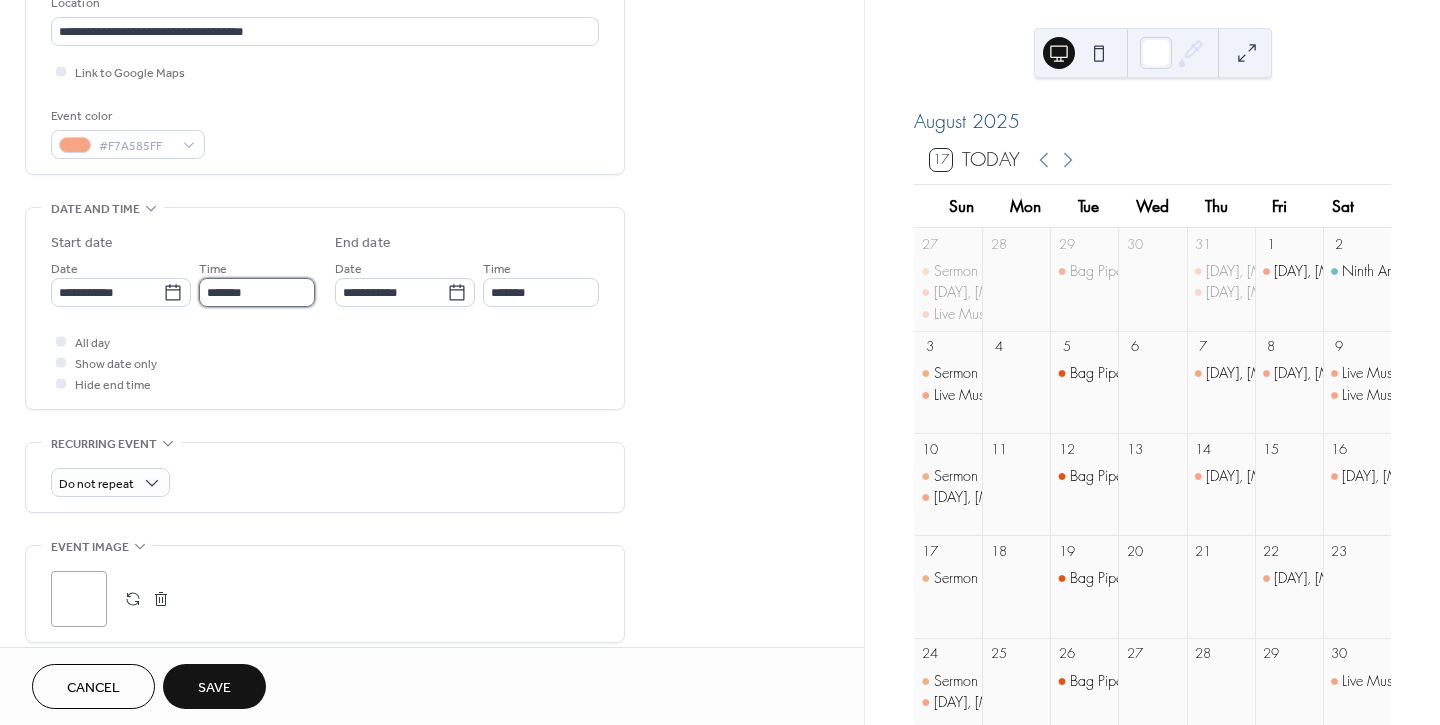 click on "*******" at bounding box center [257, 292] 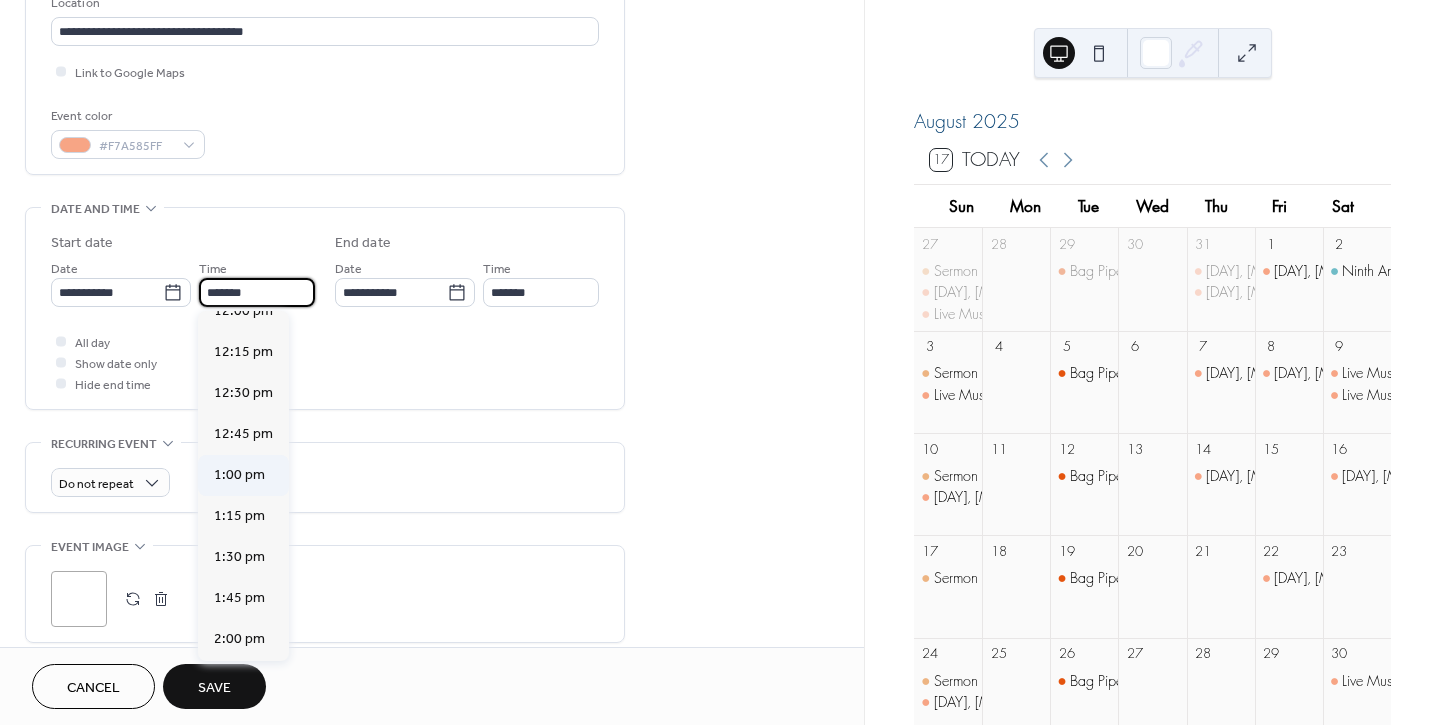 scroll, scrollTop: 1984, scrollLeft: 0, axis: vertical 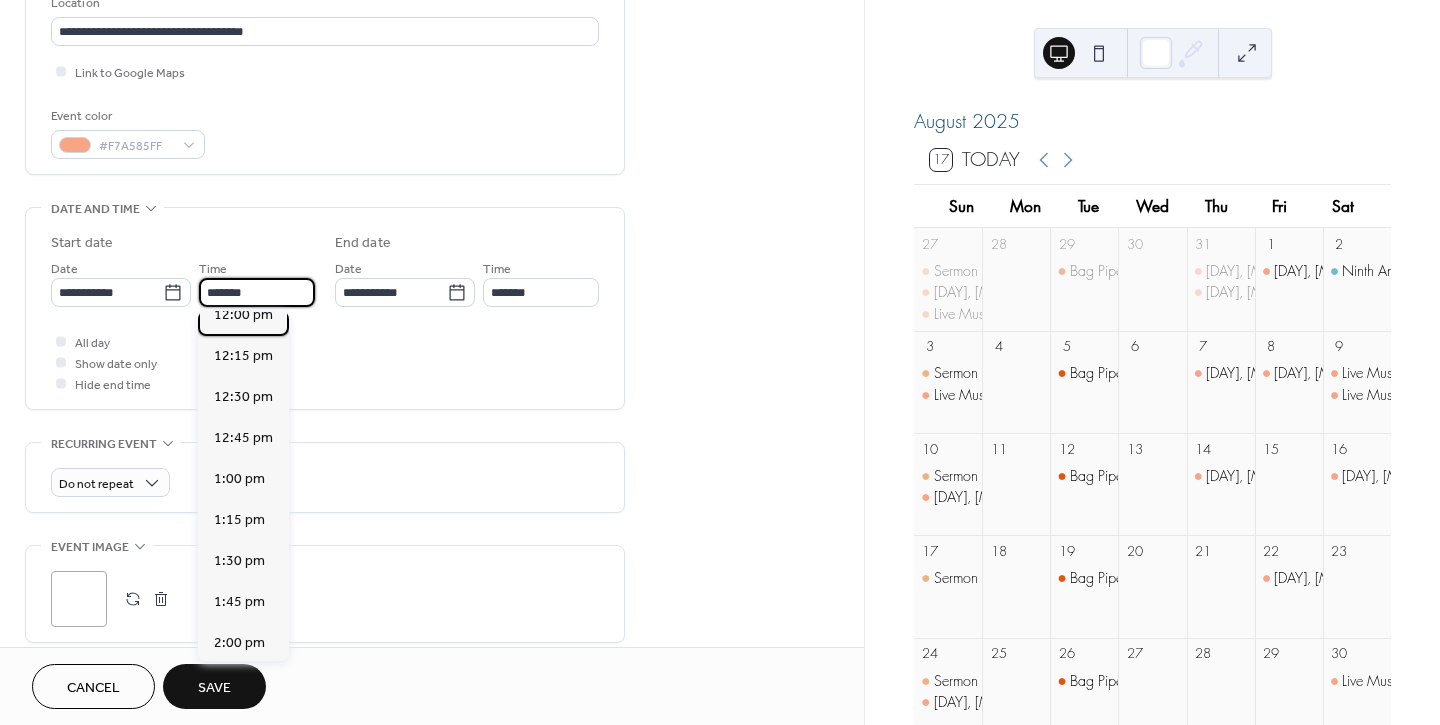 click on "12:00 pm" at bounding box center (243, 314) 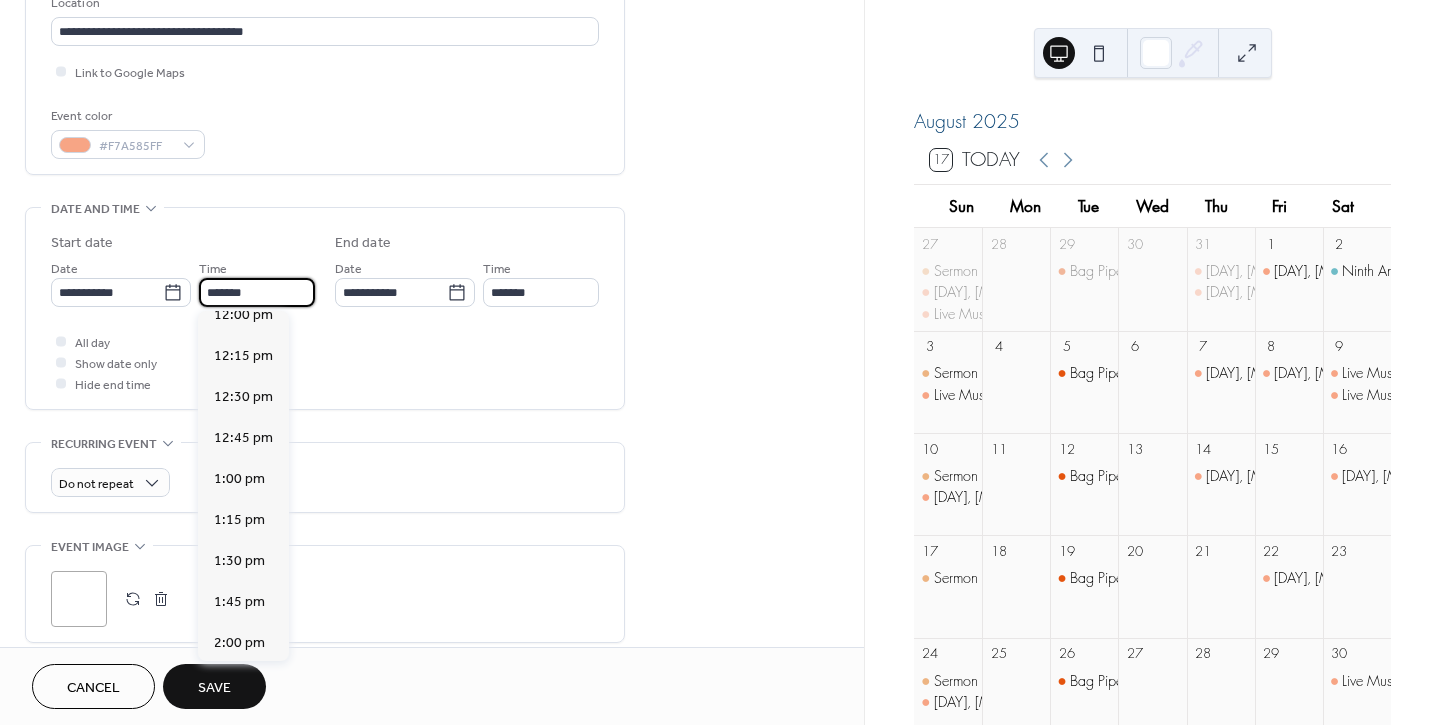 type on "********" 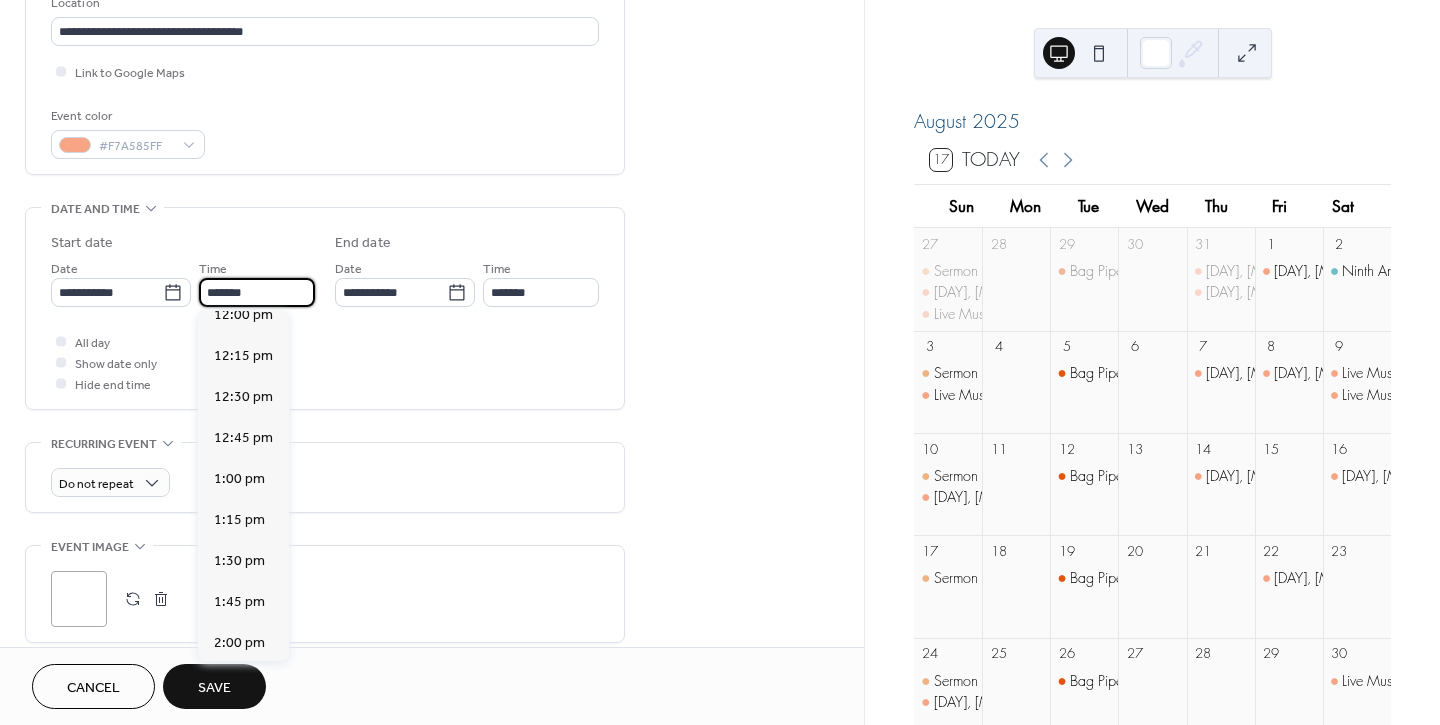 type on "*******" 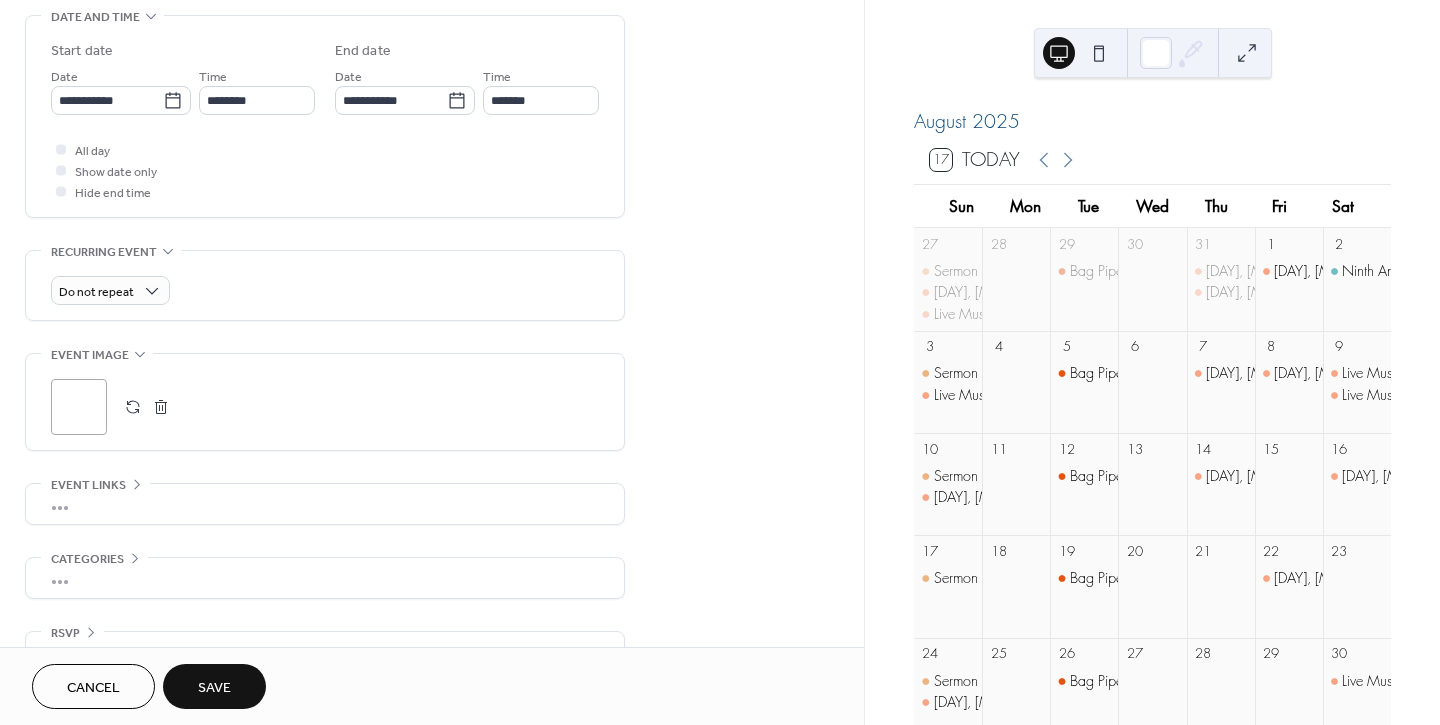 scroll, scrollTop: 682, scrollLeft: 0, axis: vertical 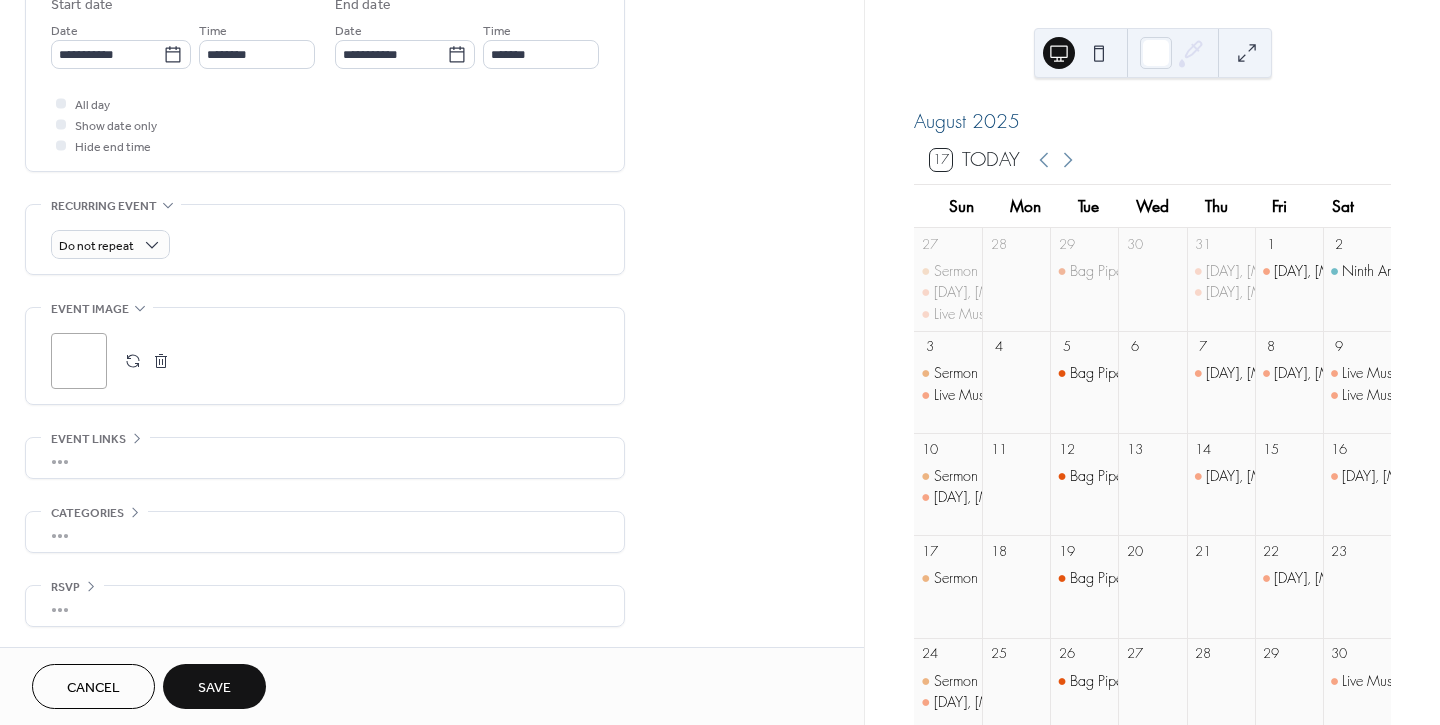 click on "Save" at bounding box center (214, 688) 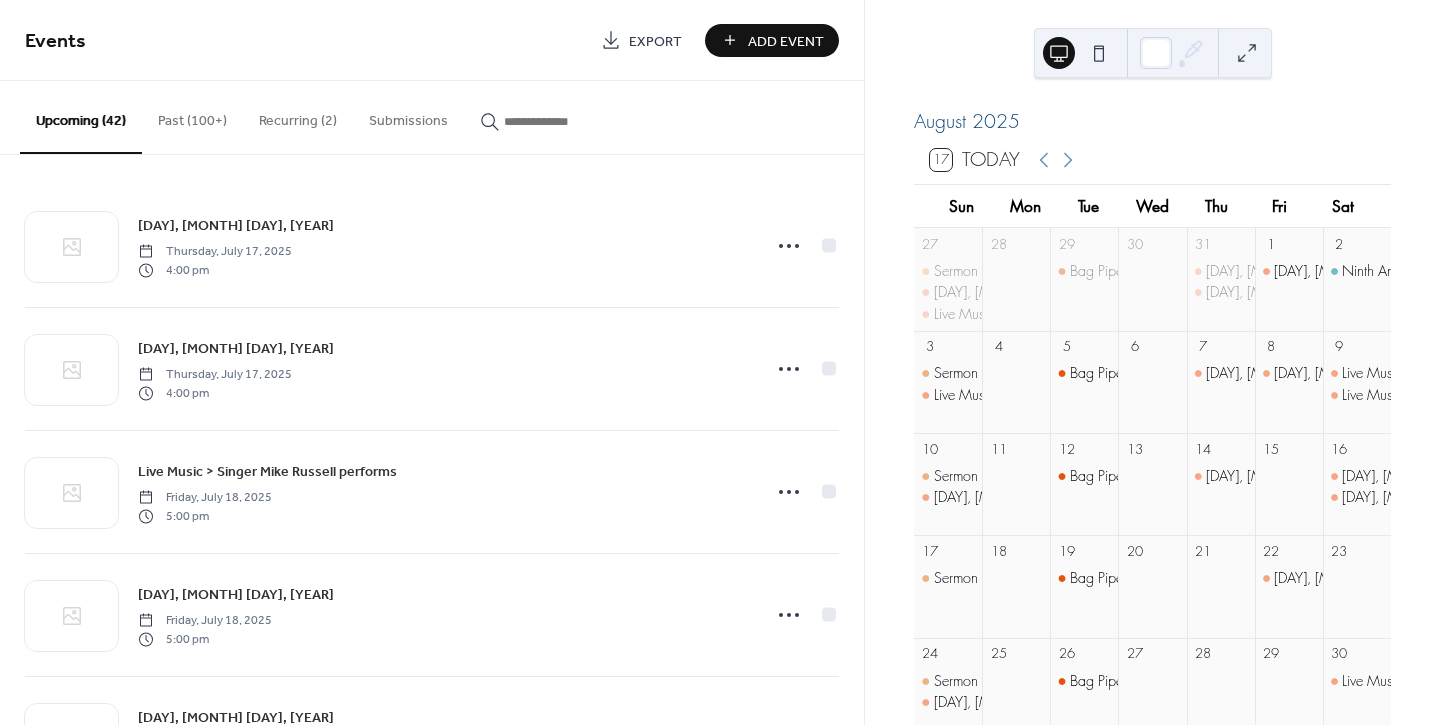 click at bounding box center [564, 121] 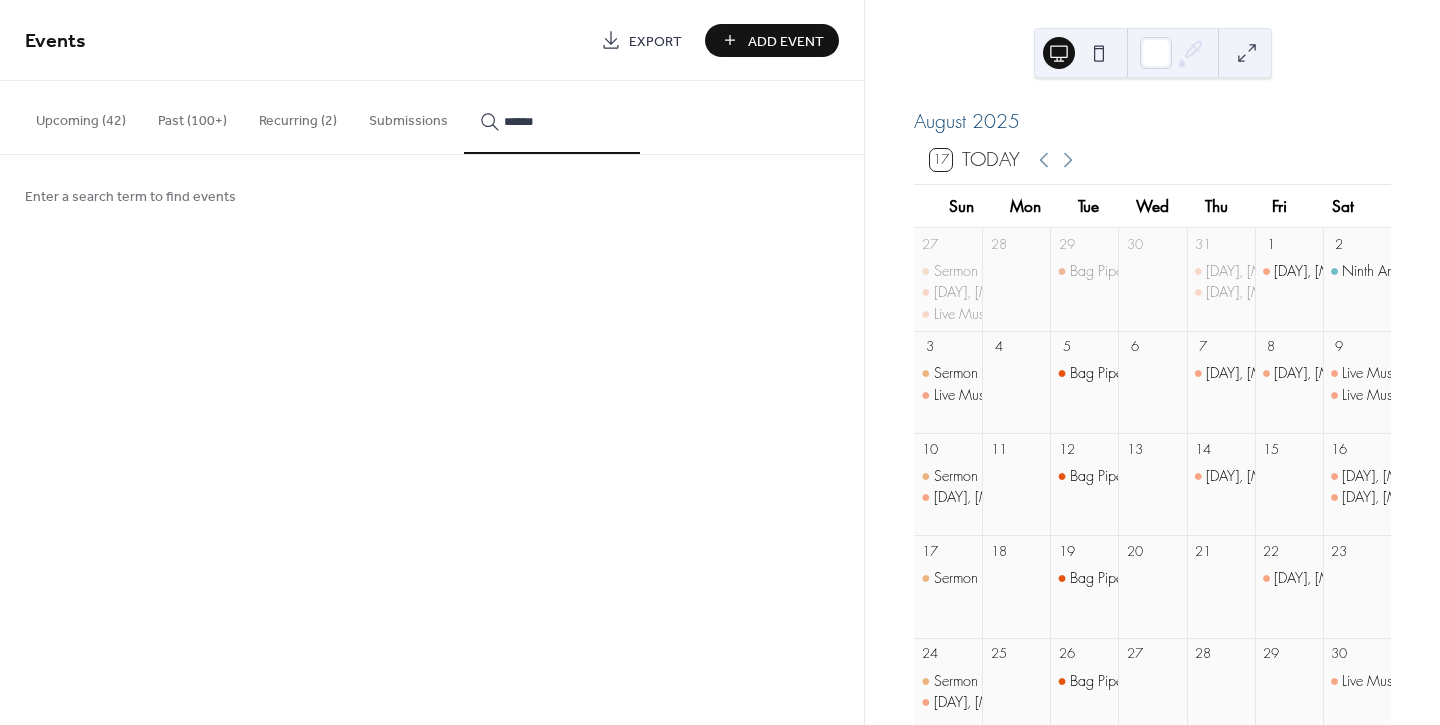 click on "******" at bounding box center [552, 117] 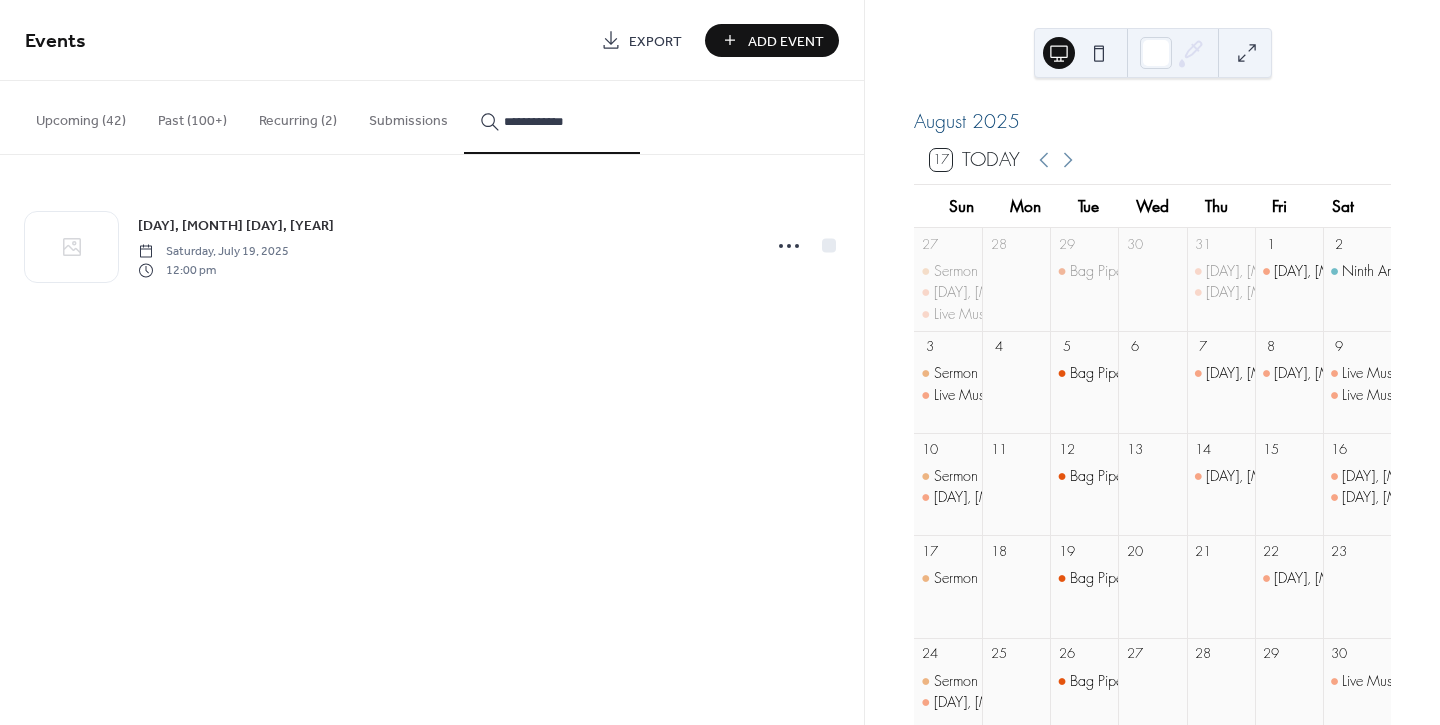 type on "**********" 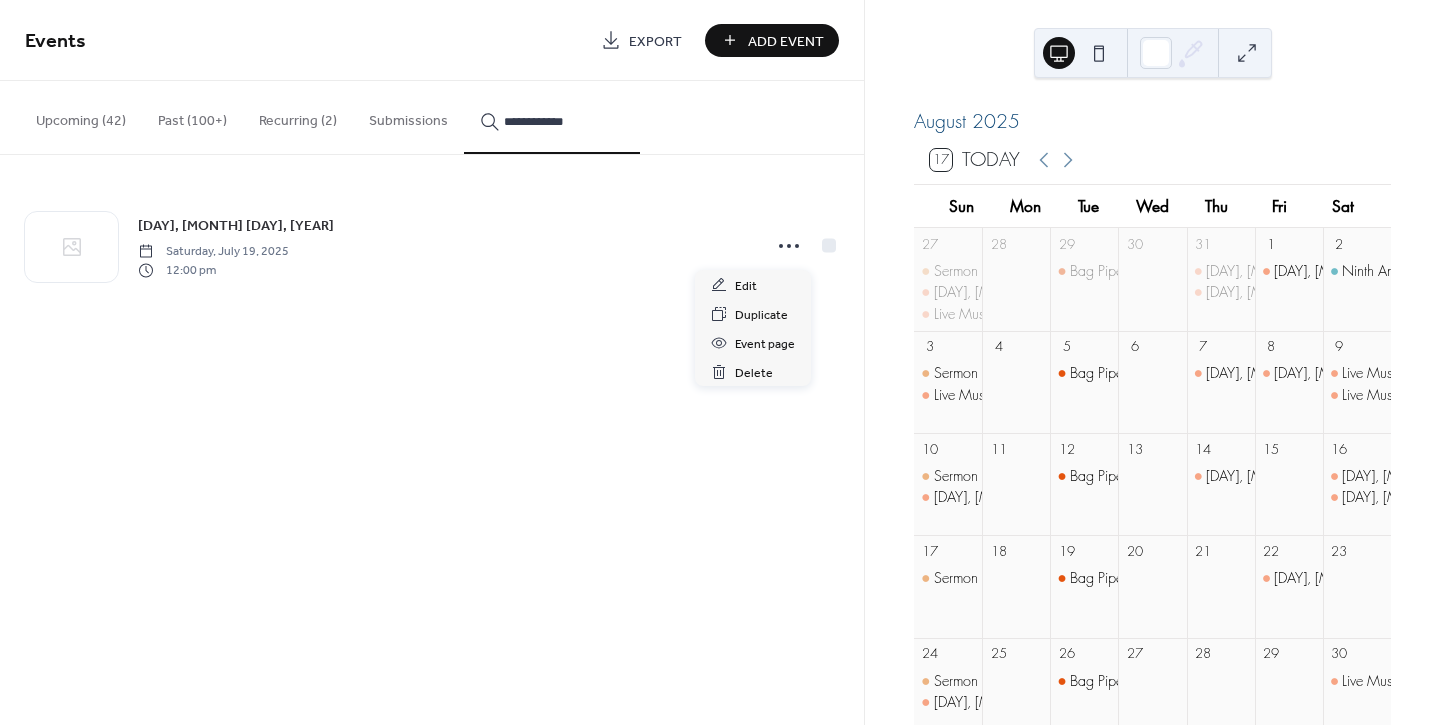 click 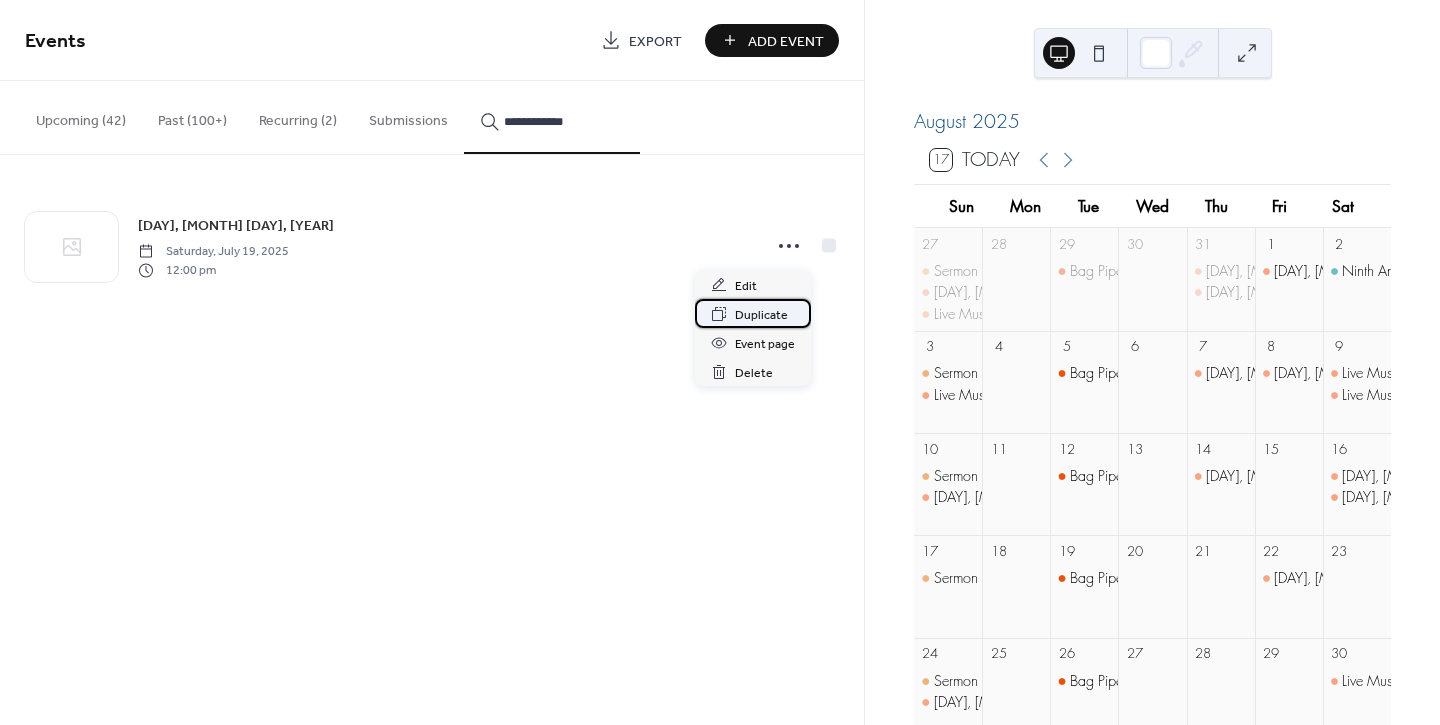 click on "Duplicate" at bounding box center [761, 315] 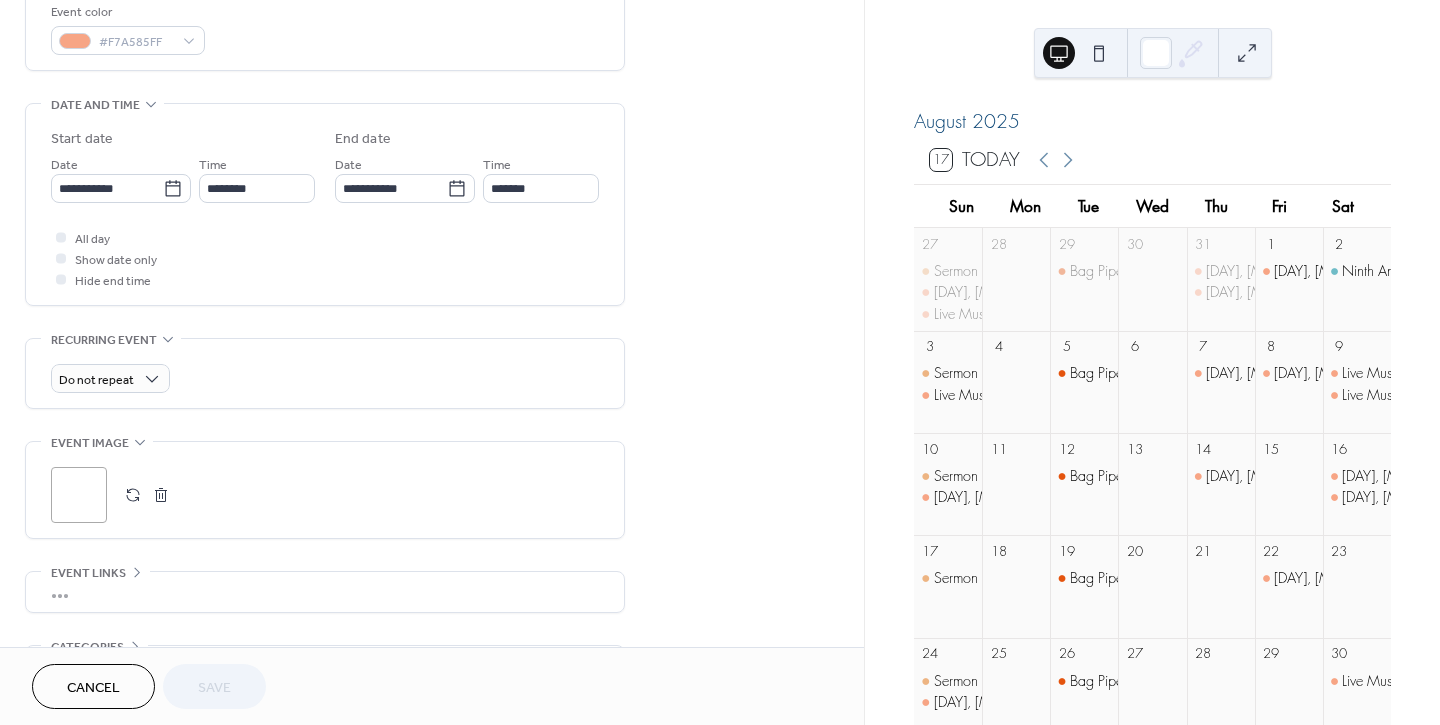 scroll, scrollTop: 555, scrollLeft: 0, axis: vertical 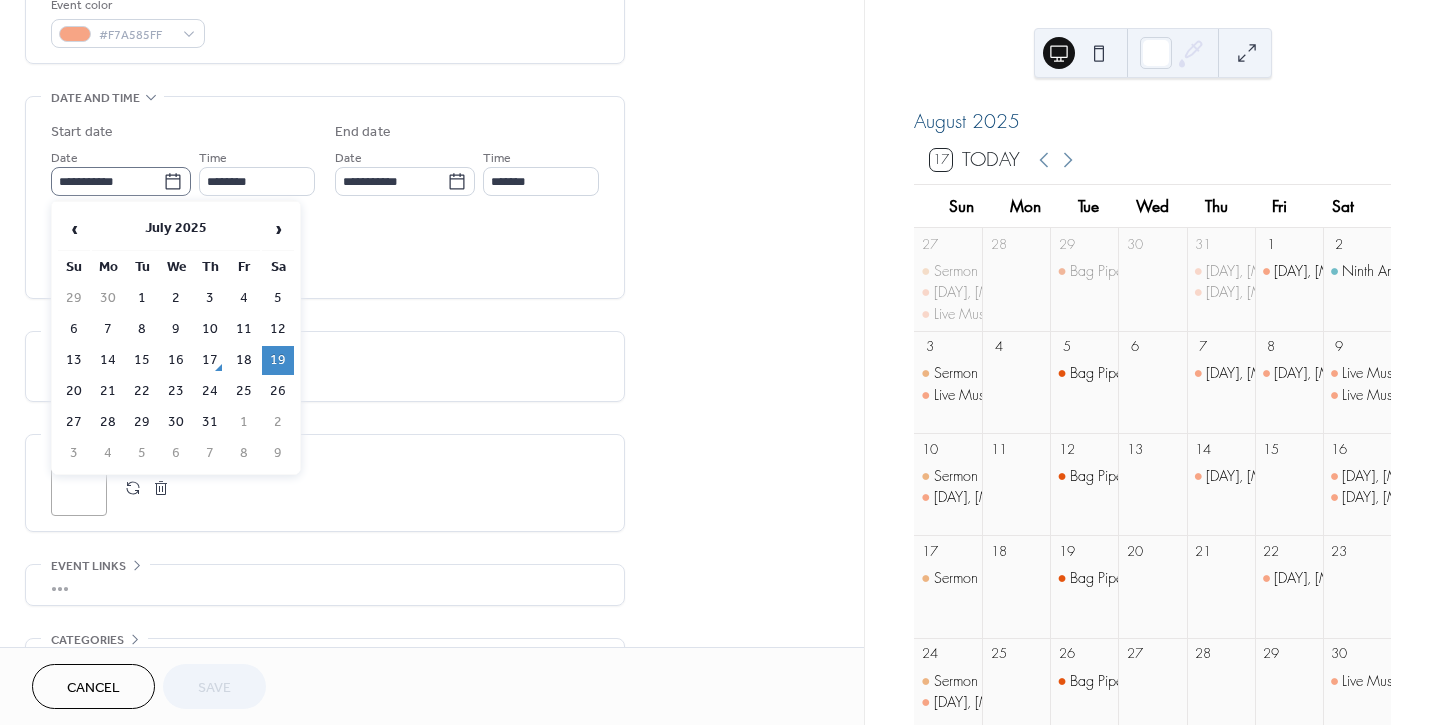 click 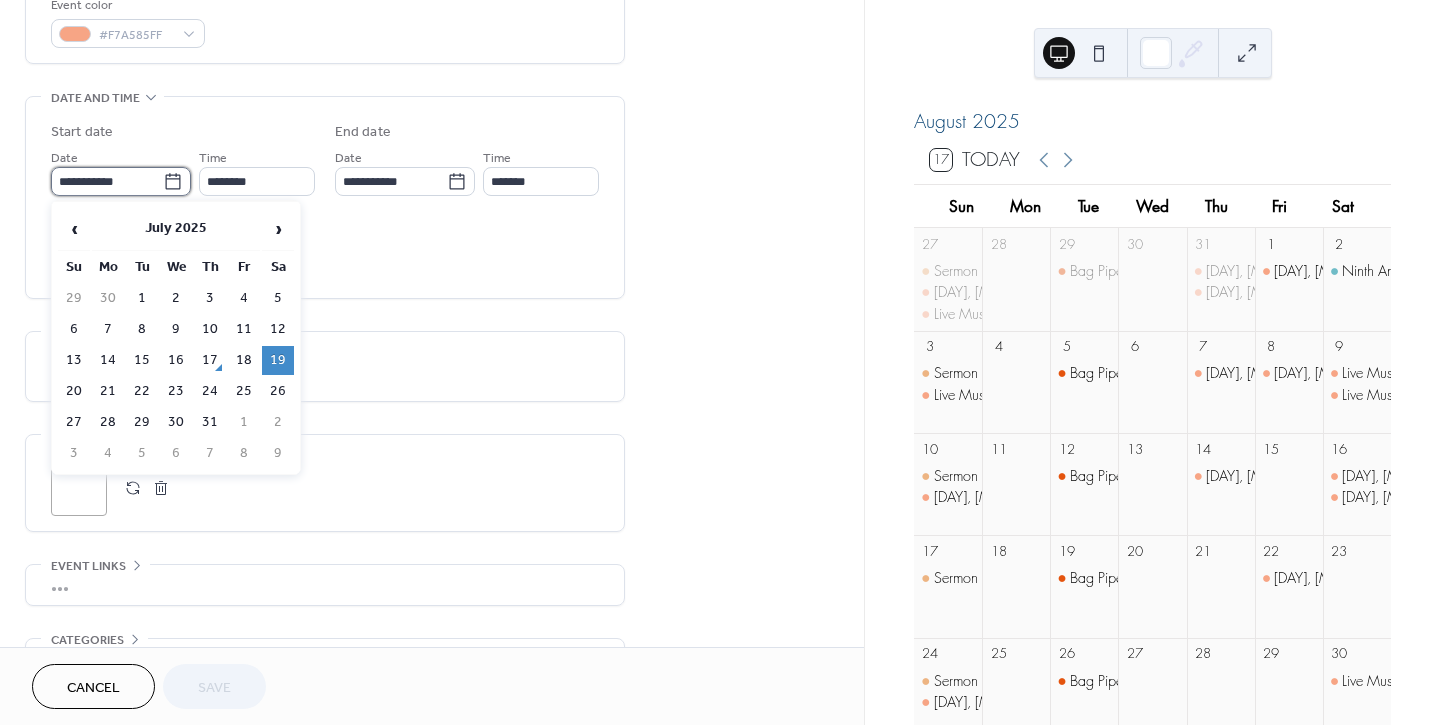 click on "**********" at bounding box center [107, 181] 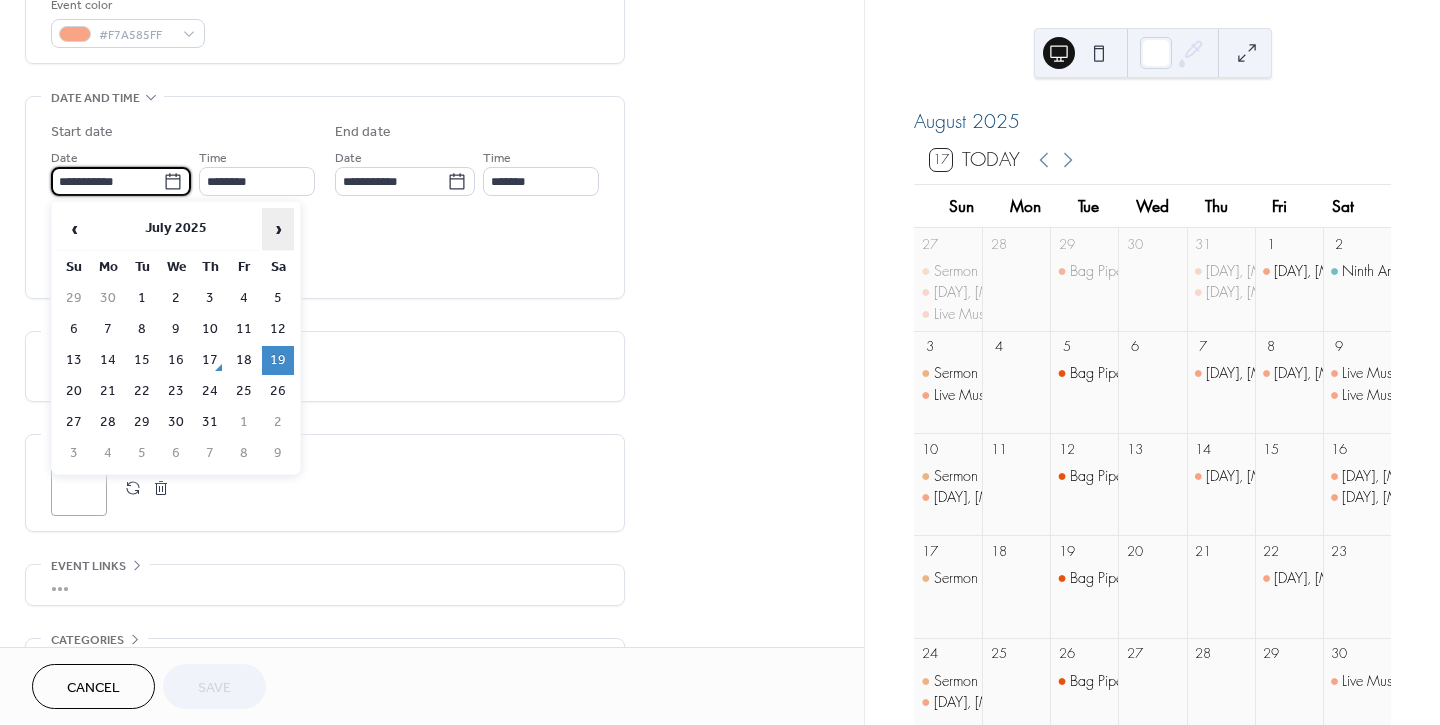 click on "›" at bounding box center [278, 229] 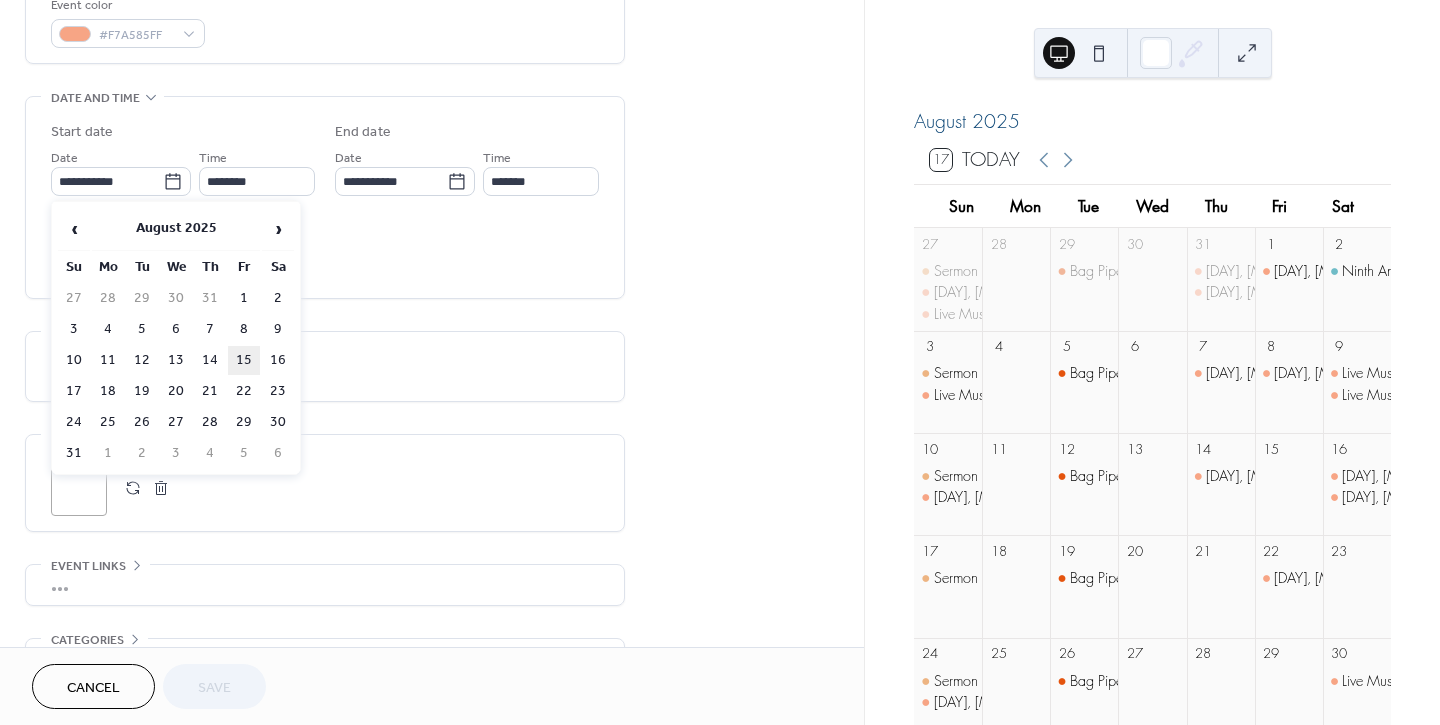 click on "15" at bounding box center (244, 360) 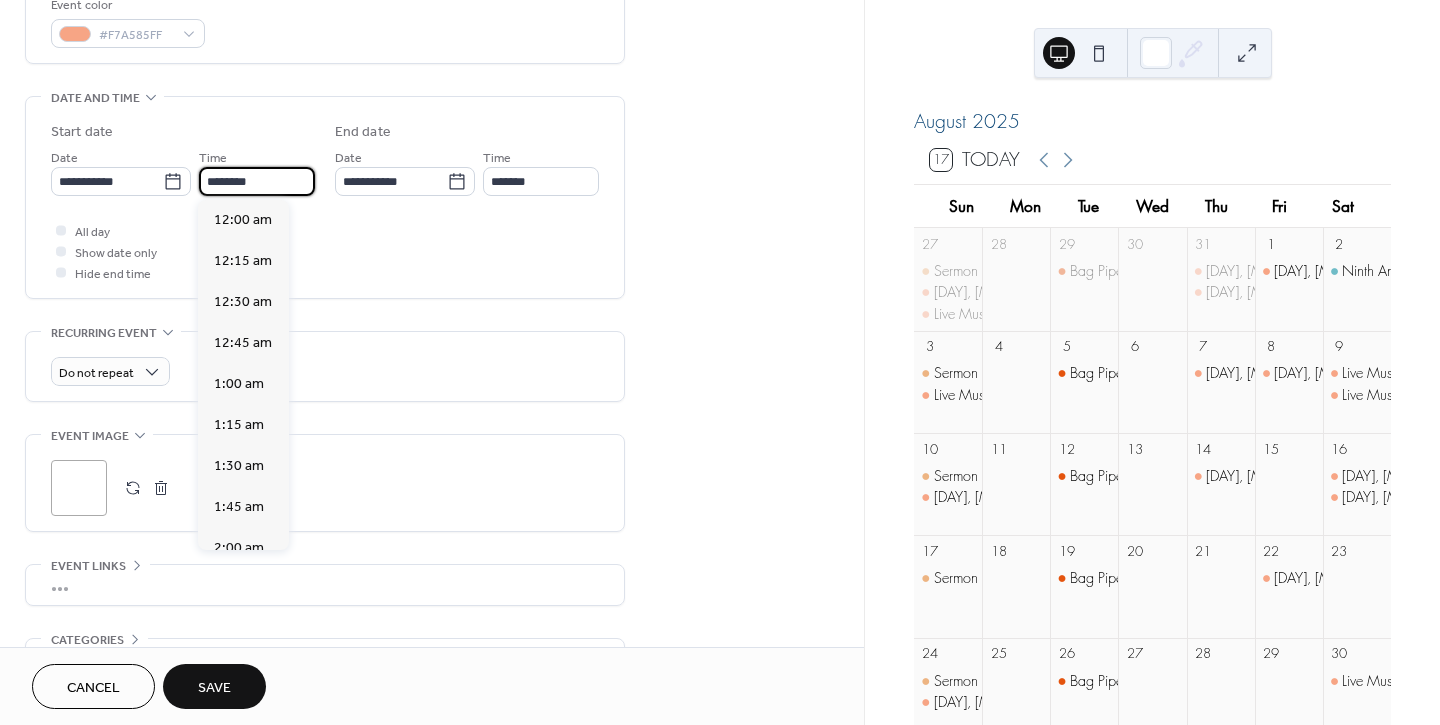click on "********" at bounding box center (257, 181) 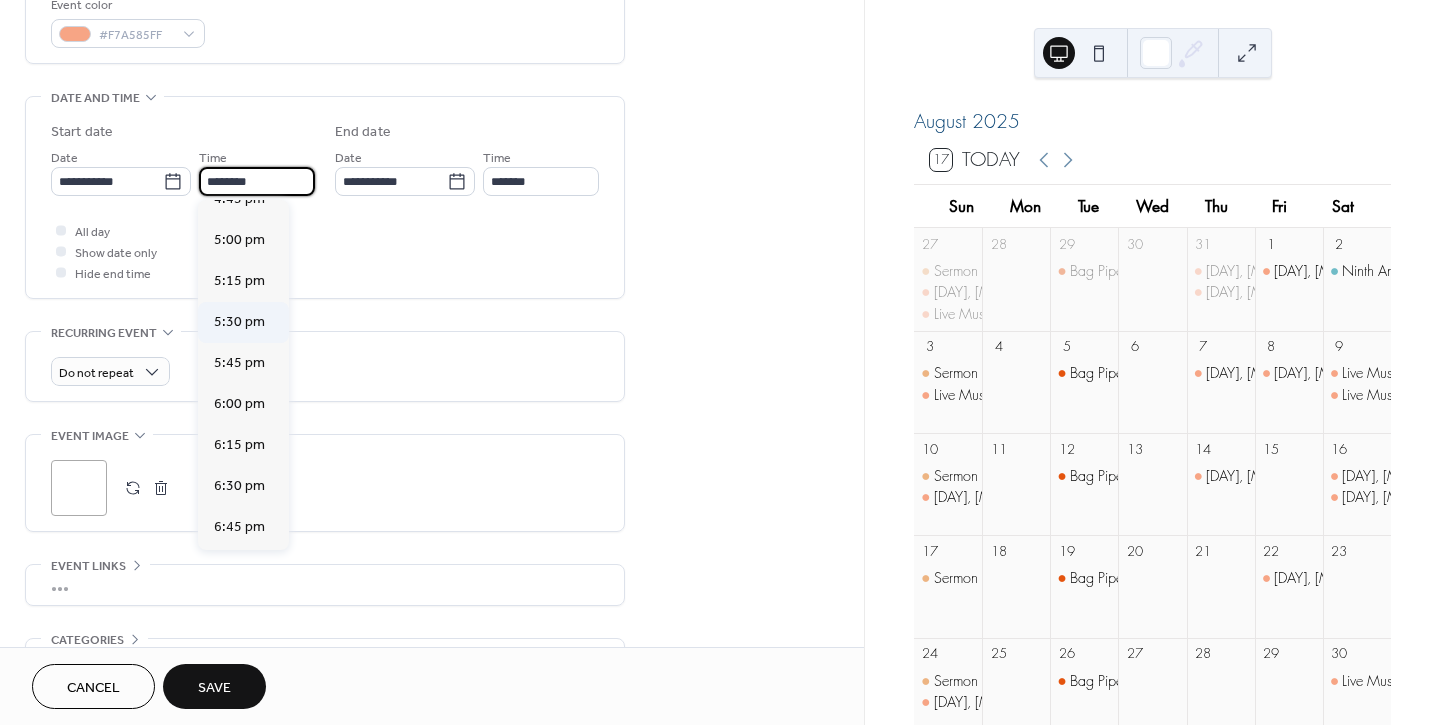 scroll, scrollTop: 2766, scrollLeft: 0, axis: vertical 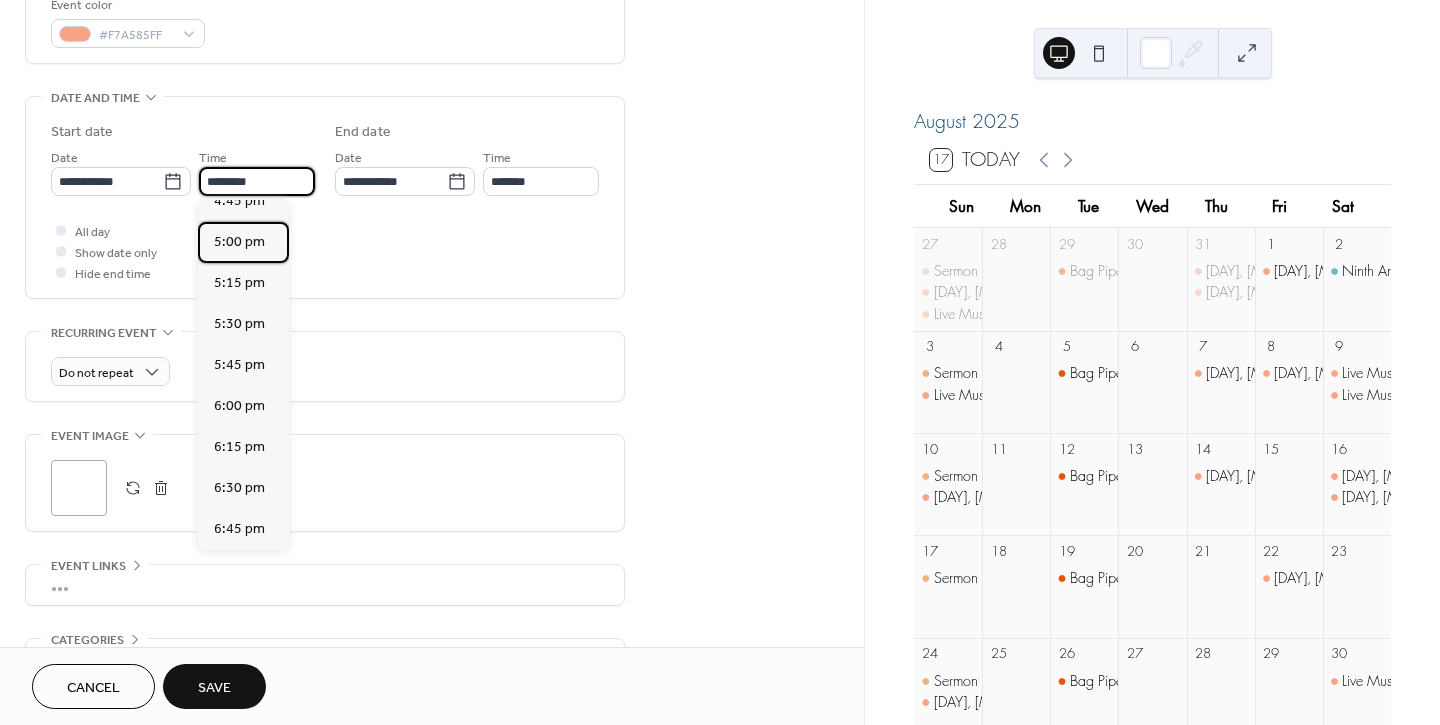 click on "5:00 pm" at bounding box center (239, 241) 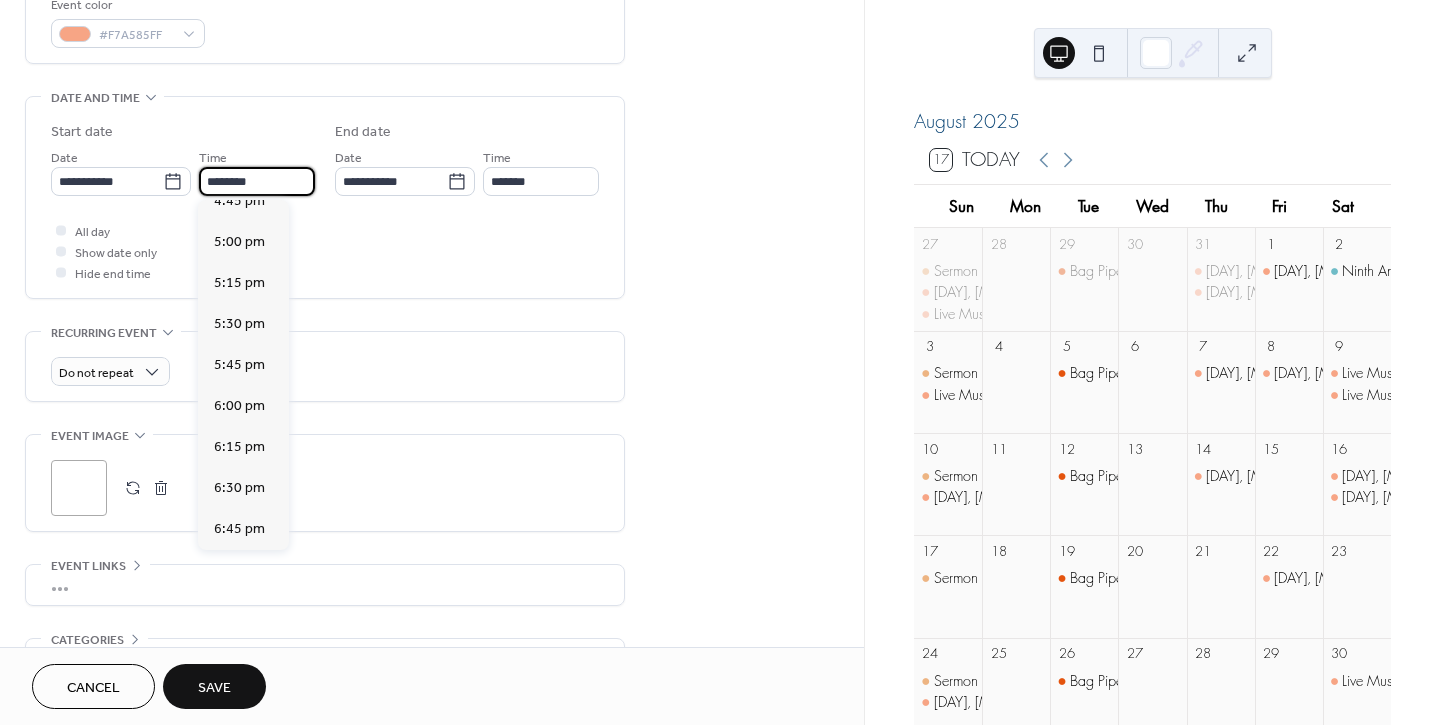 type on "*******" 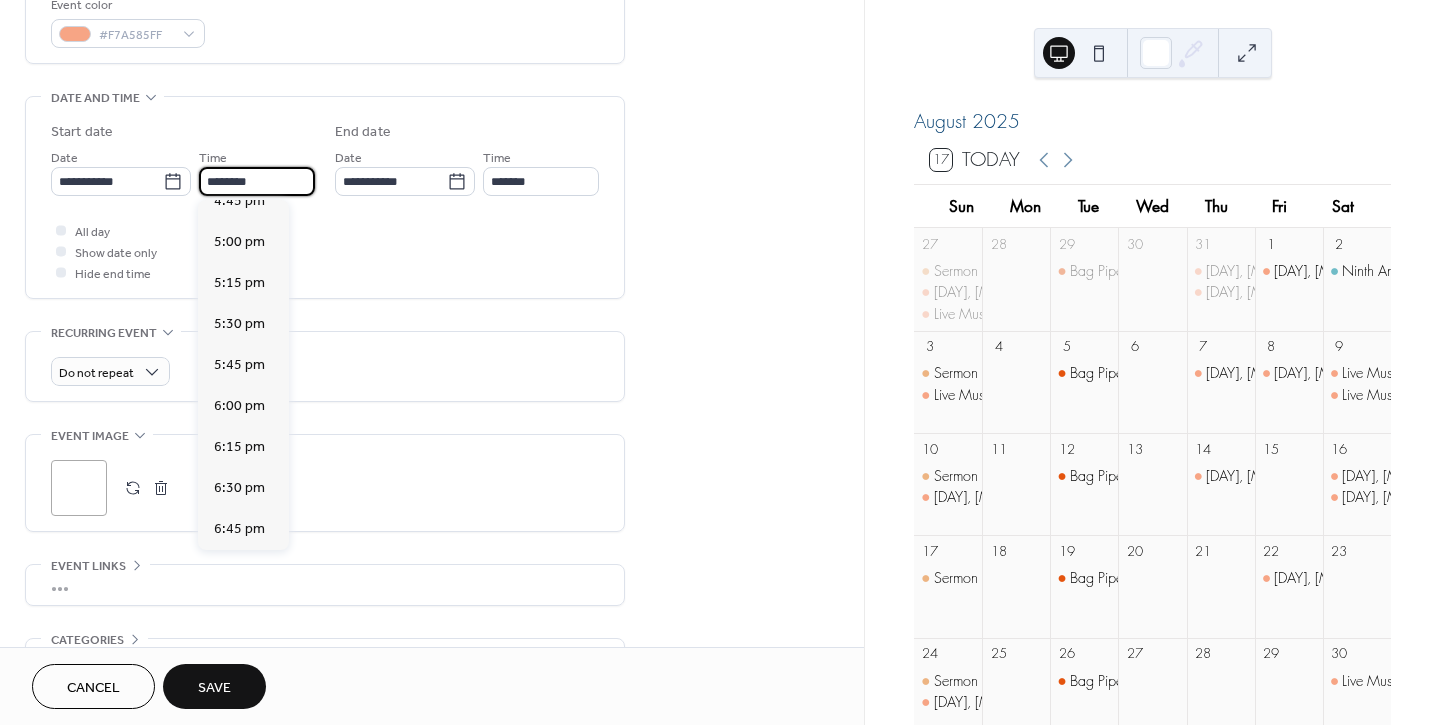 type on "*******" 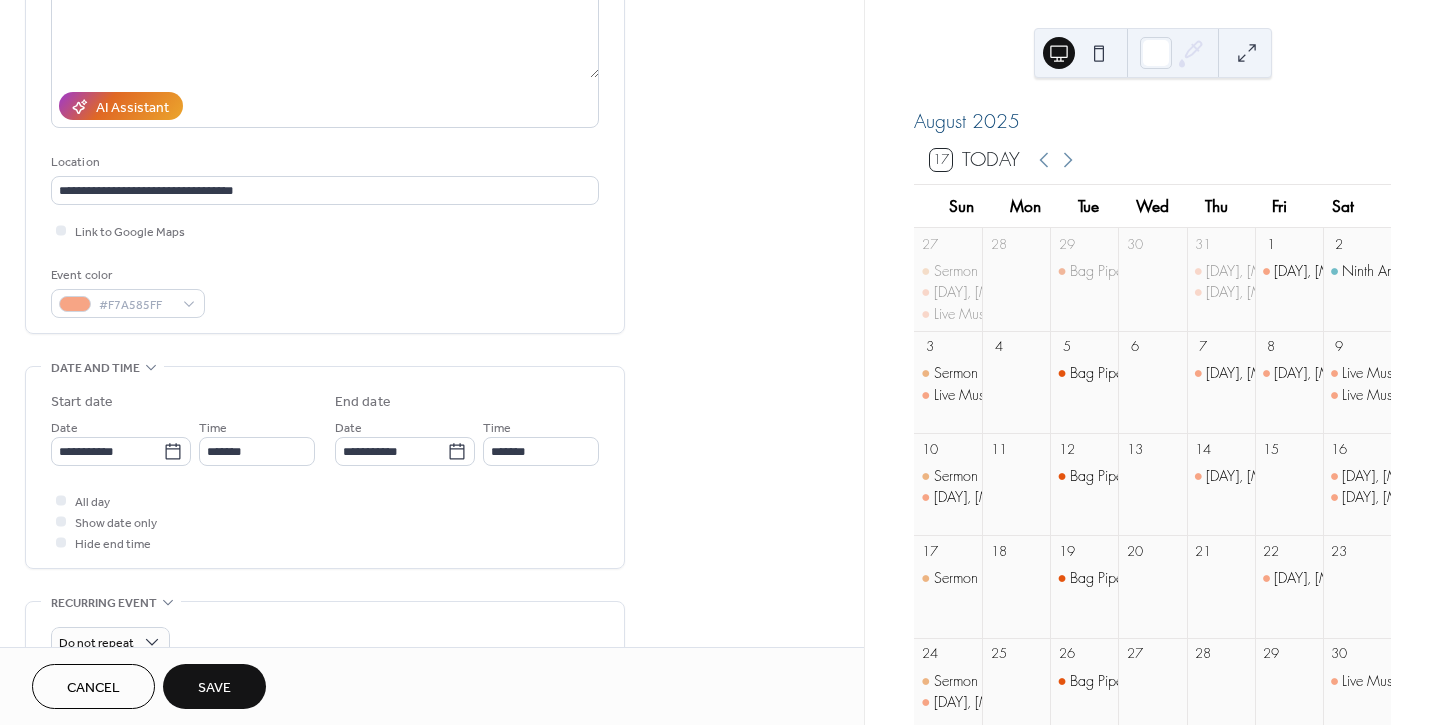 scroll, scrollTop: 111, scrollLeft: 0, axis: vertical 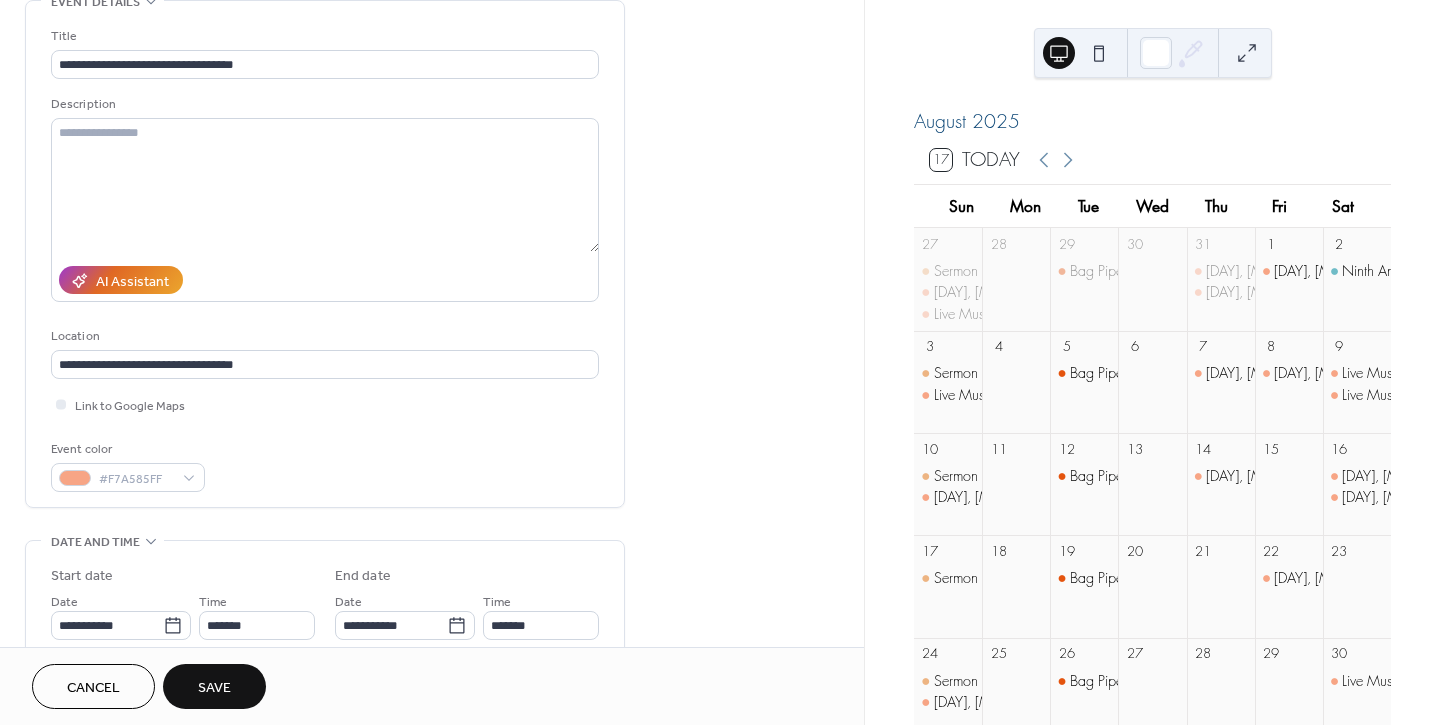 click on "Save" at bounding box center (214, 688) 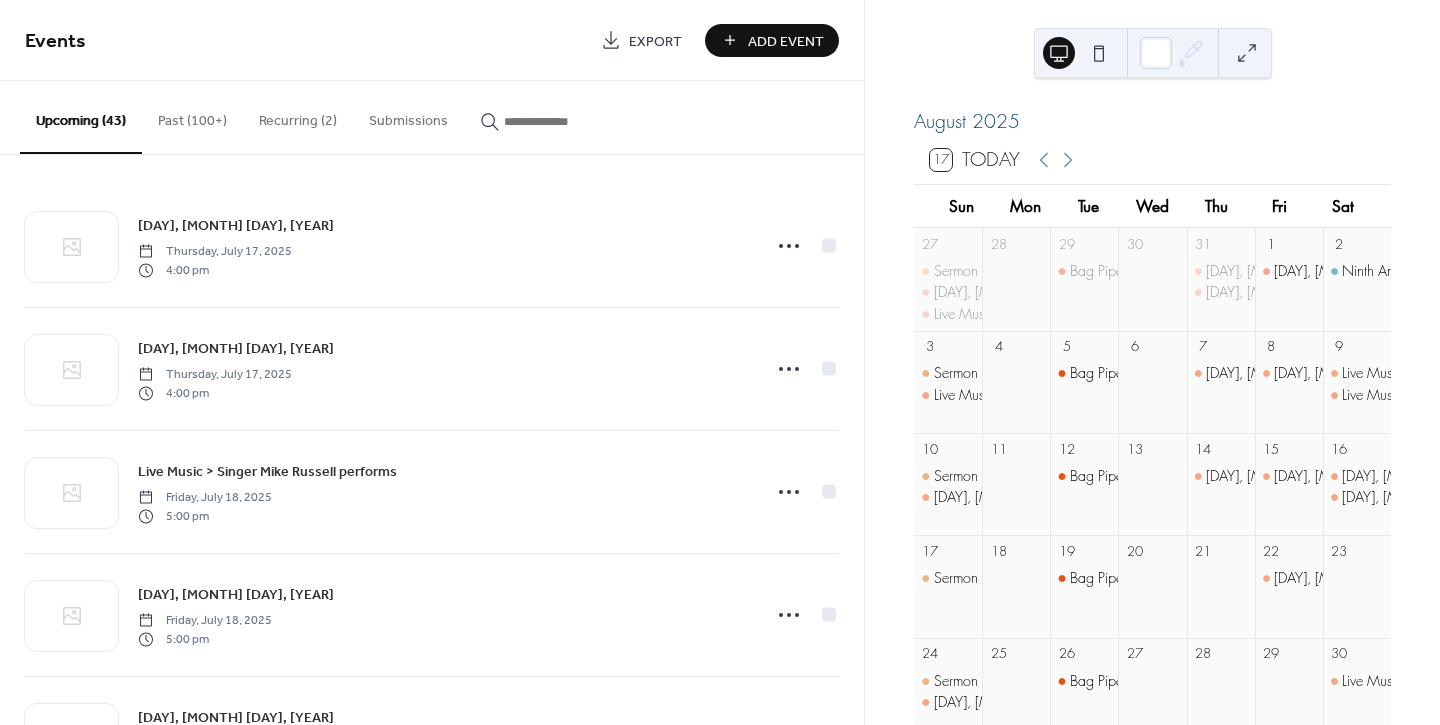 click at bounding box center (564, 121) 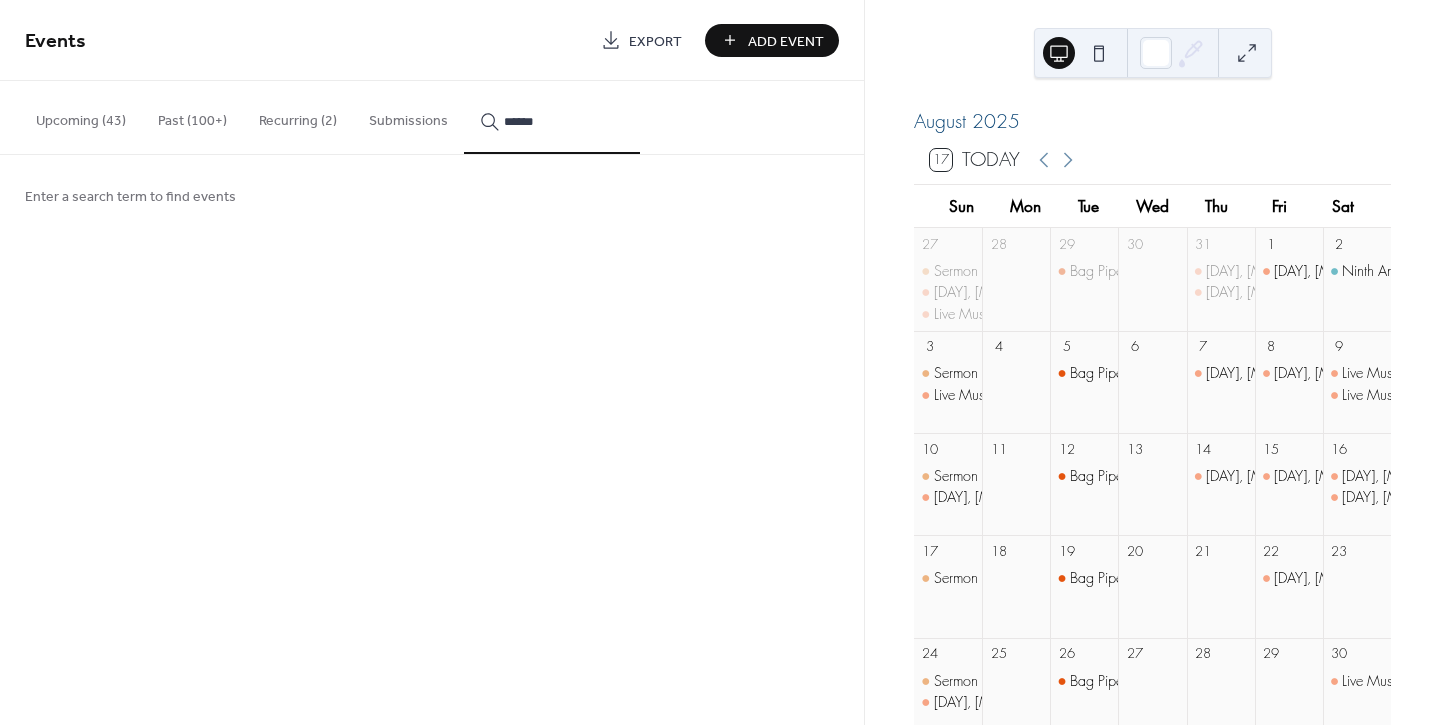 click on "*****" at bounding box center (552, 117) 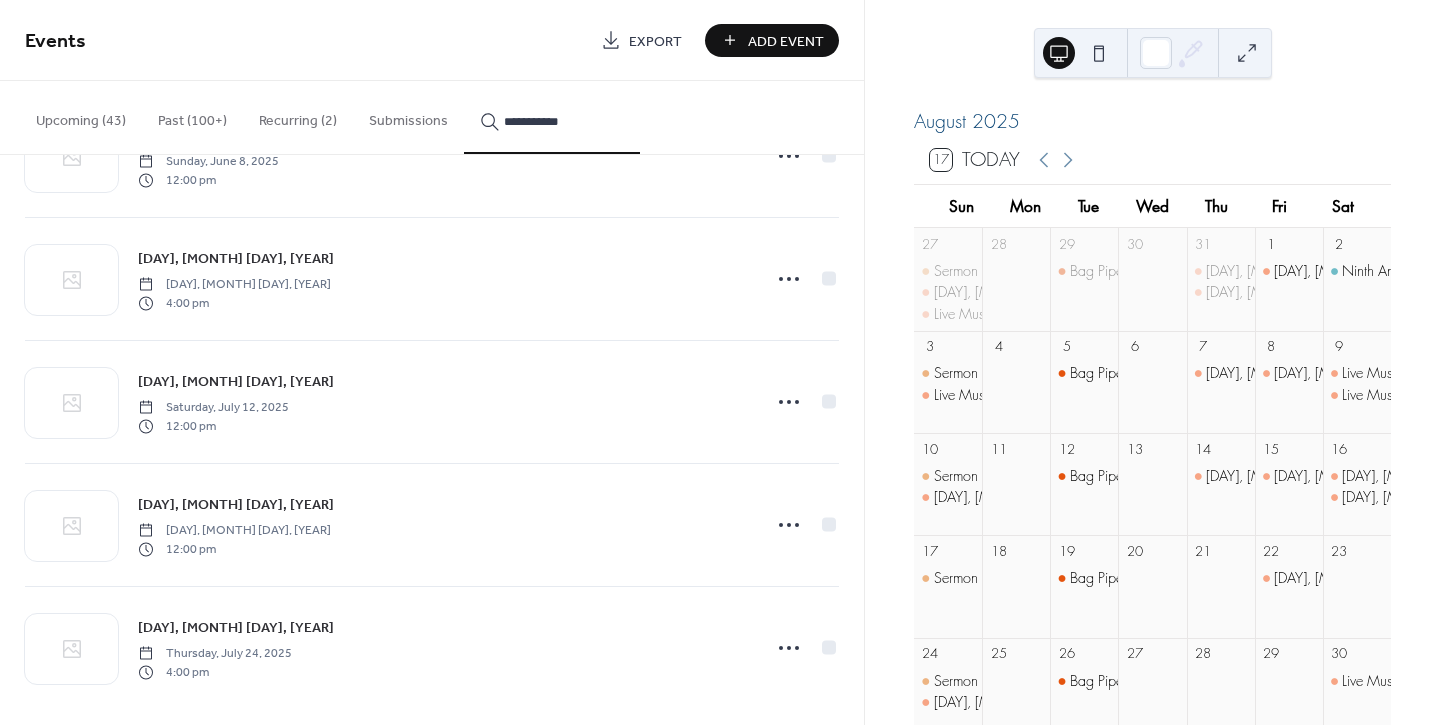 scroll, scrollTop: 227, scrollLeft: 0, axis: vertical 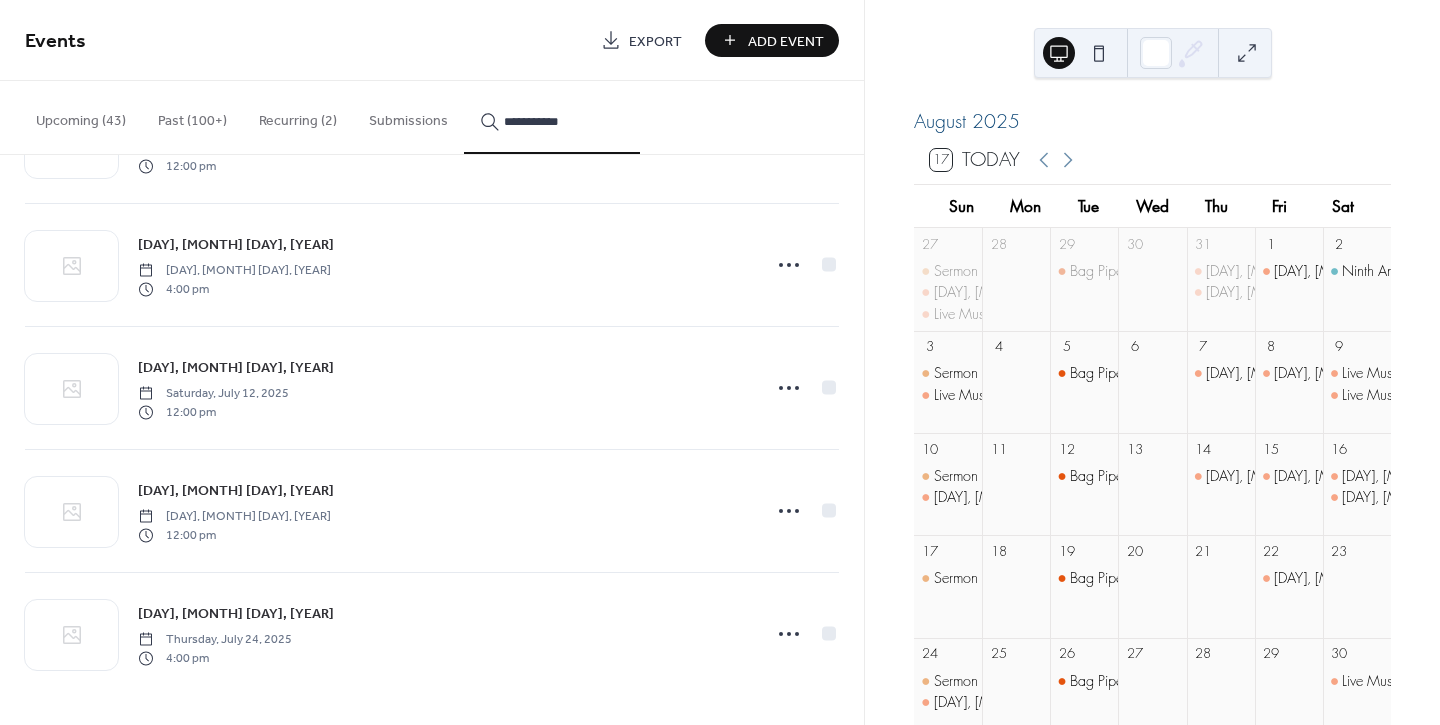 type on "**********" 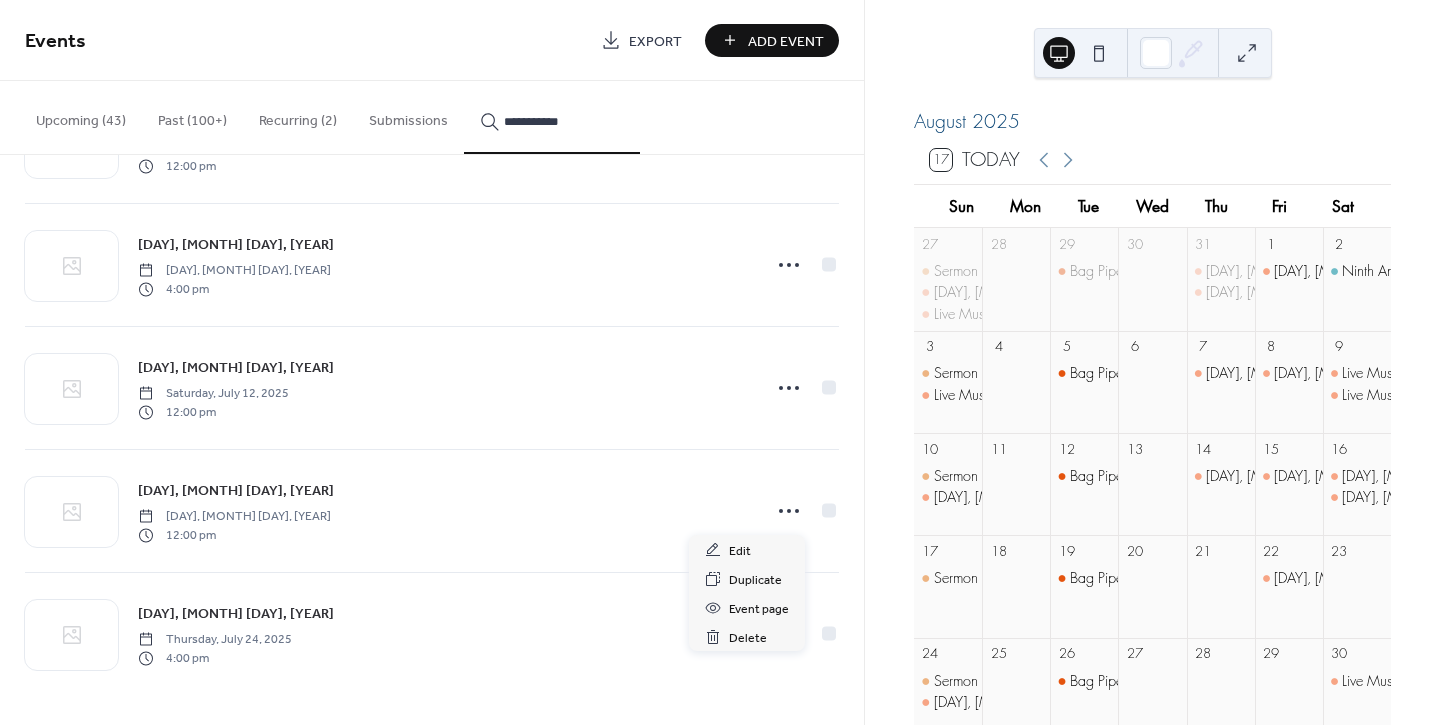 click 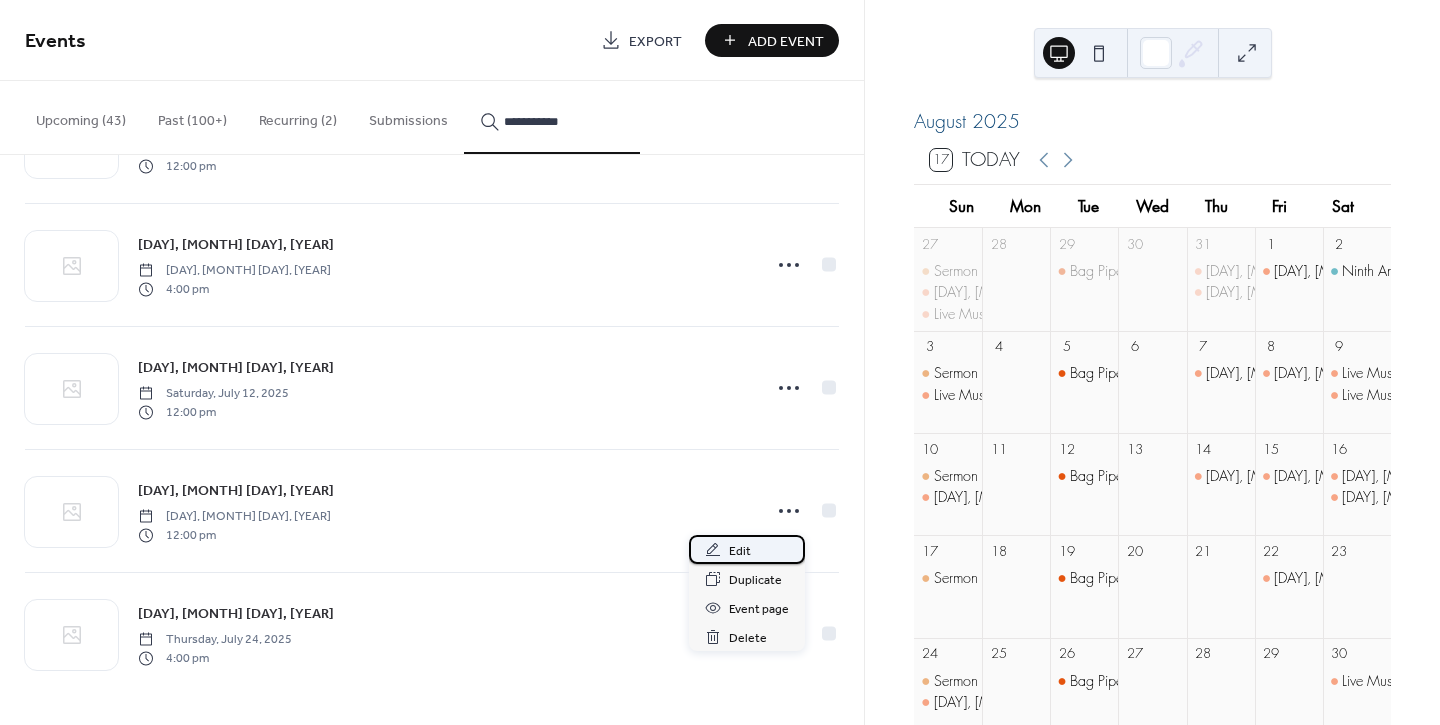 click on "Edit" at bounding box center [740, 551] 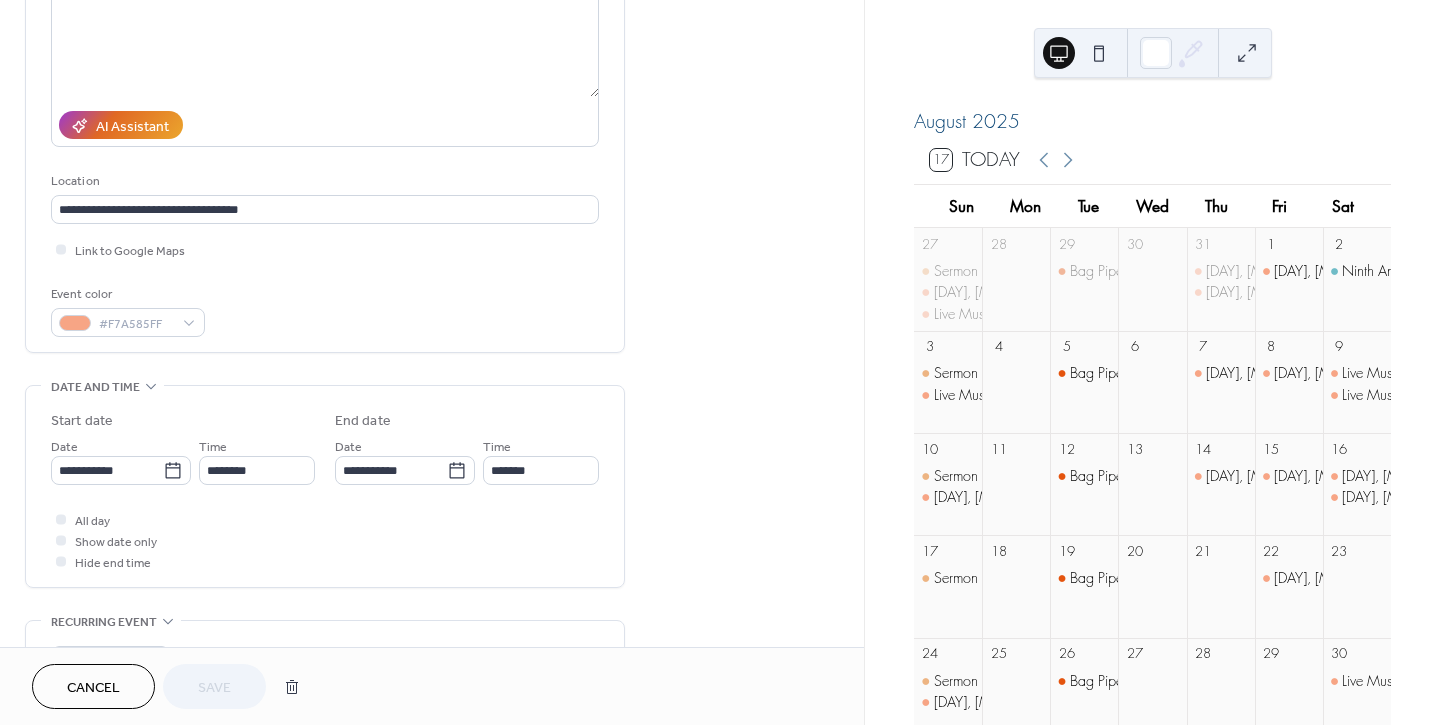 scroll, scrollTop: 555, scrollLeft: 0, axis: vertical 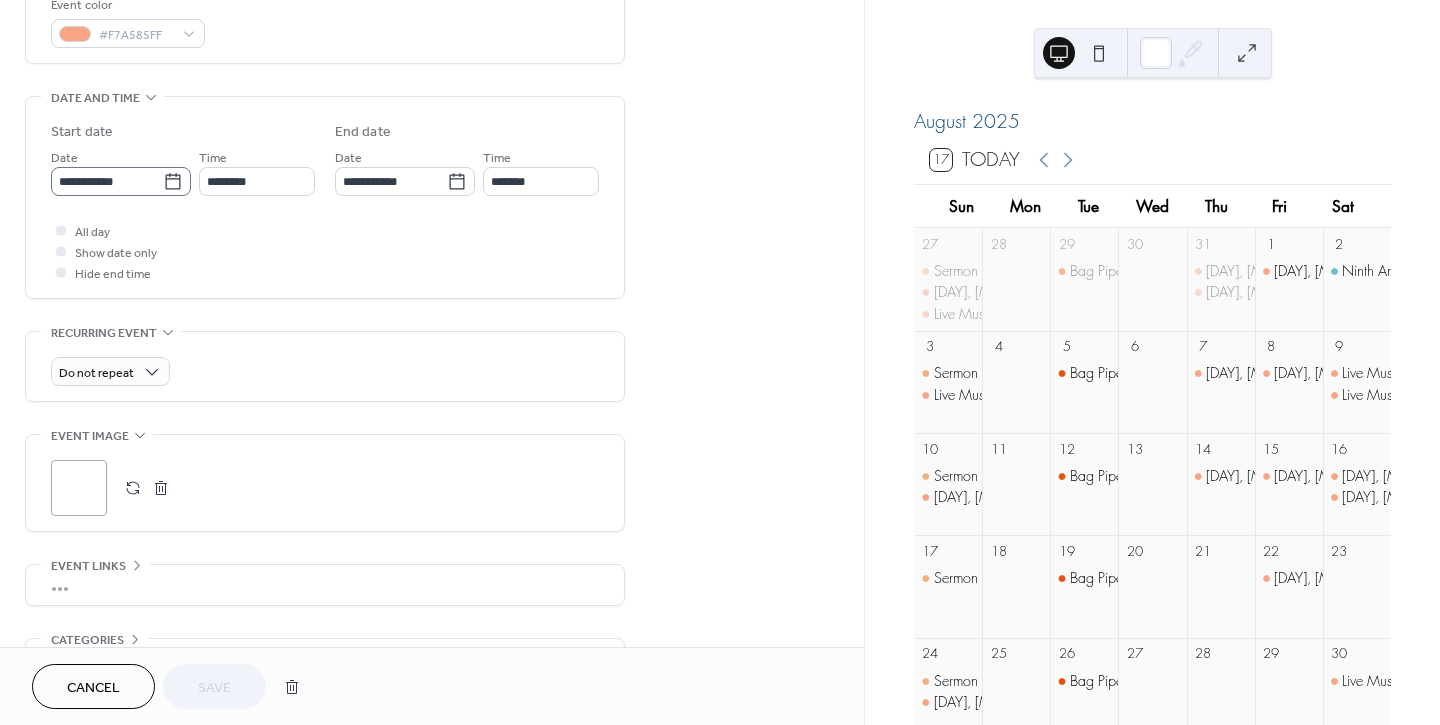 click 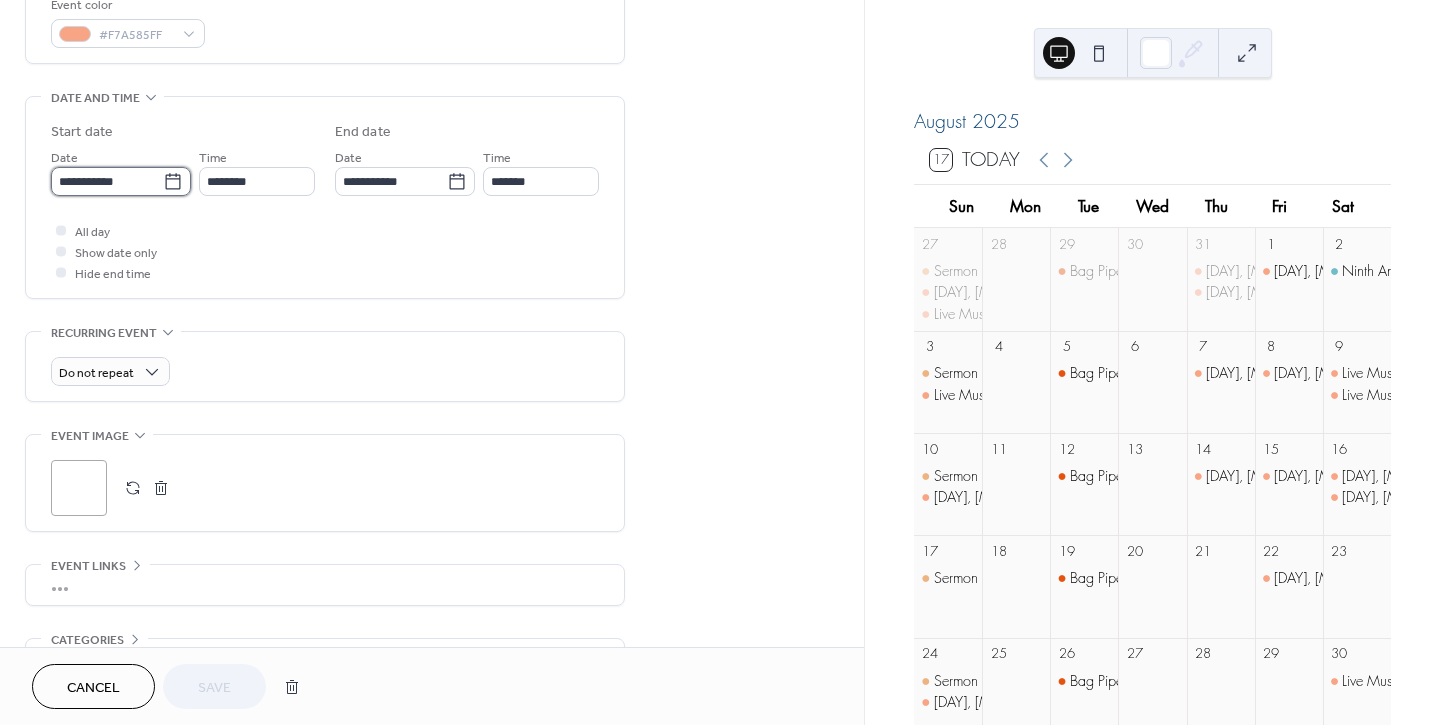 click on "**********" at bounding box center (107, 181) 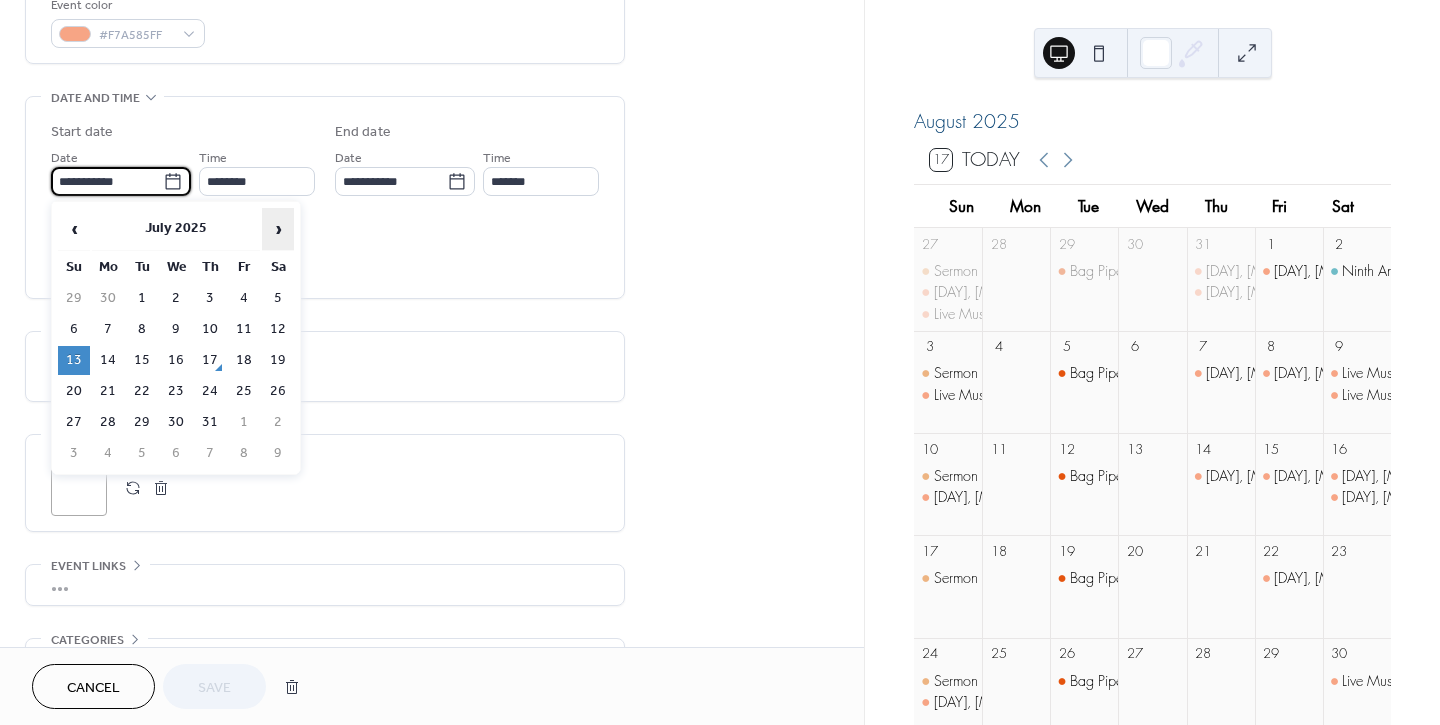 click on "›" at bounding box center [278, 229] 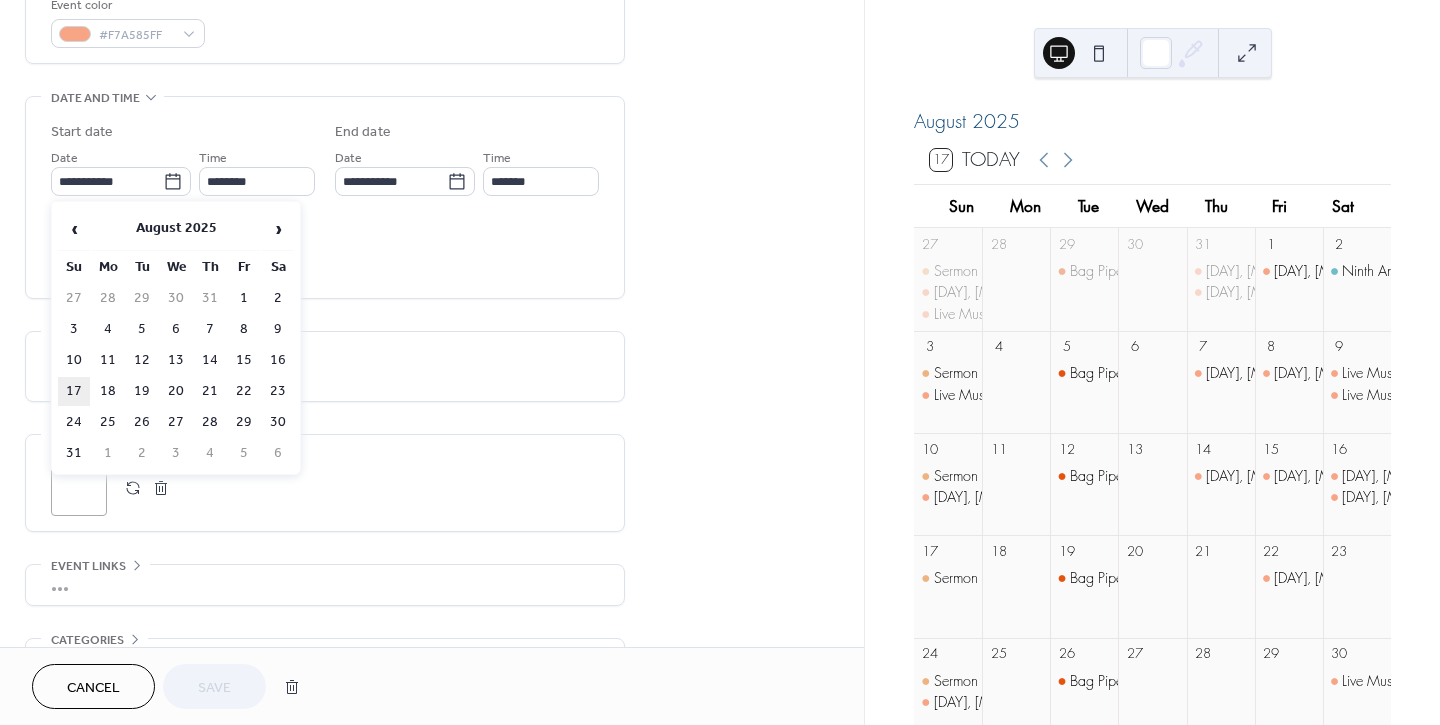 click on "17" at bounding box center (74, 391) 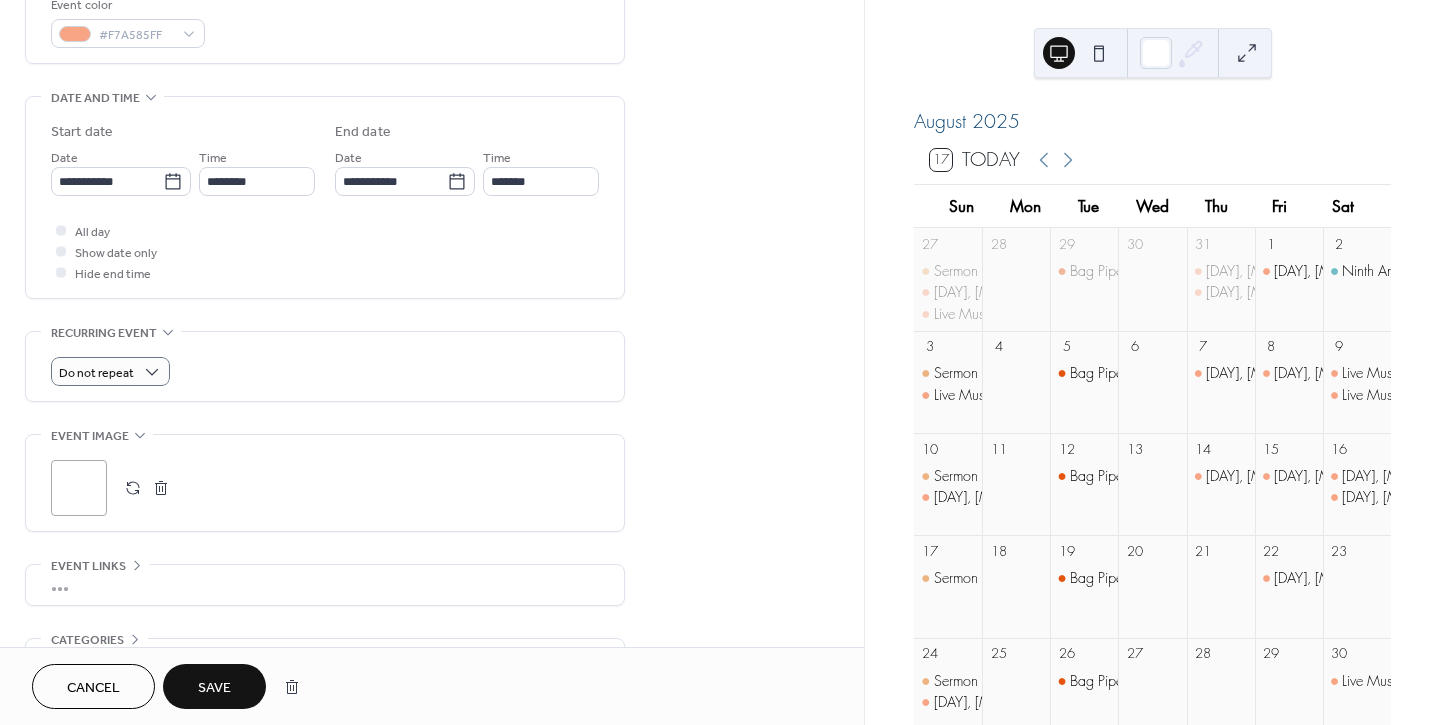 type on "**********" 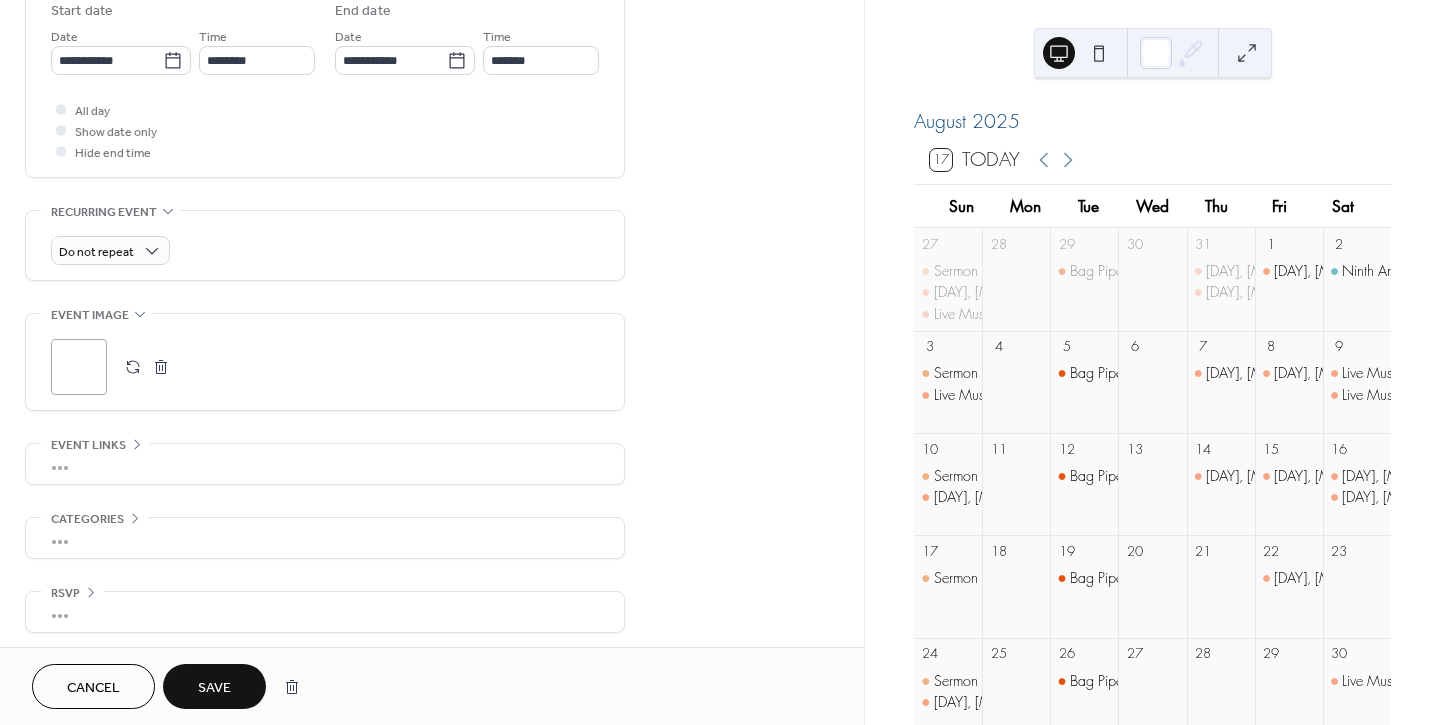 scroll, scrollTop: 682, scrollLeft: 0, axis: vertical 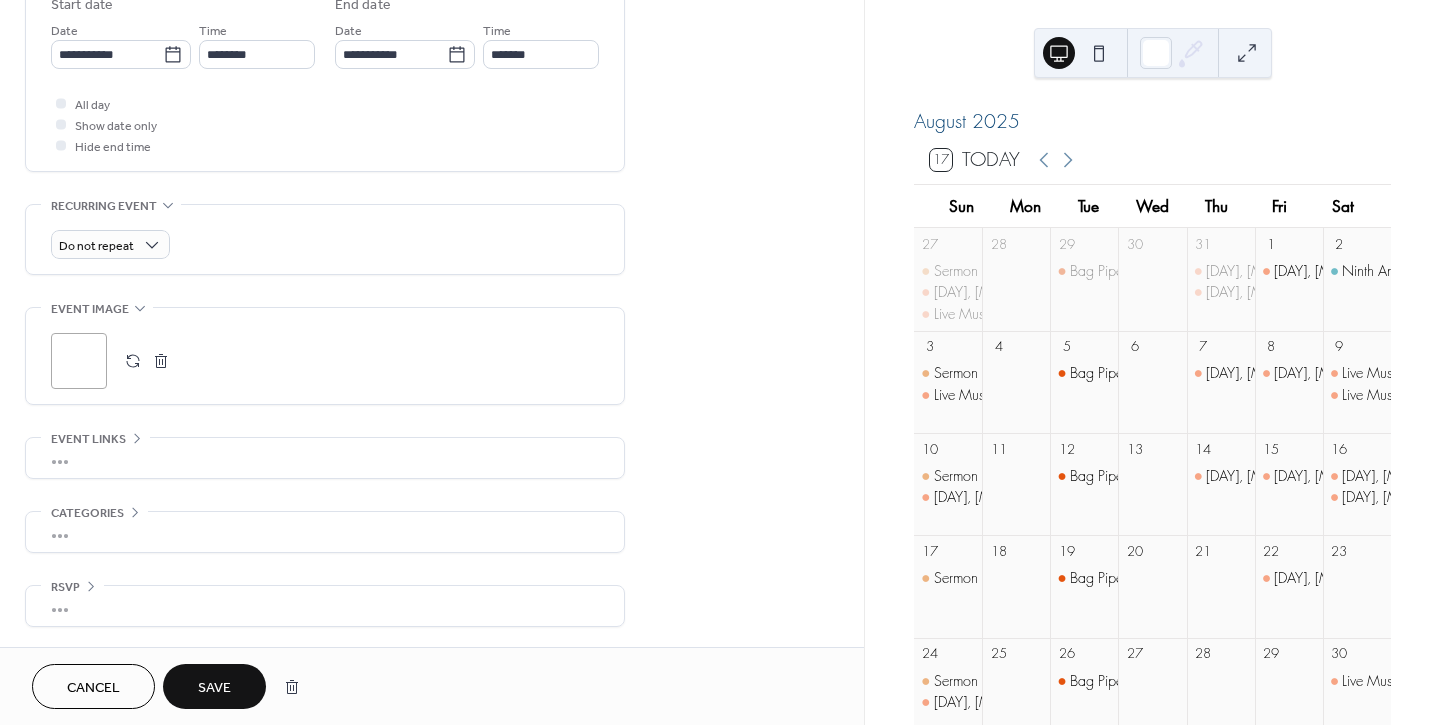click on "Save" at bounding box center [214, 686] 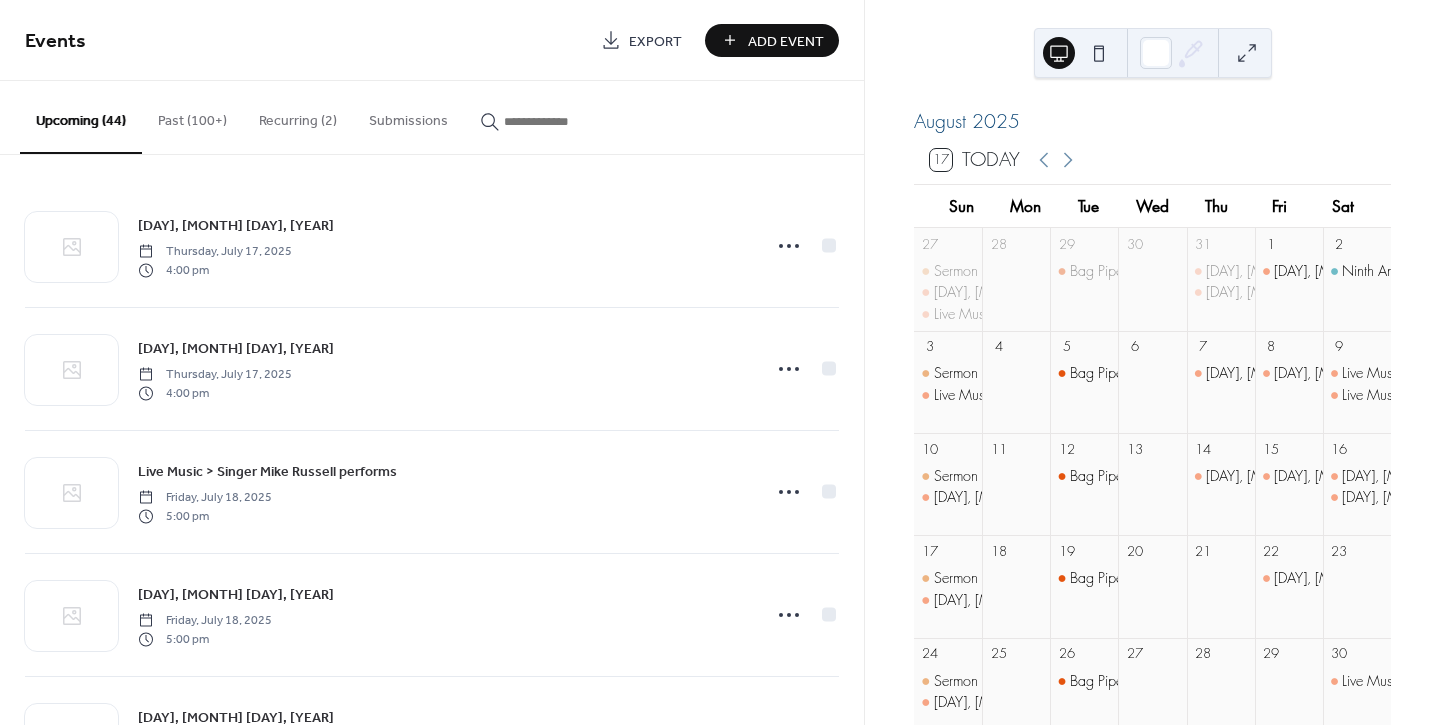 click at bounding box center [564, 121] 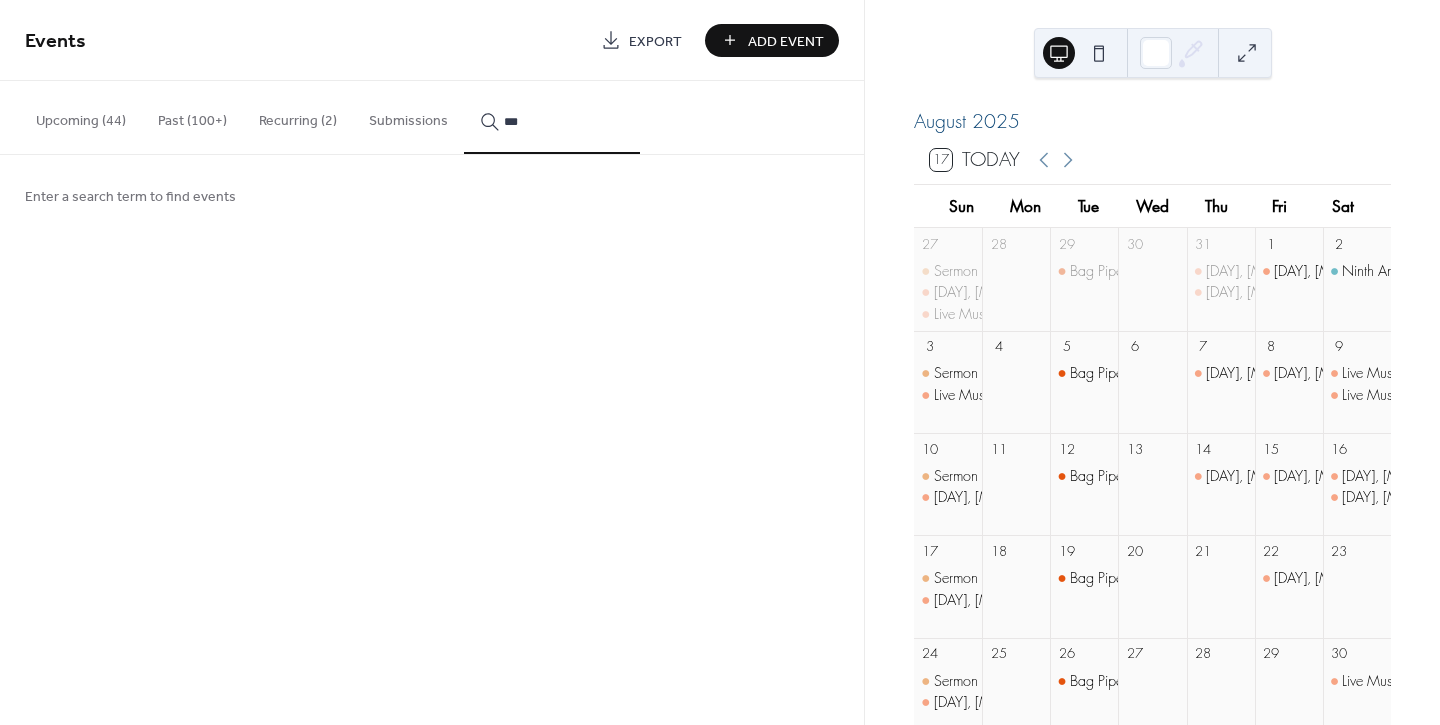 click on "***" at bounding box center (552, 117) 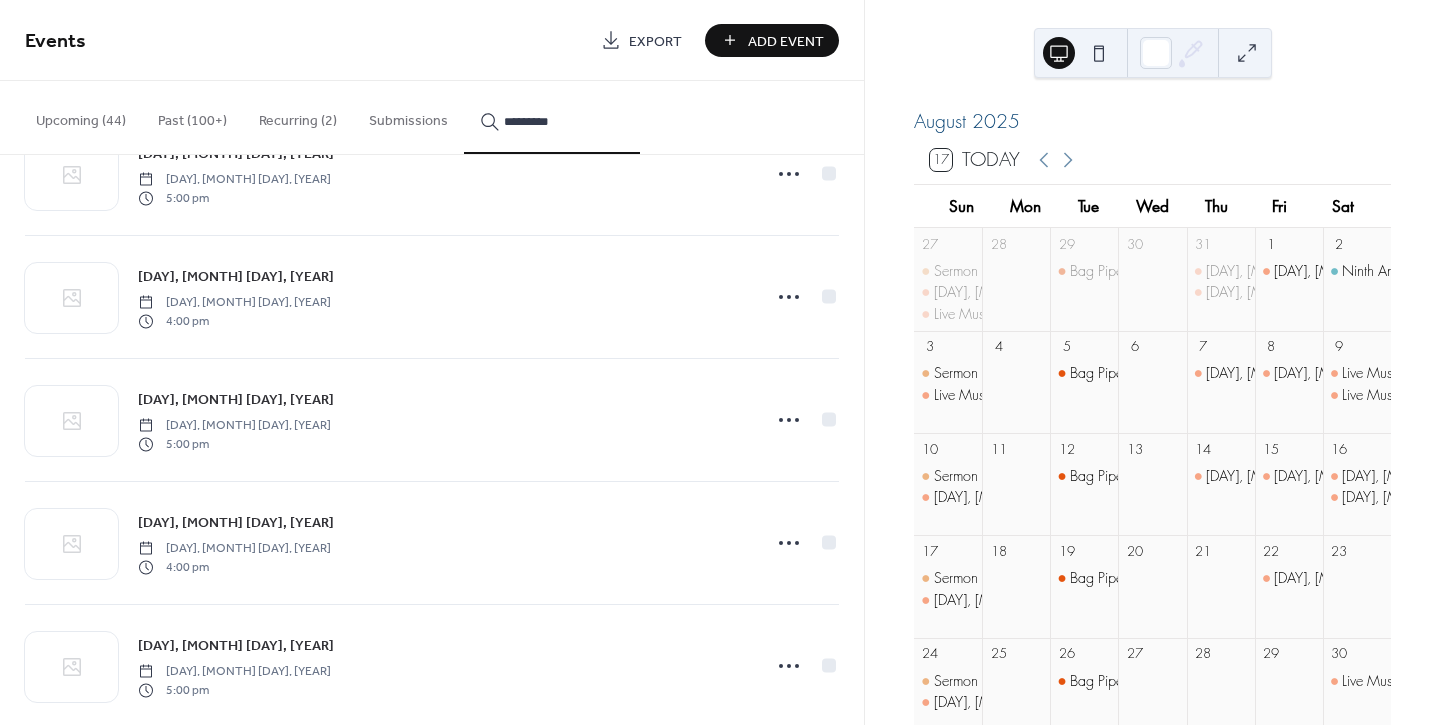 scroll, scrollTop: 3182, scrollLeft: 0, axis: vertical 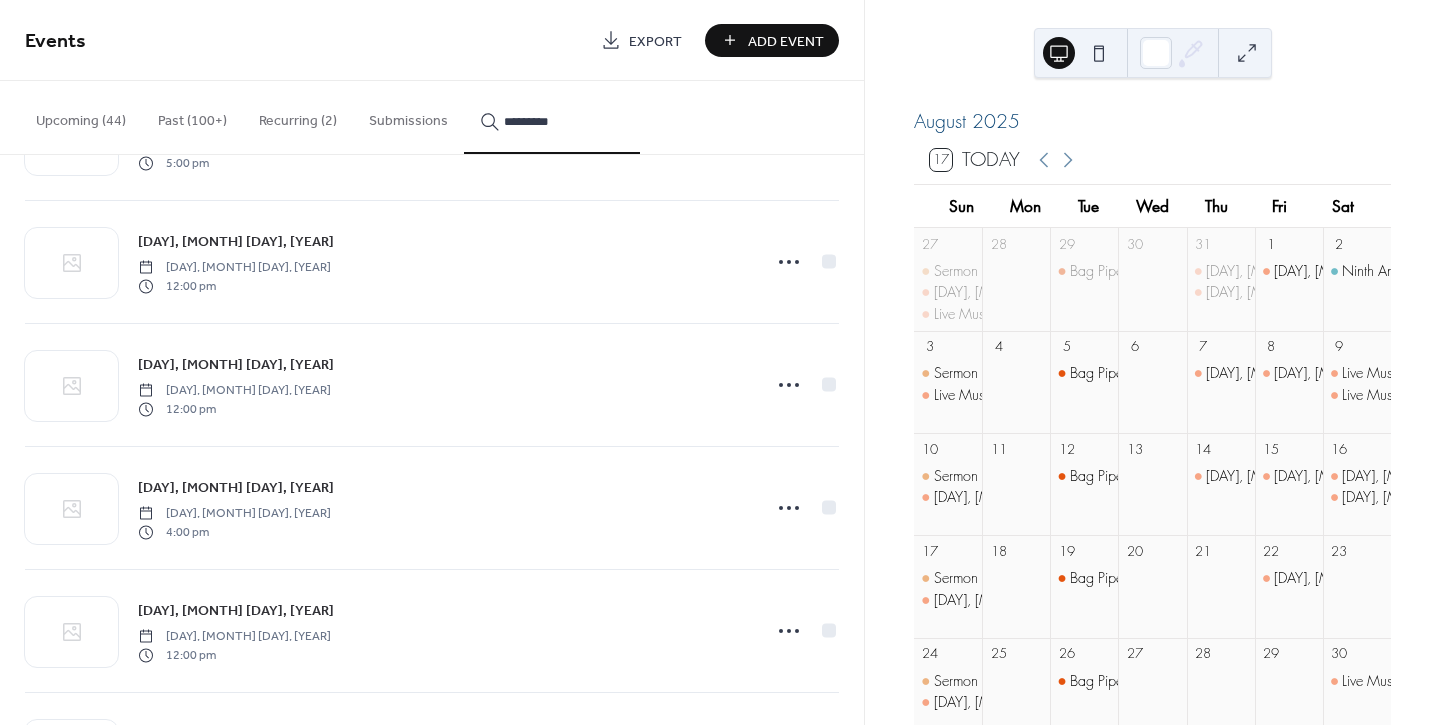 type on "*********" 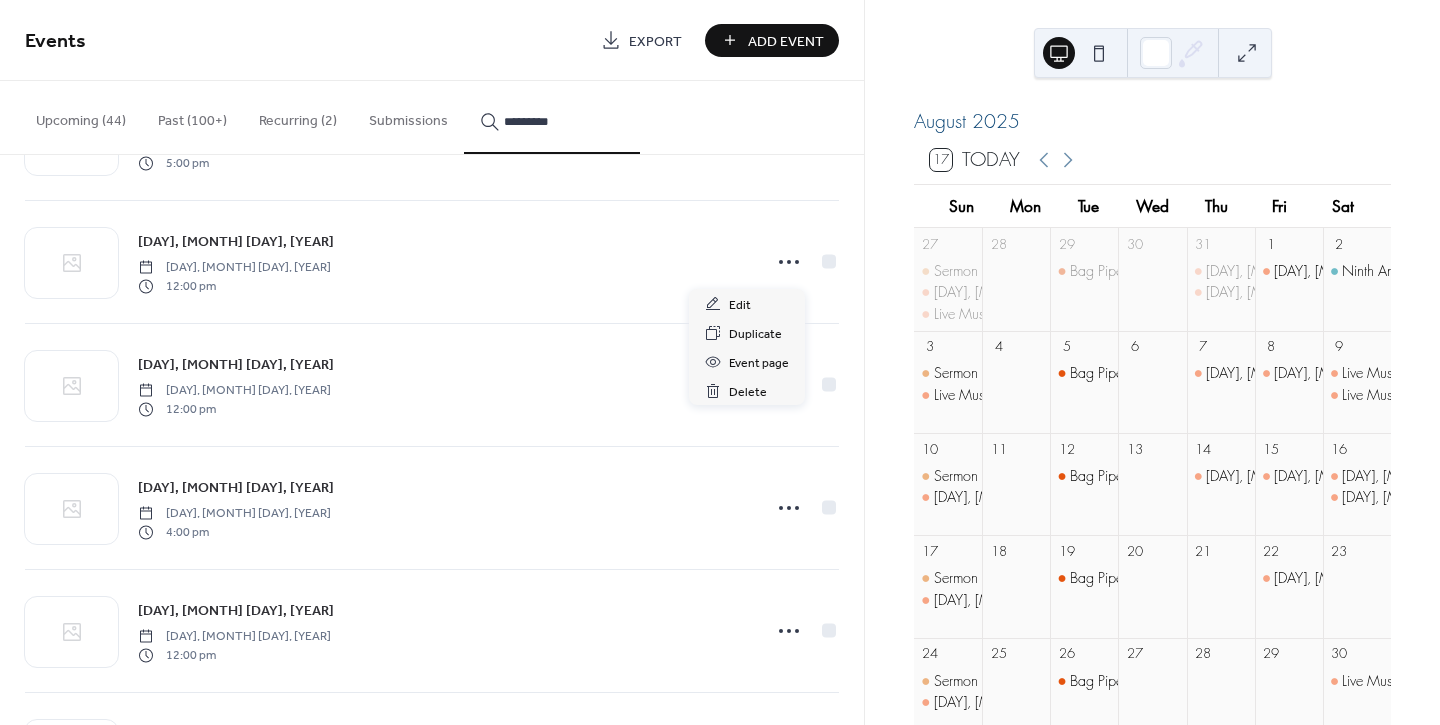 click 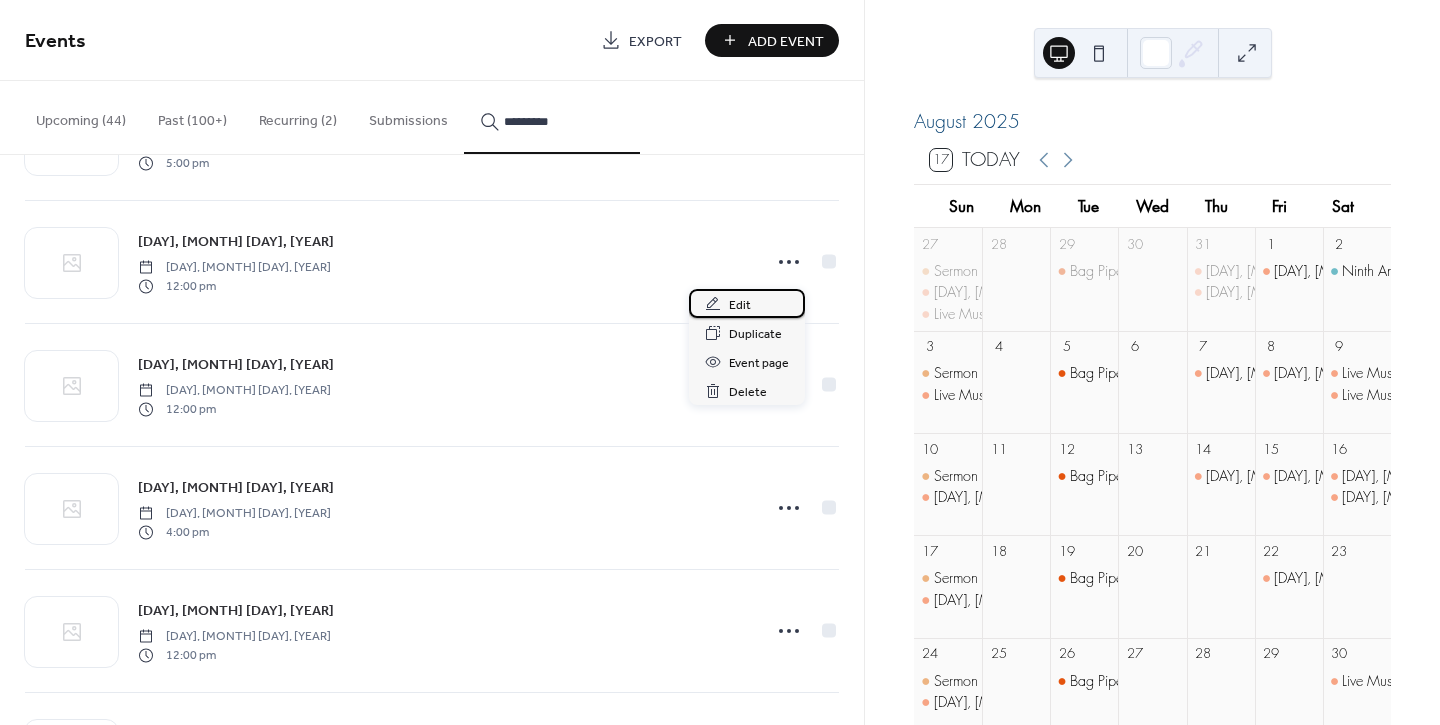 click on "Edit" at bounding box center (740, 305) 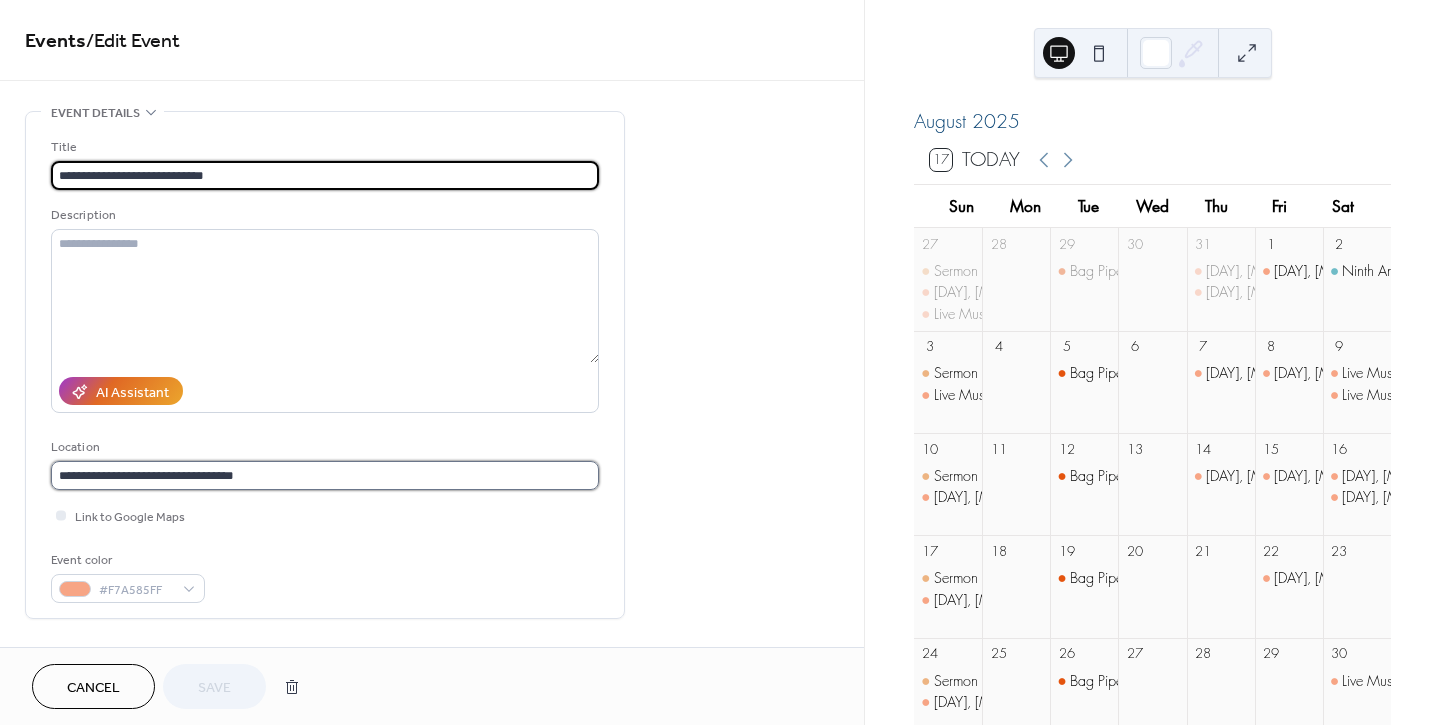 click on "**********" at bounding box center (325, 475) 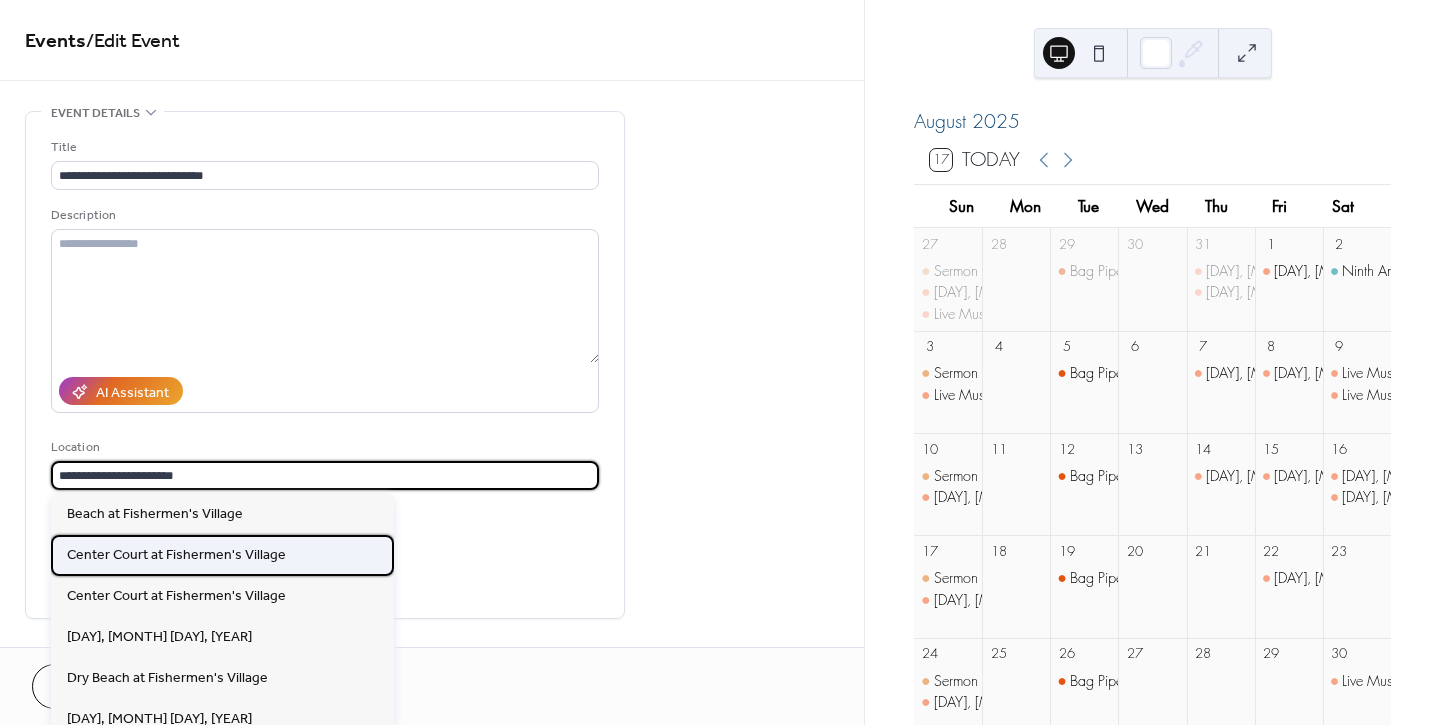 click on "Center  Court  at Fishermen's Village" at bounding box center (176, 555) 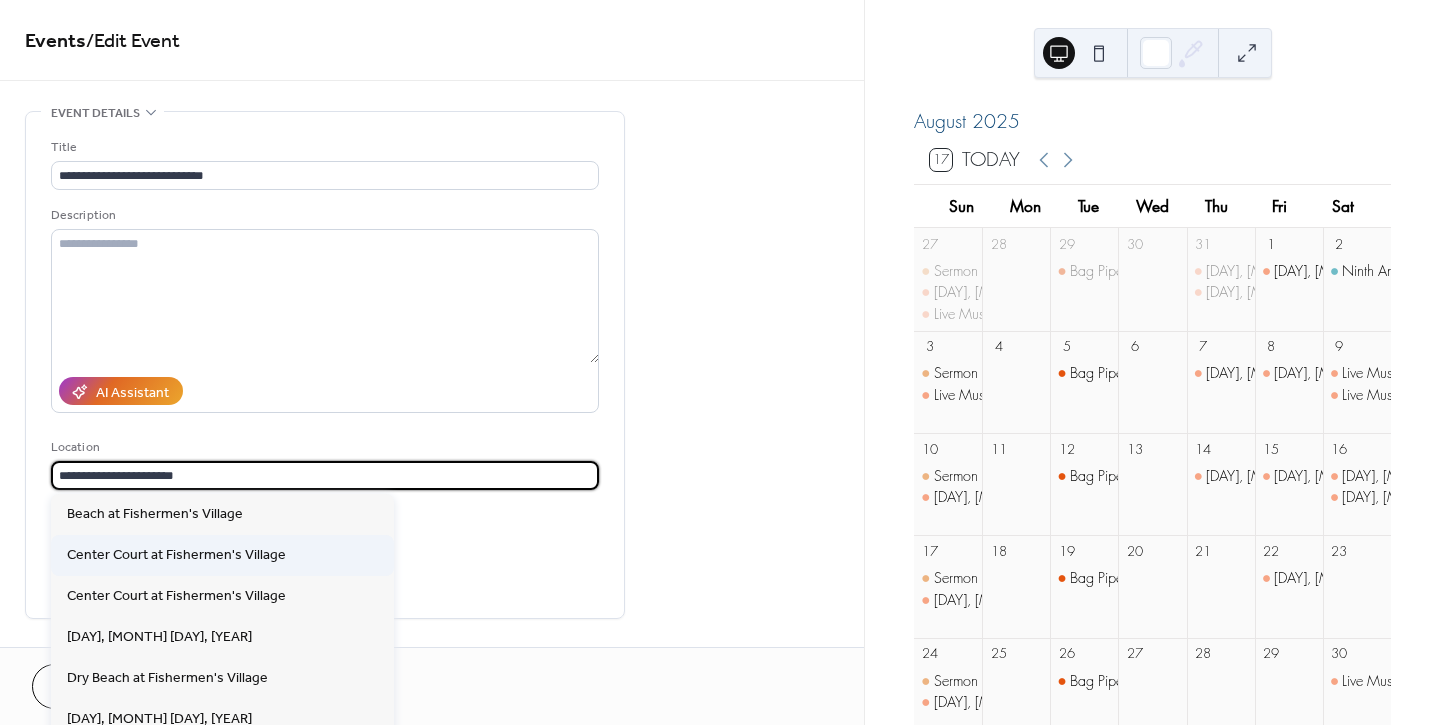 type on "**********" 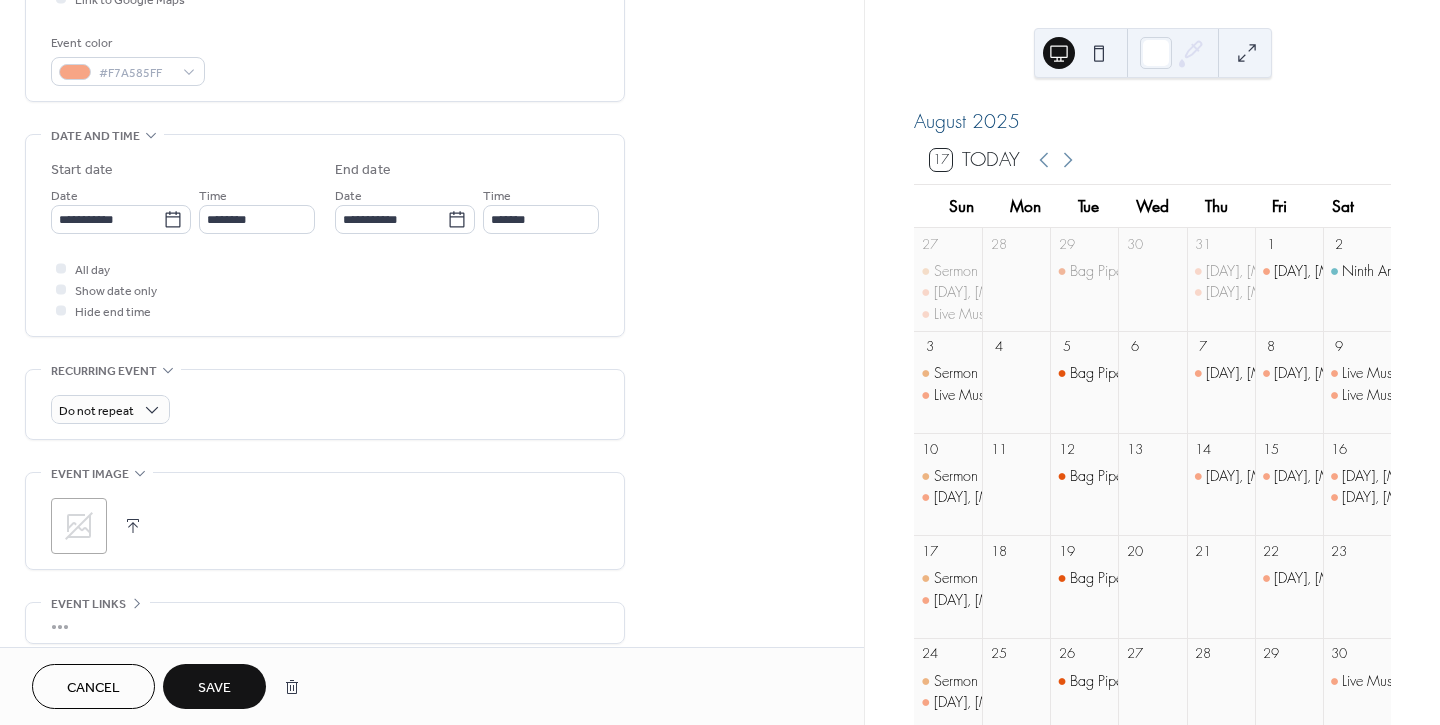 scroll, scrollTop: 555, scrollLeft: 0, axis: vertical 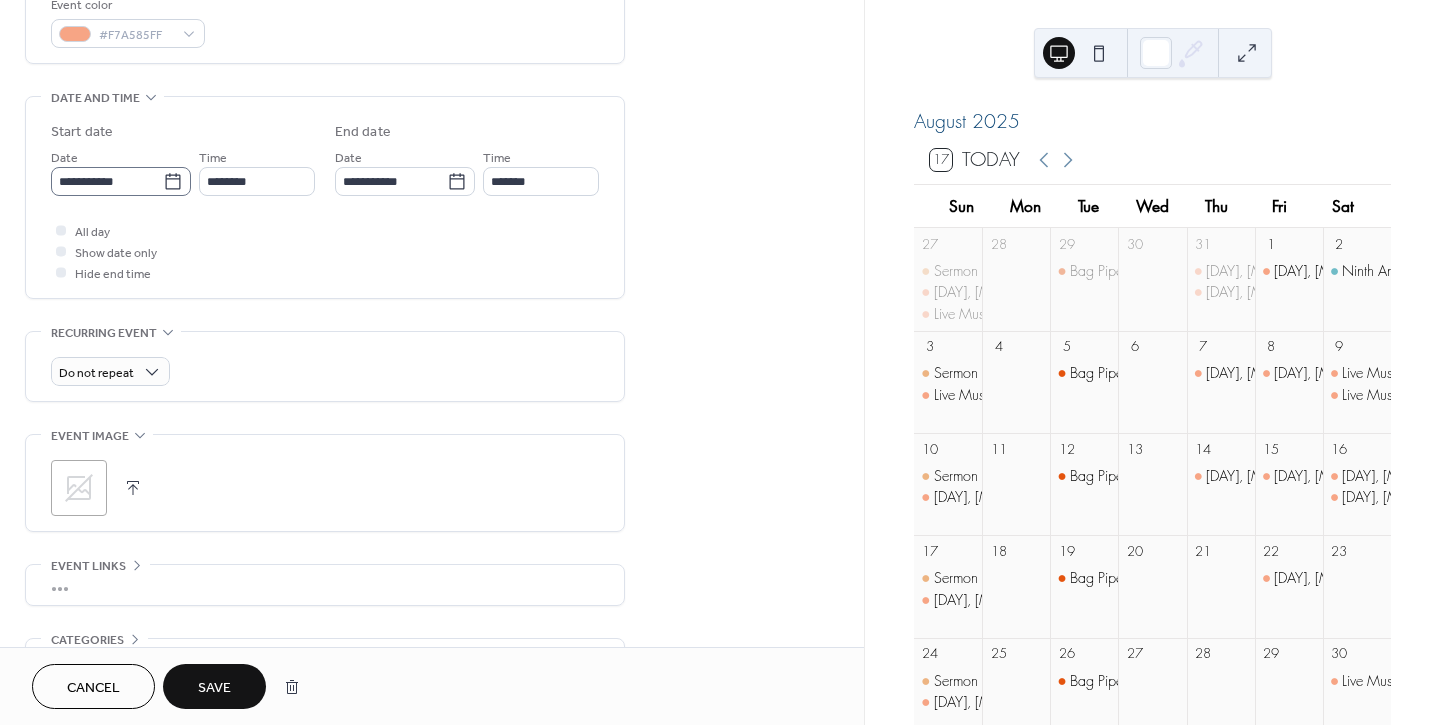 click 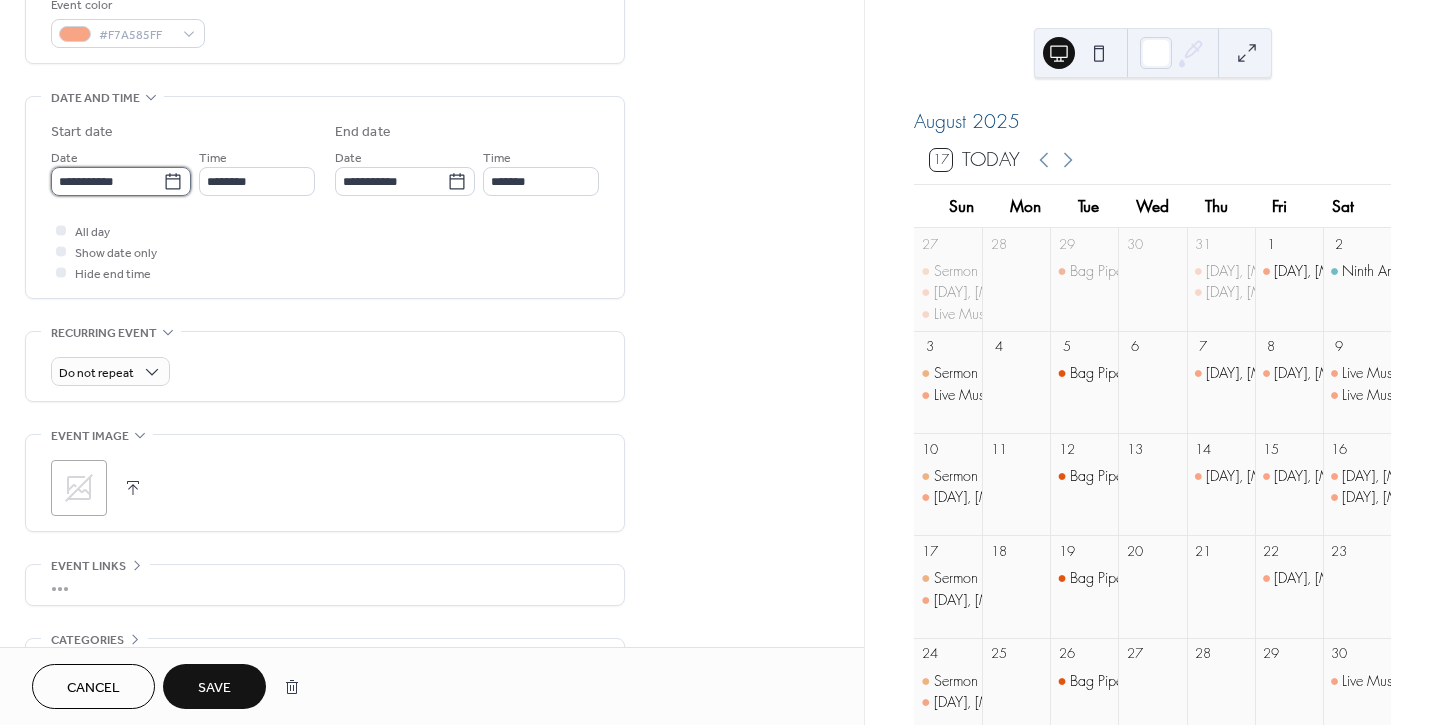 click on "**********" at bounding box center (107, 181) 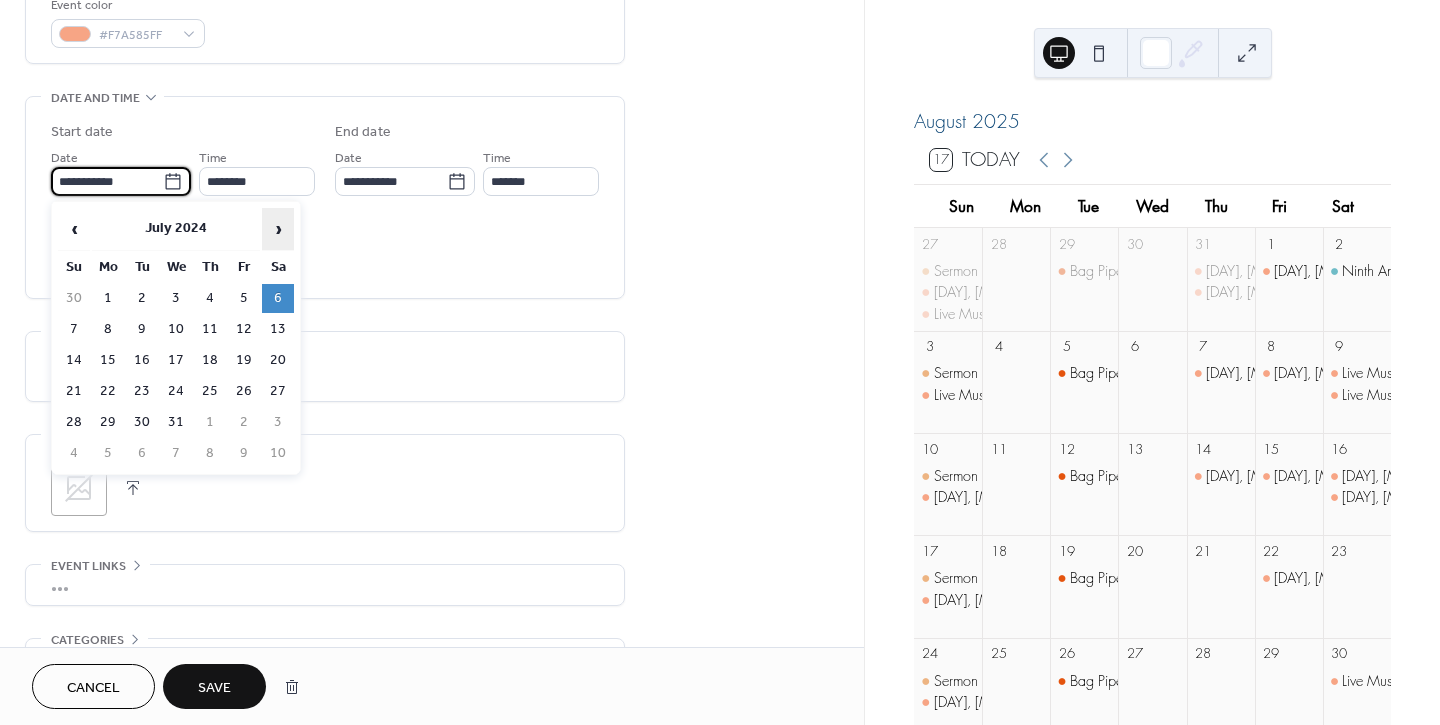 click on "›" at bounding box center [278, 229] 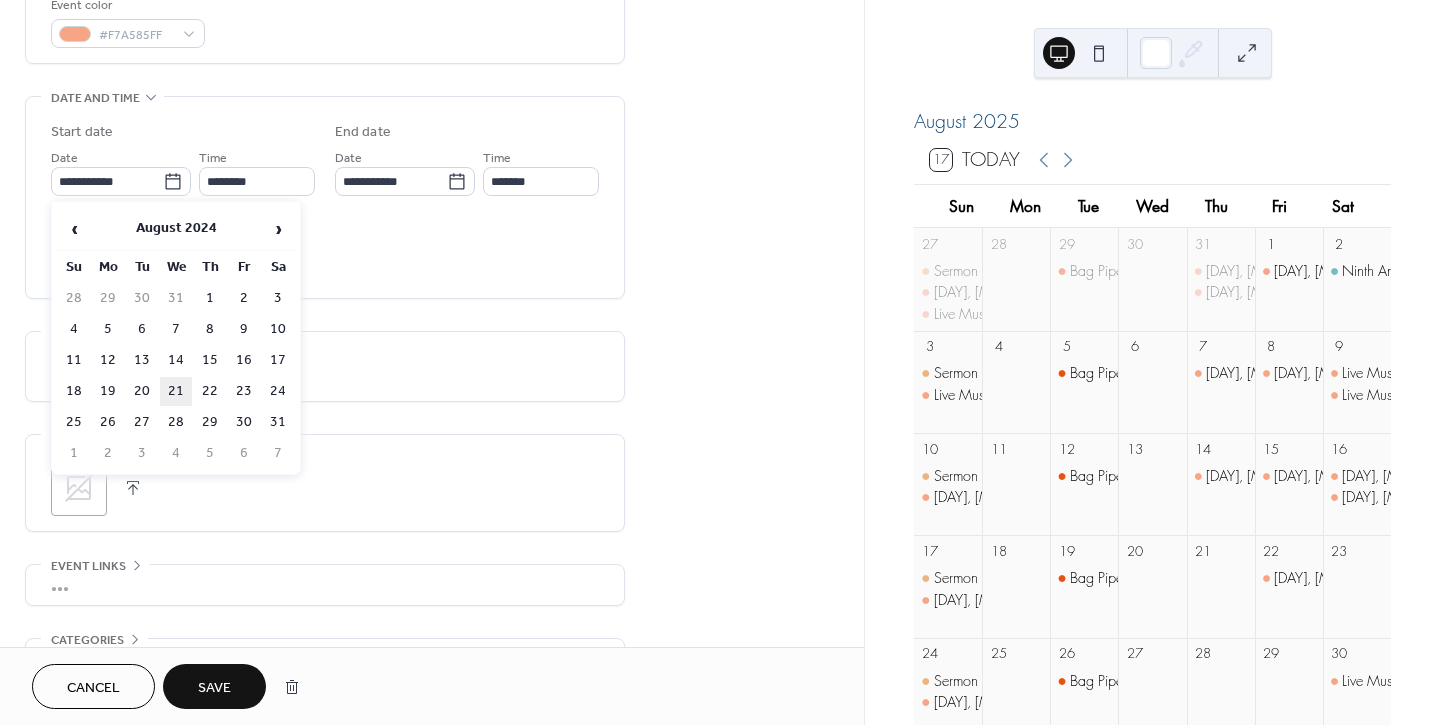 click on "21" at bounding box center (176, 391) 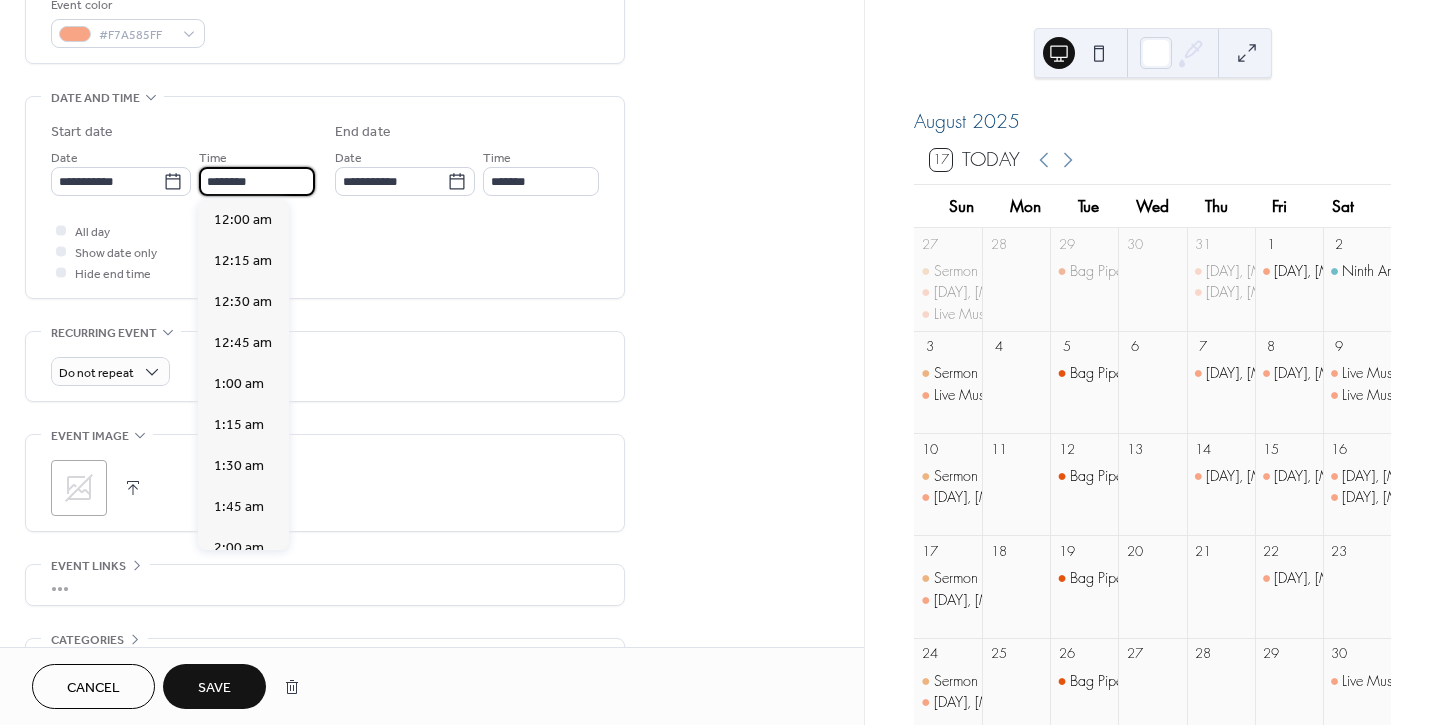 click on "********" at bounding box center [257, 181] 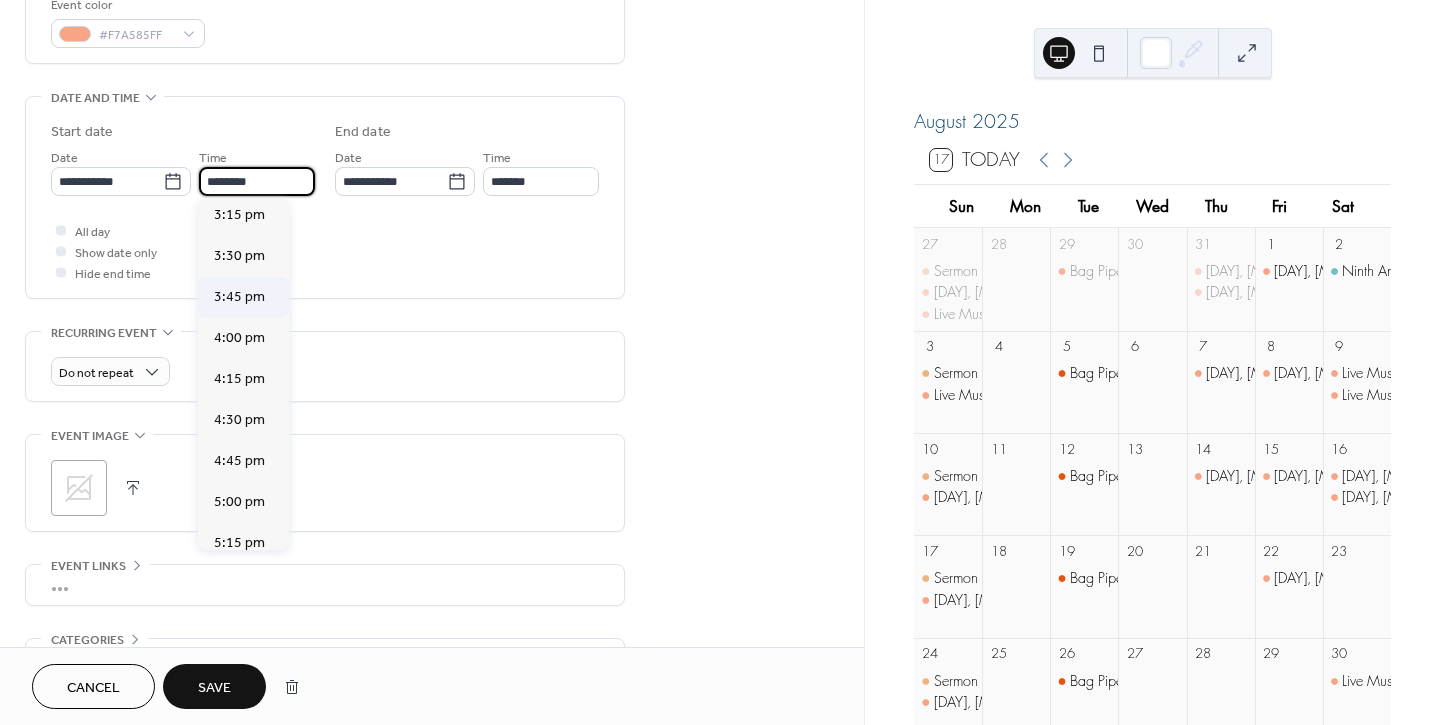 scroll, scrollTop: 2544, scrollLeft: 0, axis: vertical 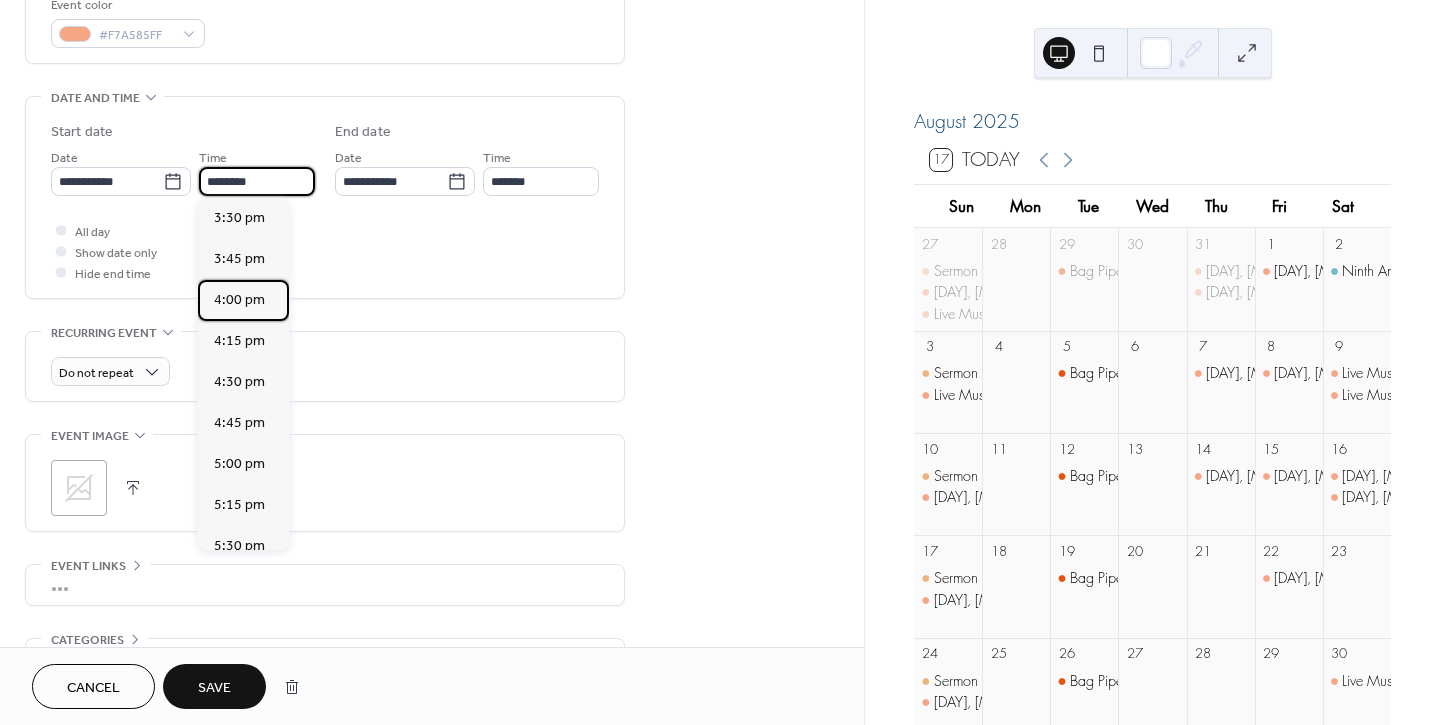 click on "4:00 pm" at bounding box center (239, 299) 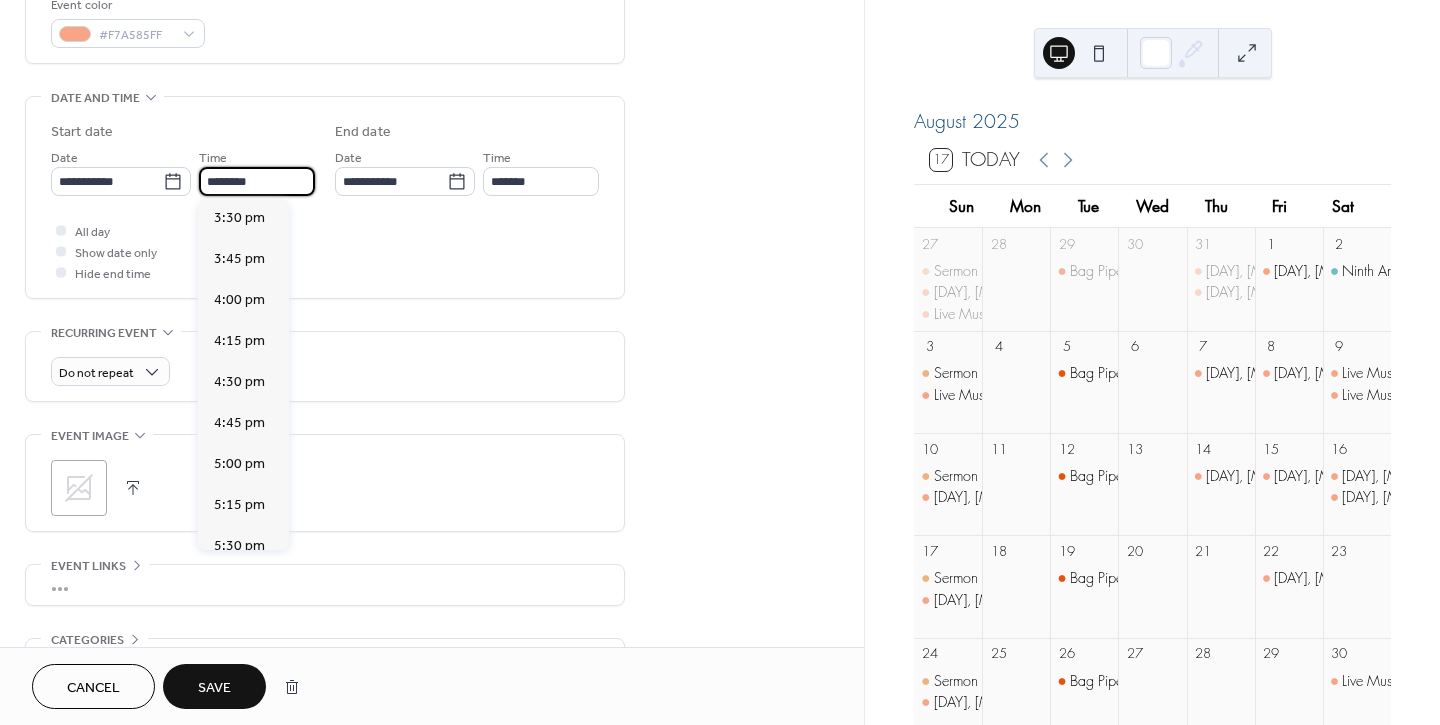 type on "*******" 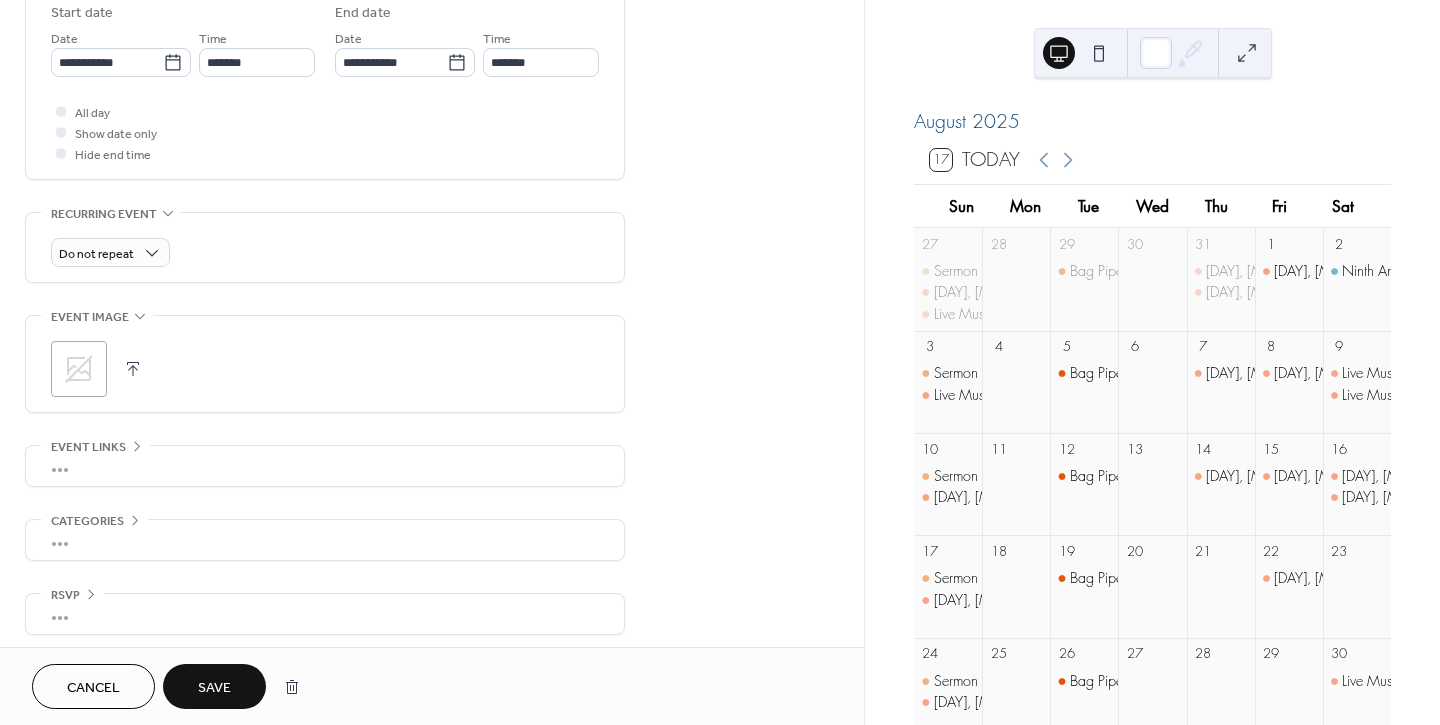 scroll, scrollTop: 682, scrollLeft: 0, axis: vertical 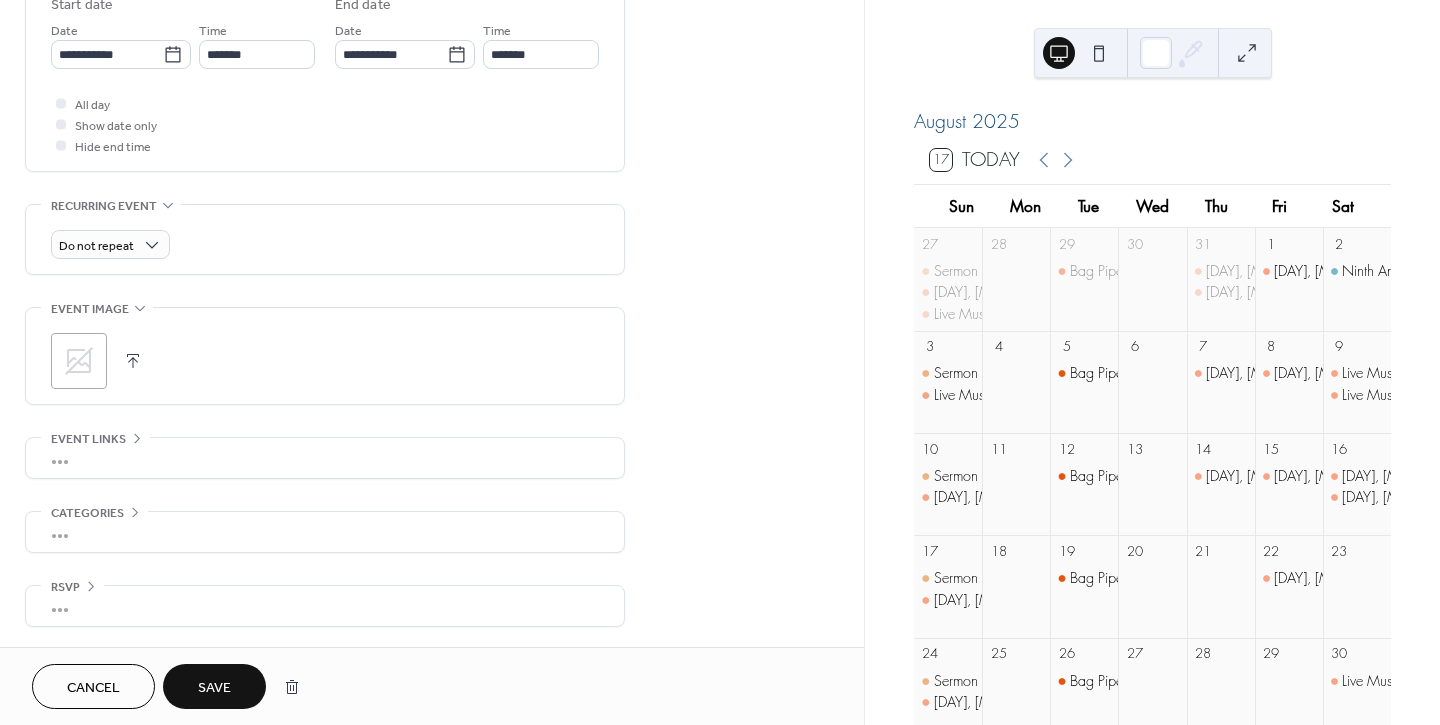 click on "Save" at bounding box center (214, 688) 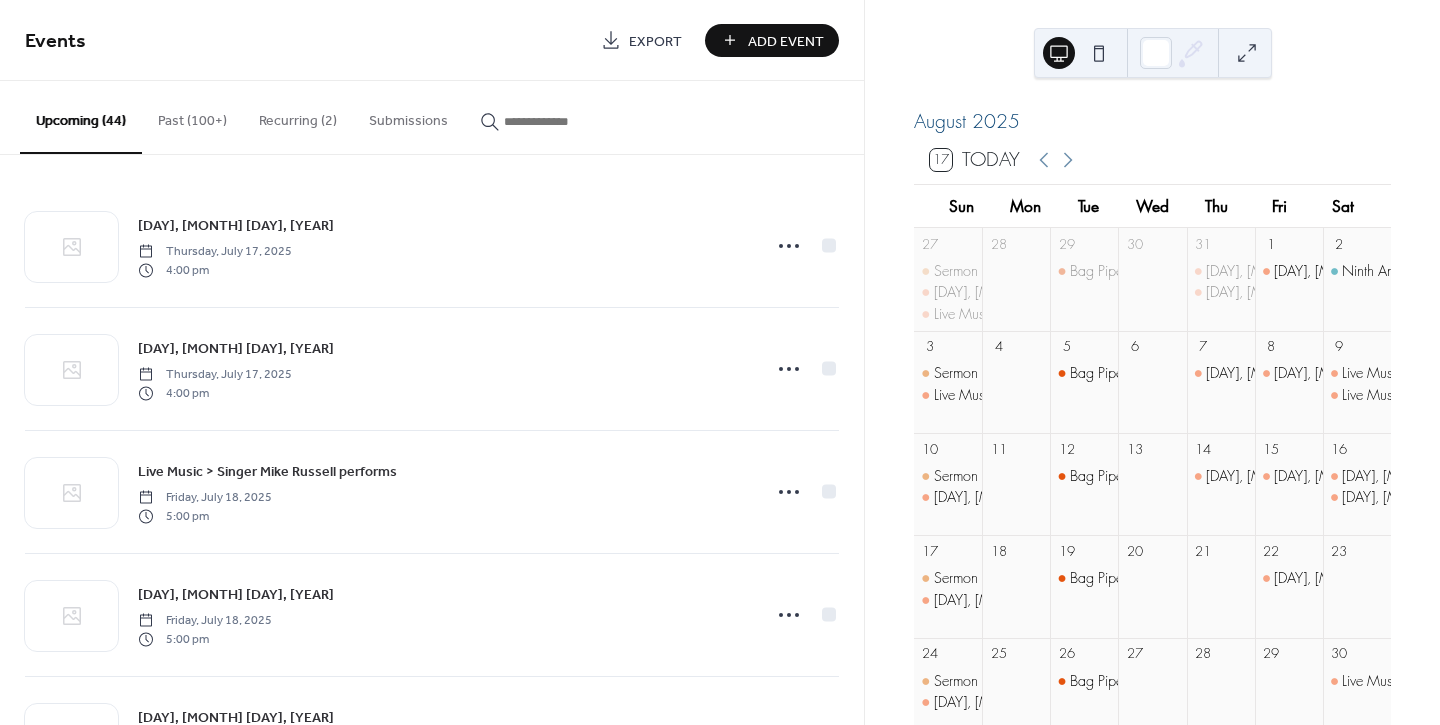 click at bounding box center (564, 121) 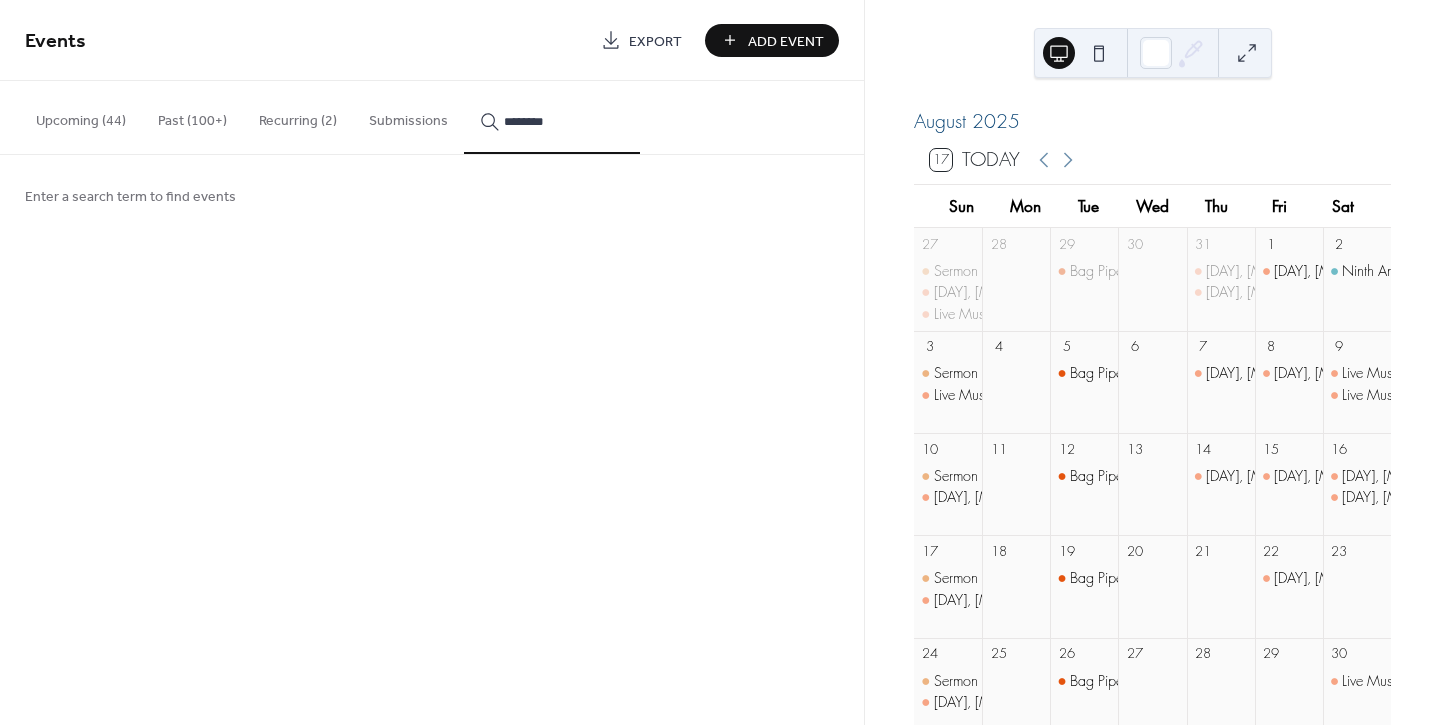 click on "*******" at bounding box center [552, 117] 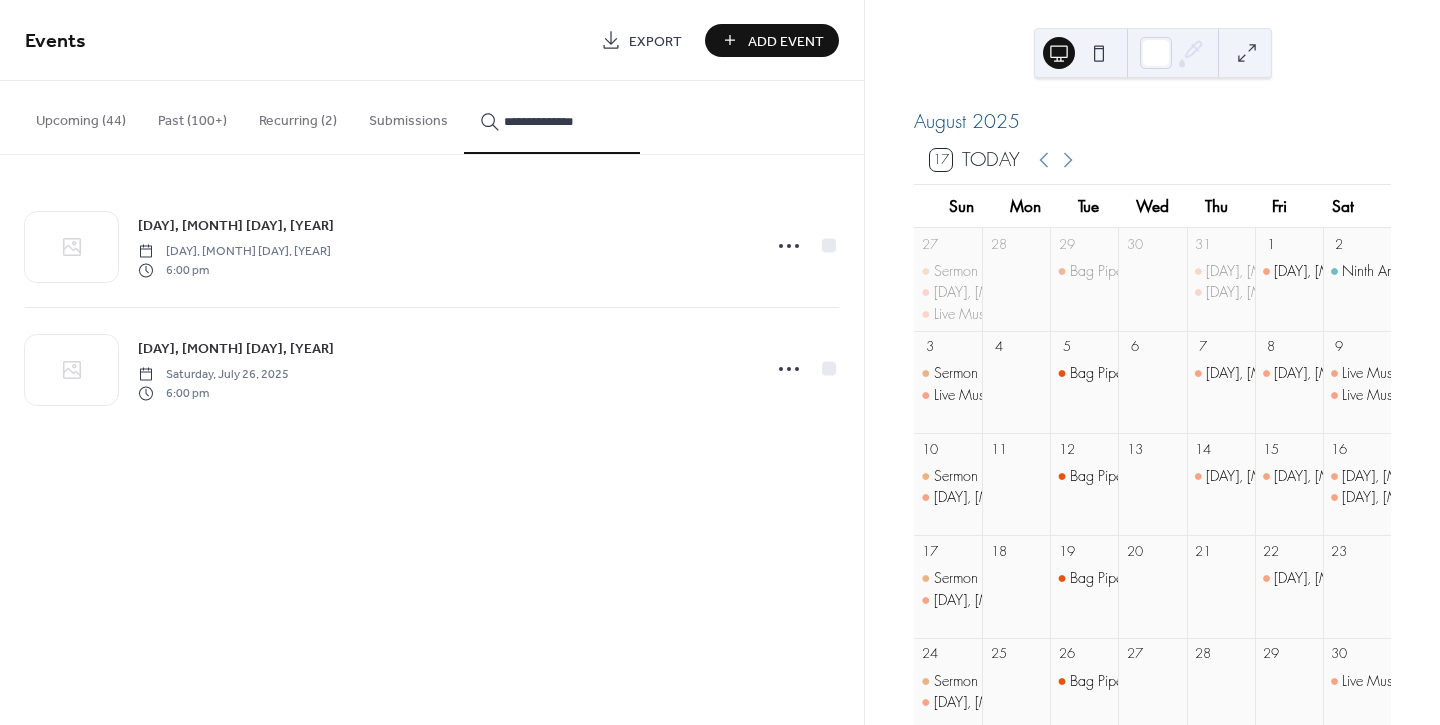 type on "**********" 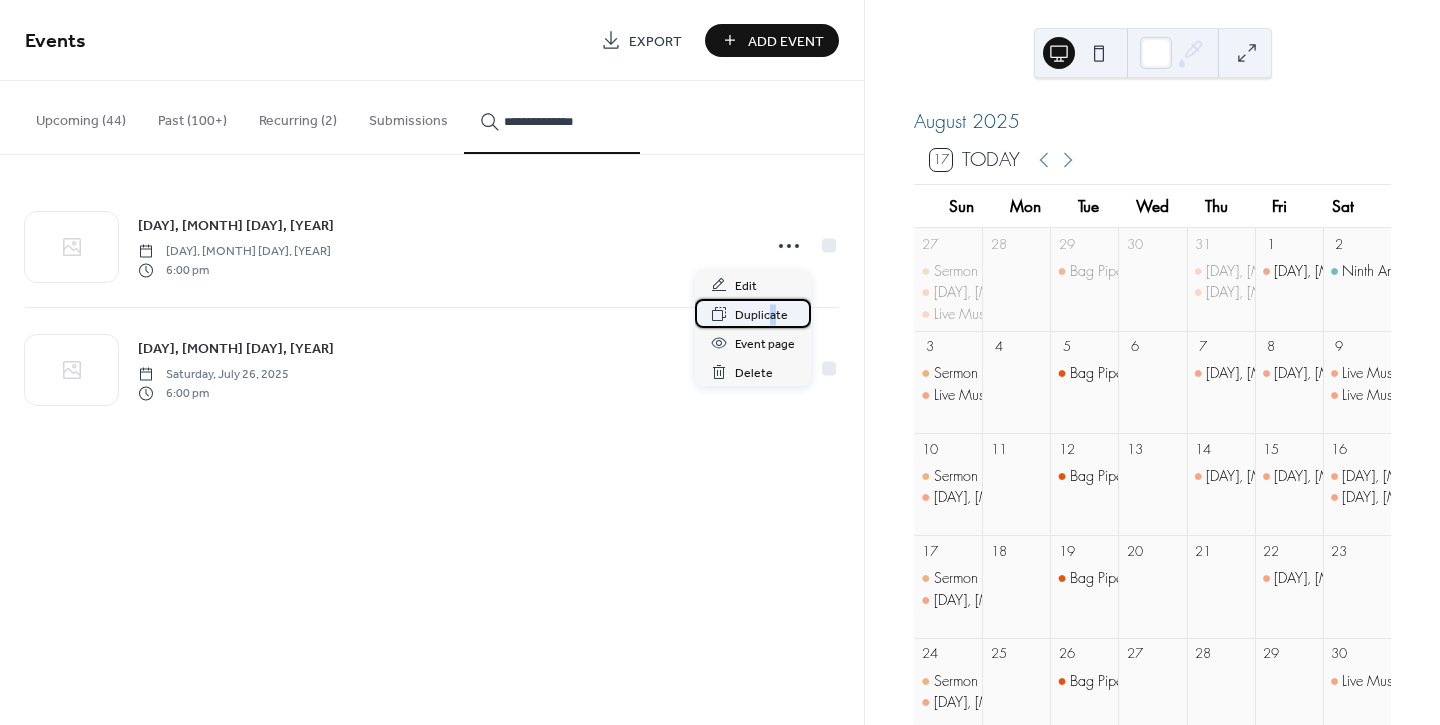 click on "Duplicate" at bounding box center [761, 315] 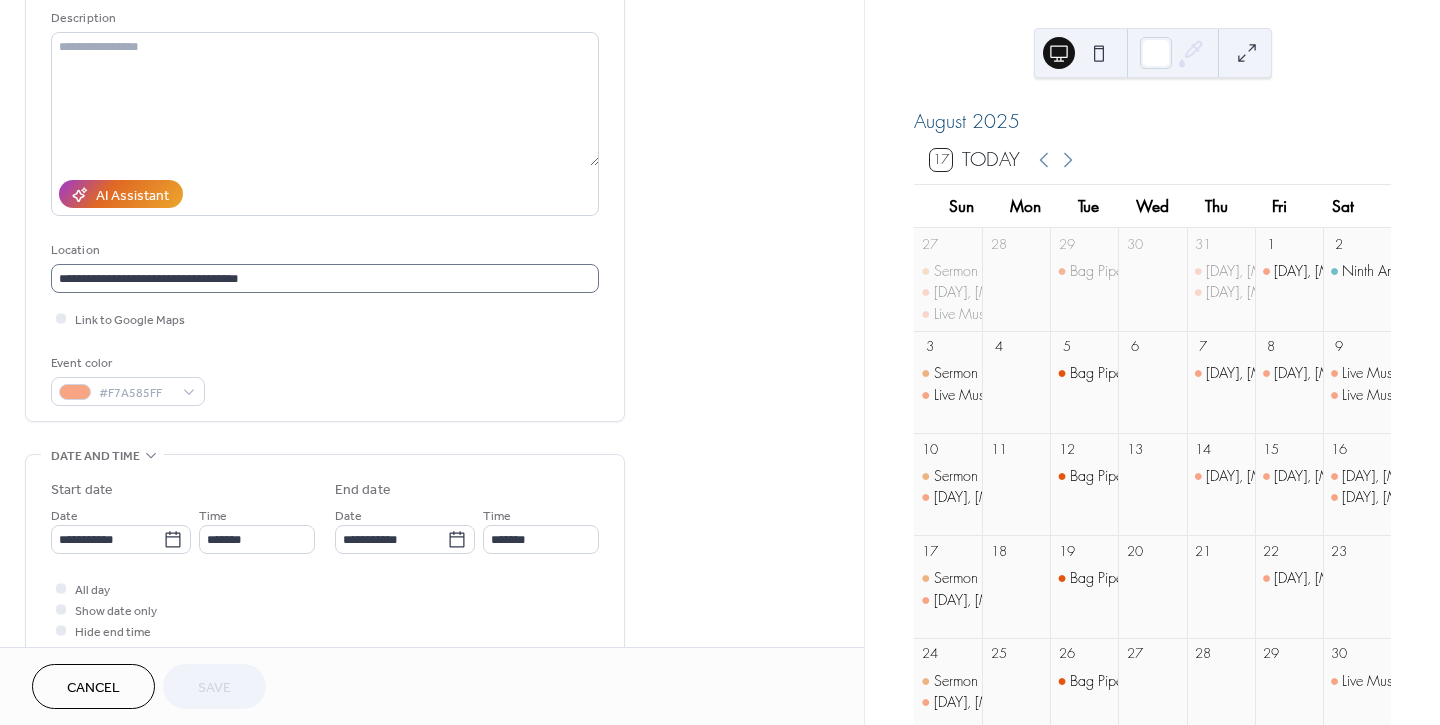scroll, scrollTop: 333, scrollLeft: 0, axis: vertical 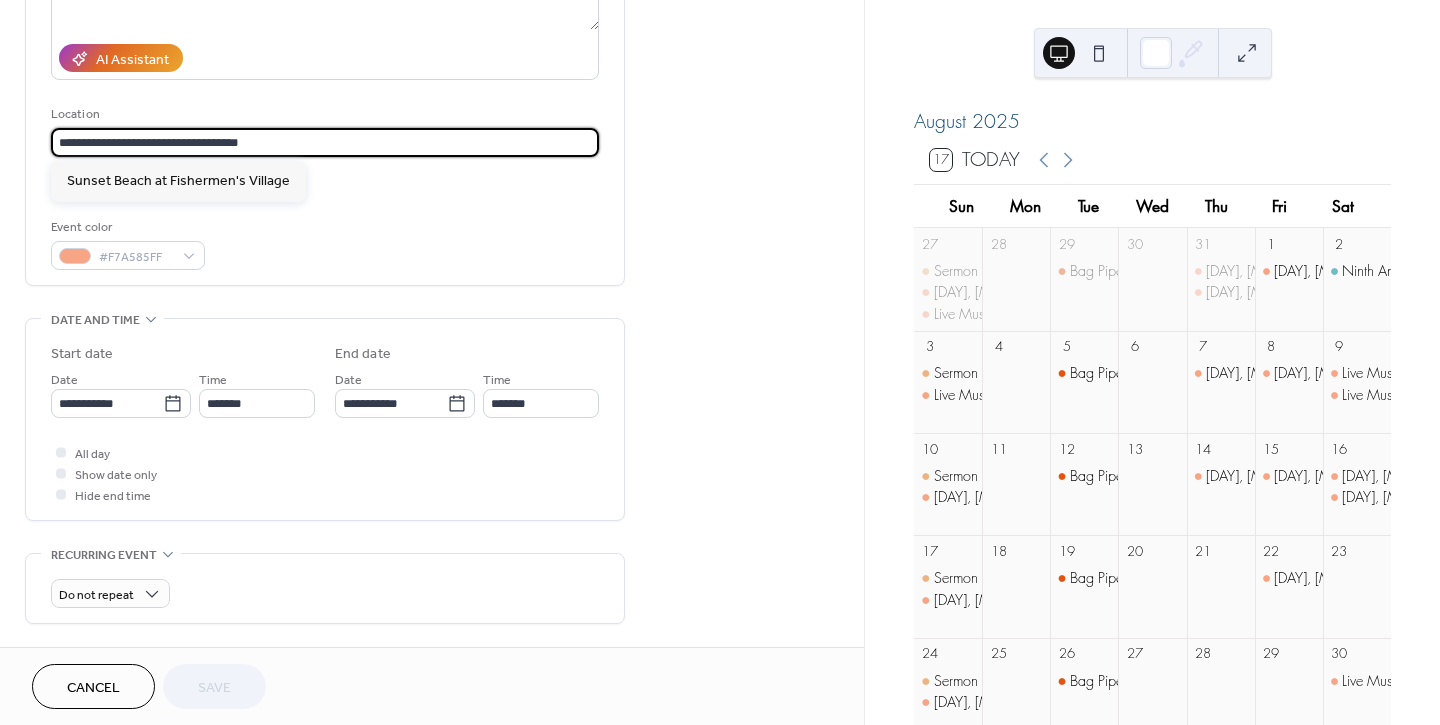 click on "**********" at bounding box center [325, 142] 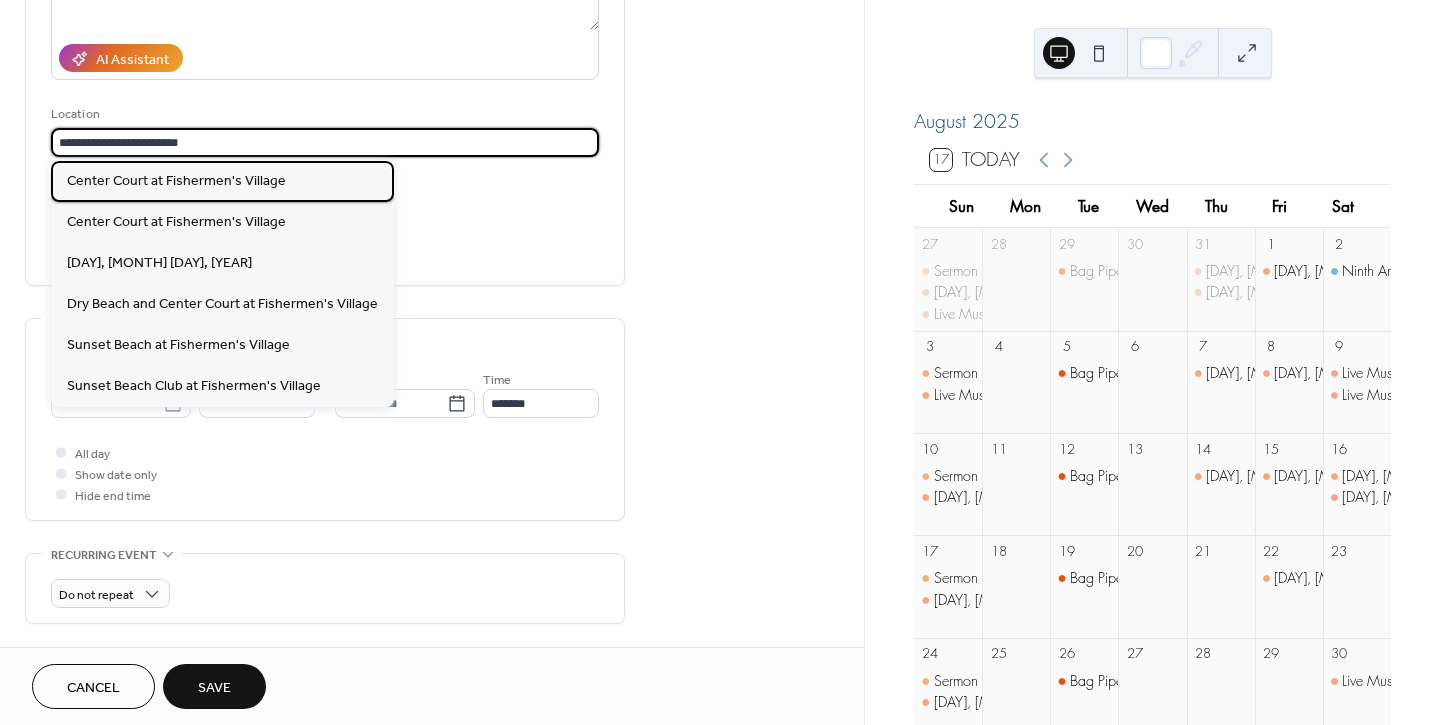 click on "Center  Court  at Fishermen's Village" at bounding box center [176, 180] 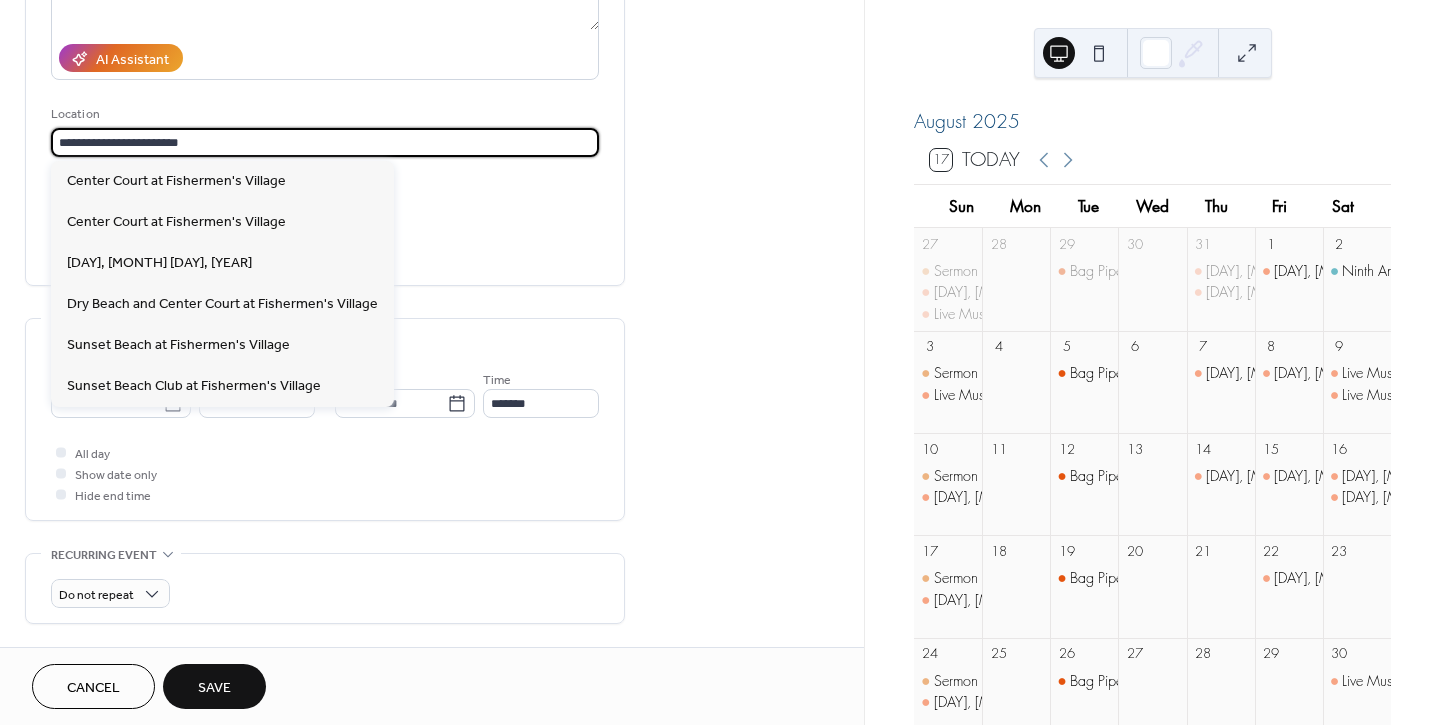 type on "**********" 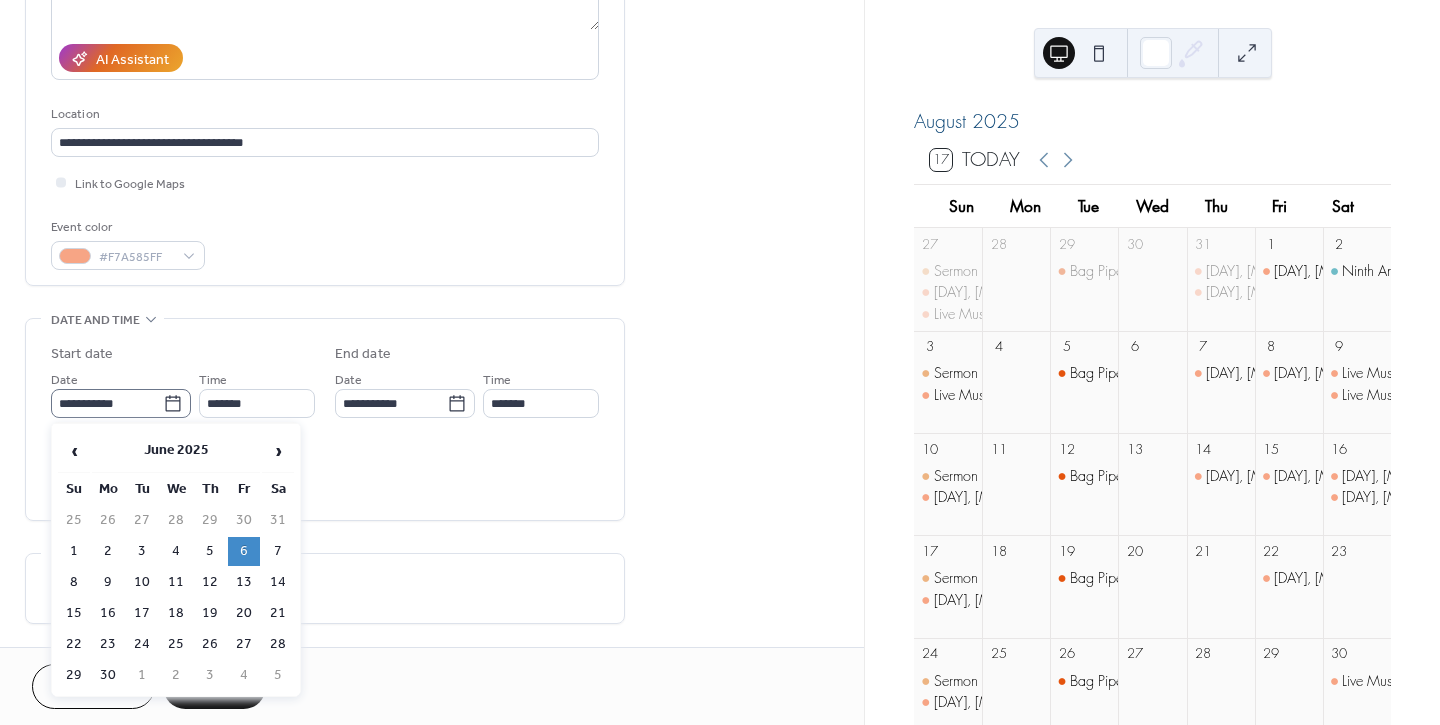 click 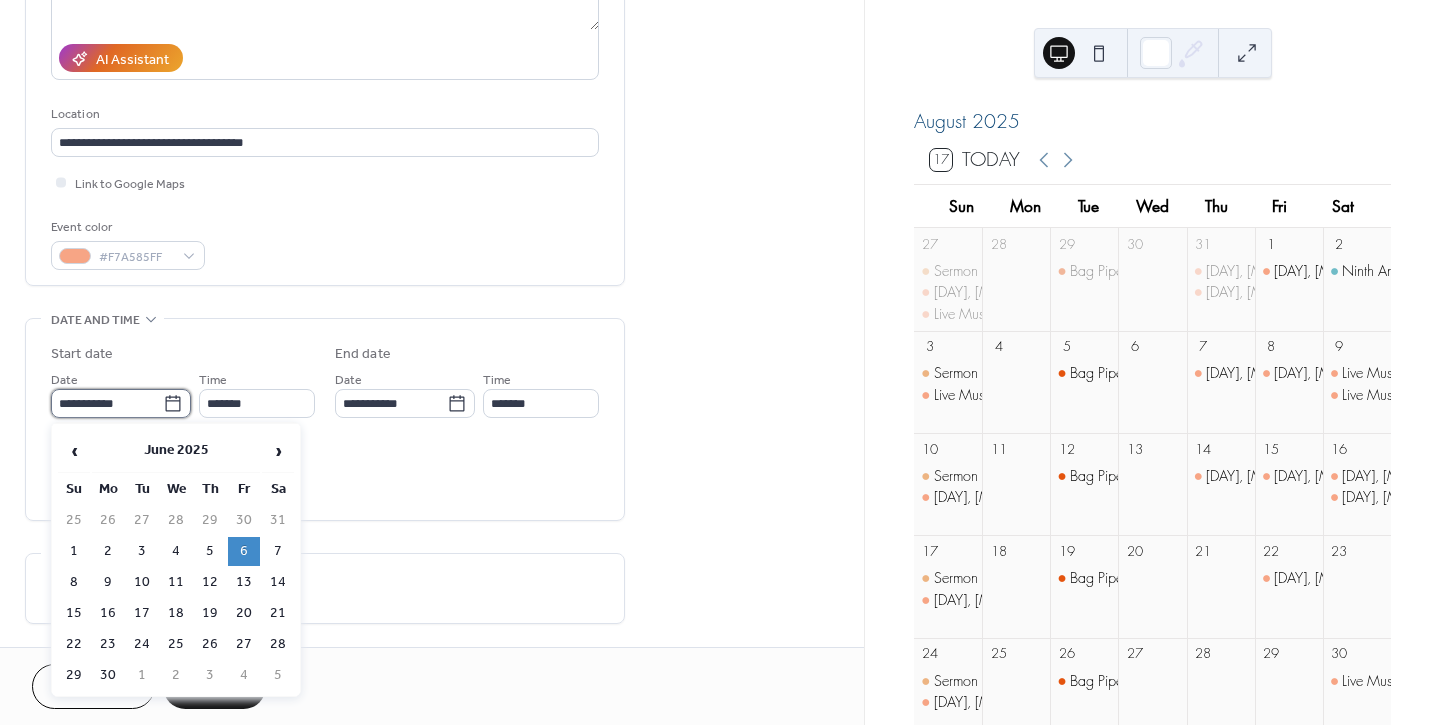 click on "**********" at bounding box center [107, 403] 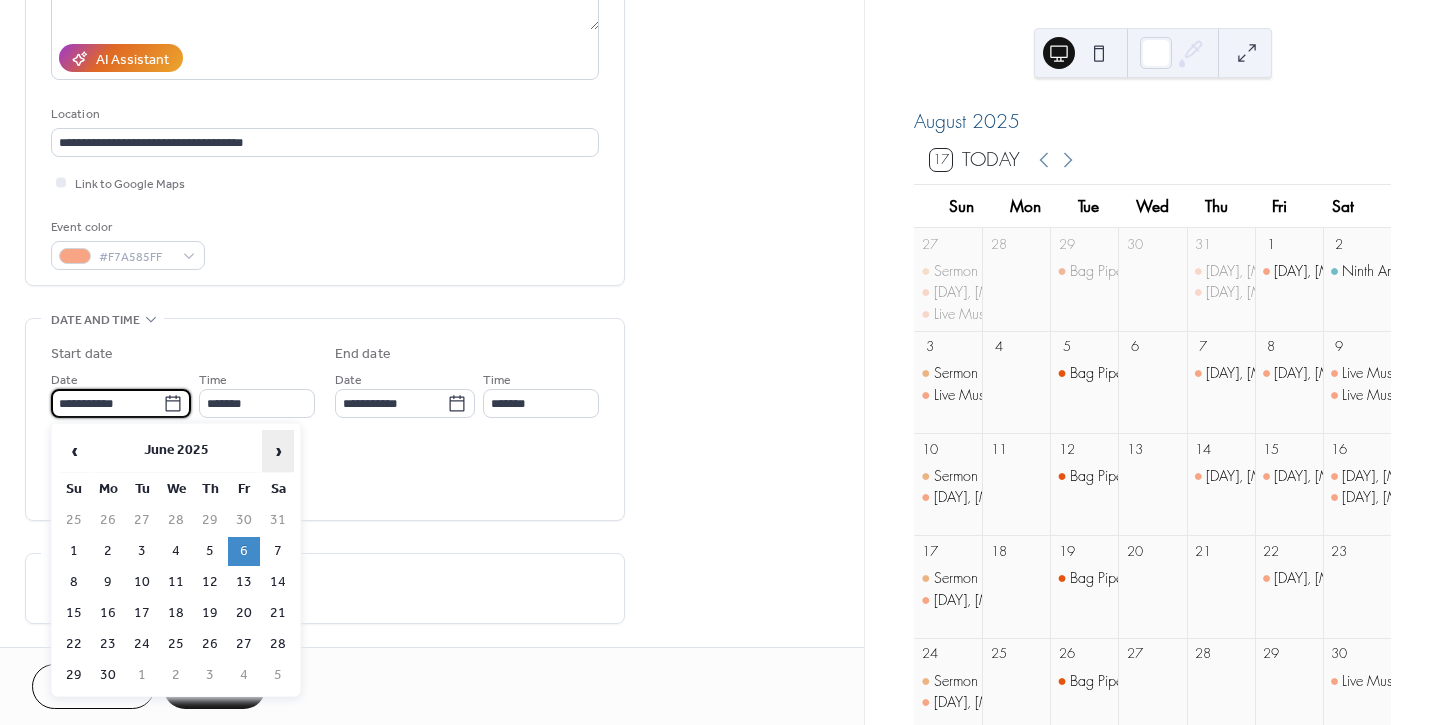 click on "›" at bounding box center (278, 451) 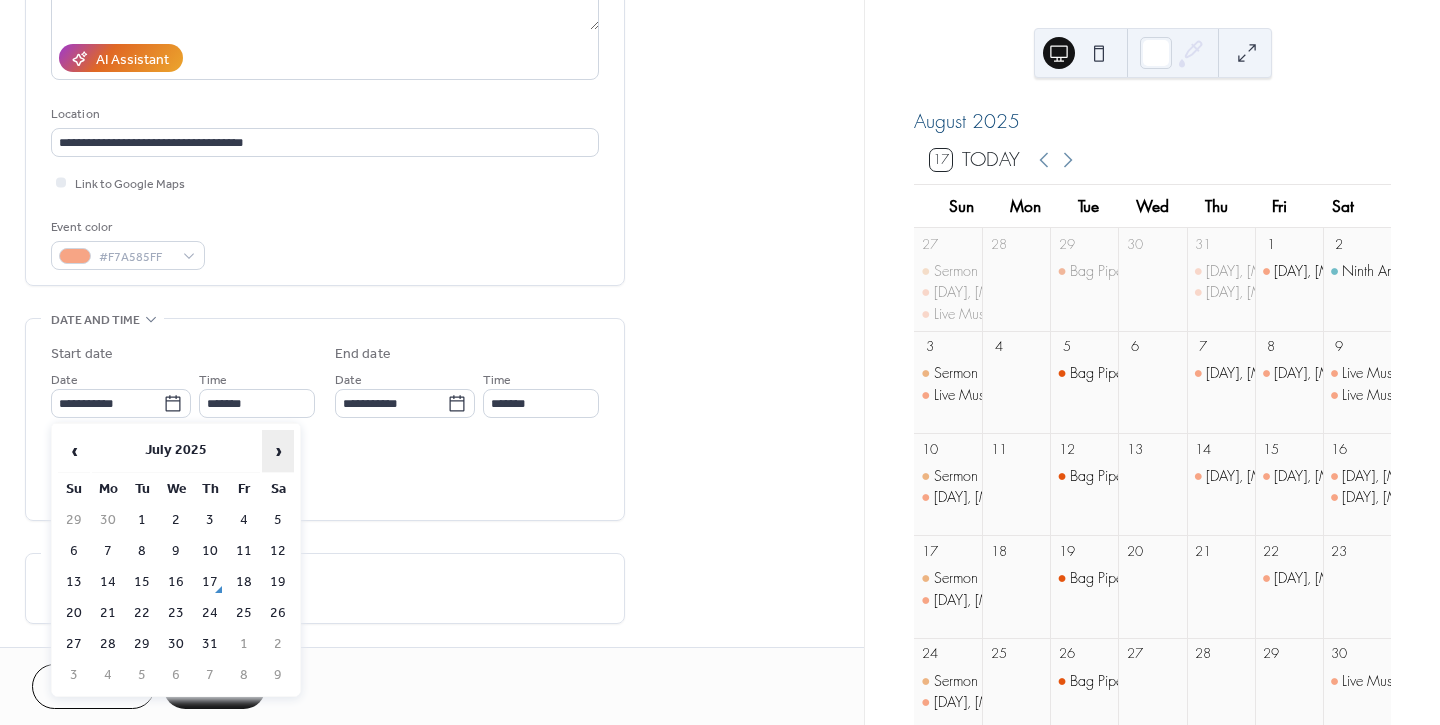 click on "›" at bounding box center (278, 451) 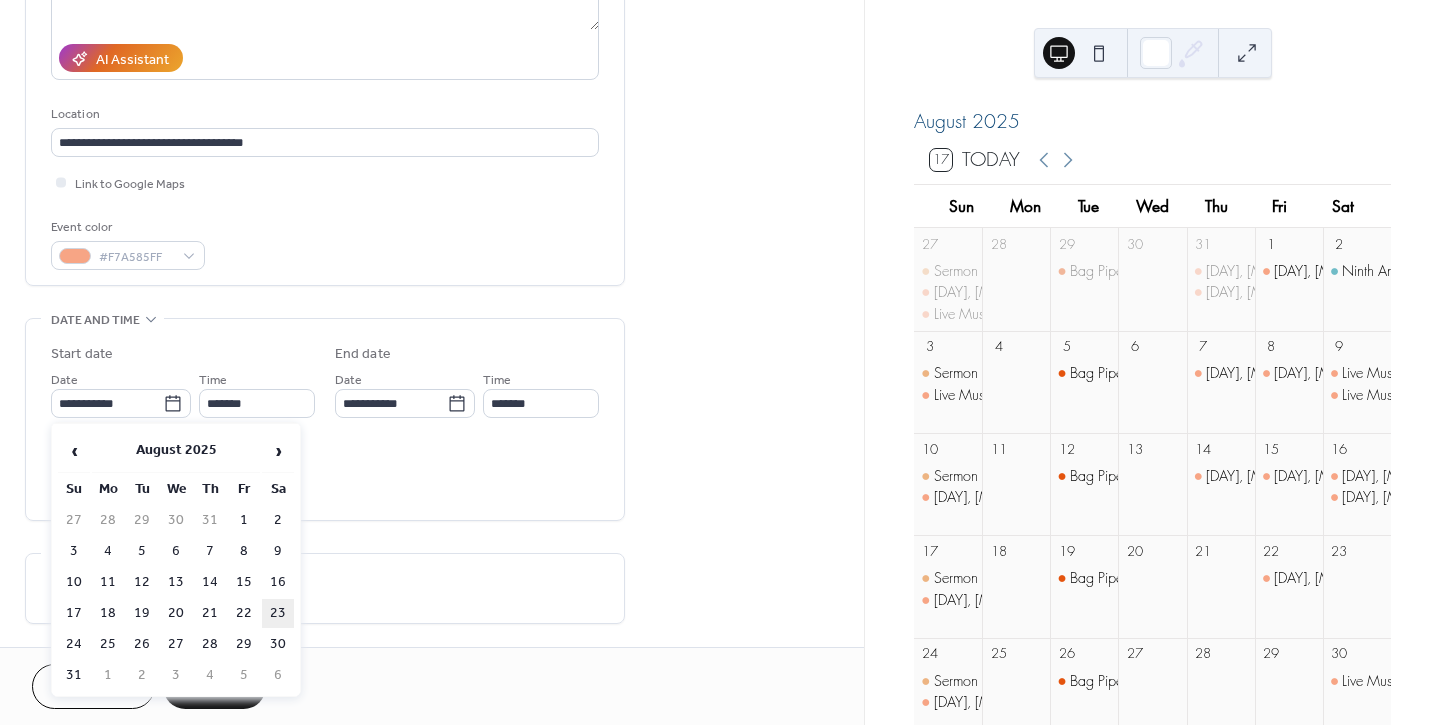 click on "23" at bounding box center (278, 613) 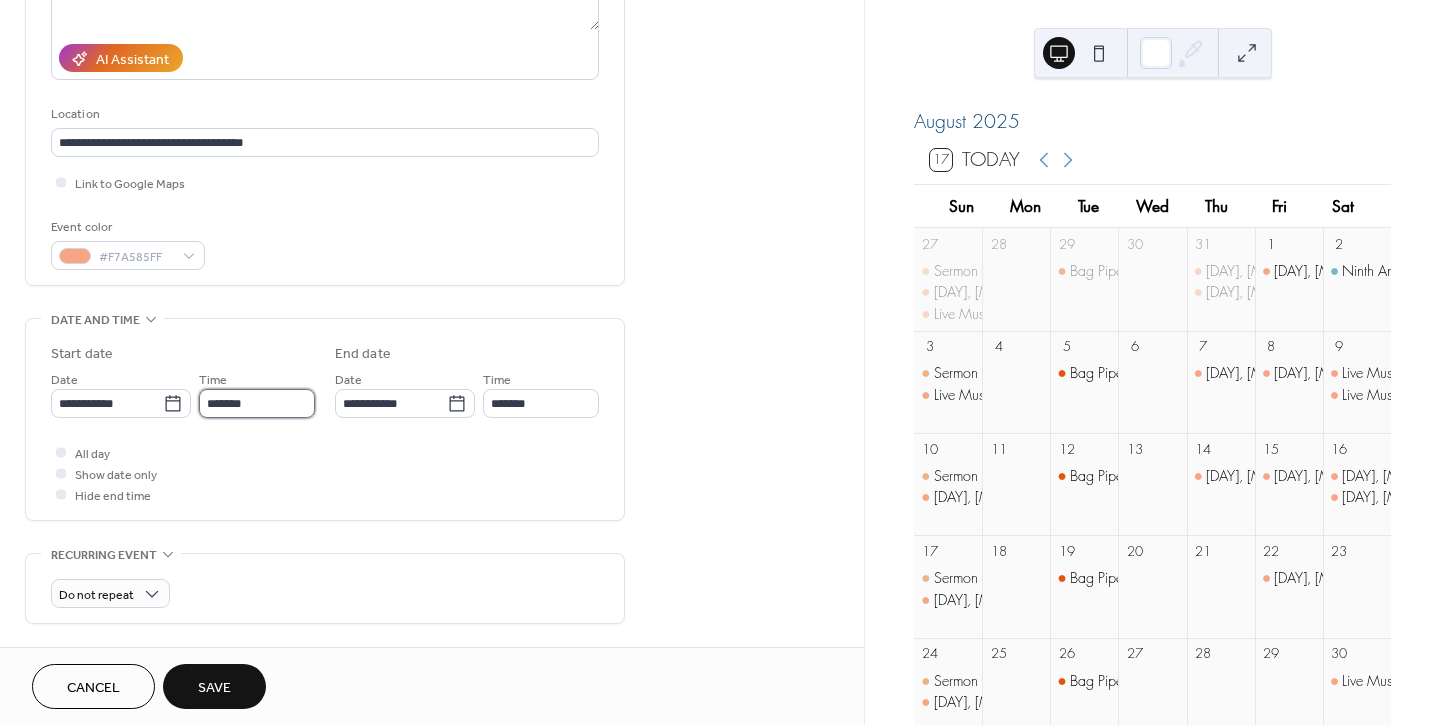 click on "*******" at bounding box center (257, 403) 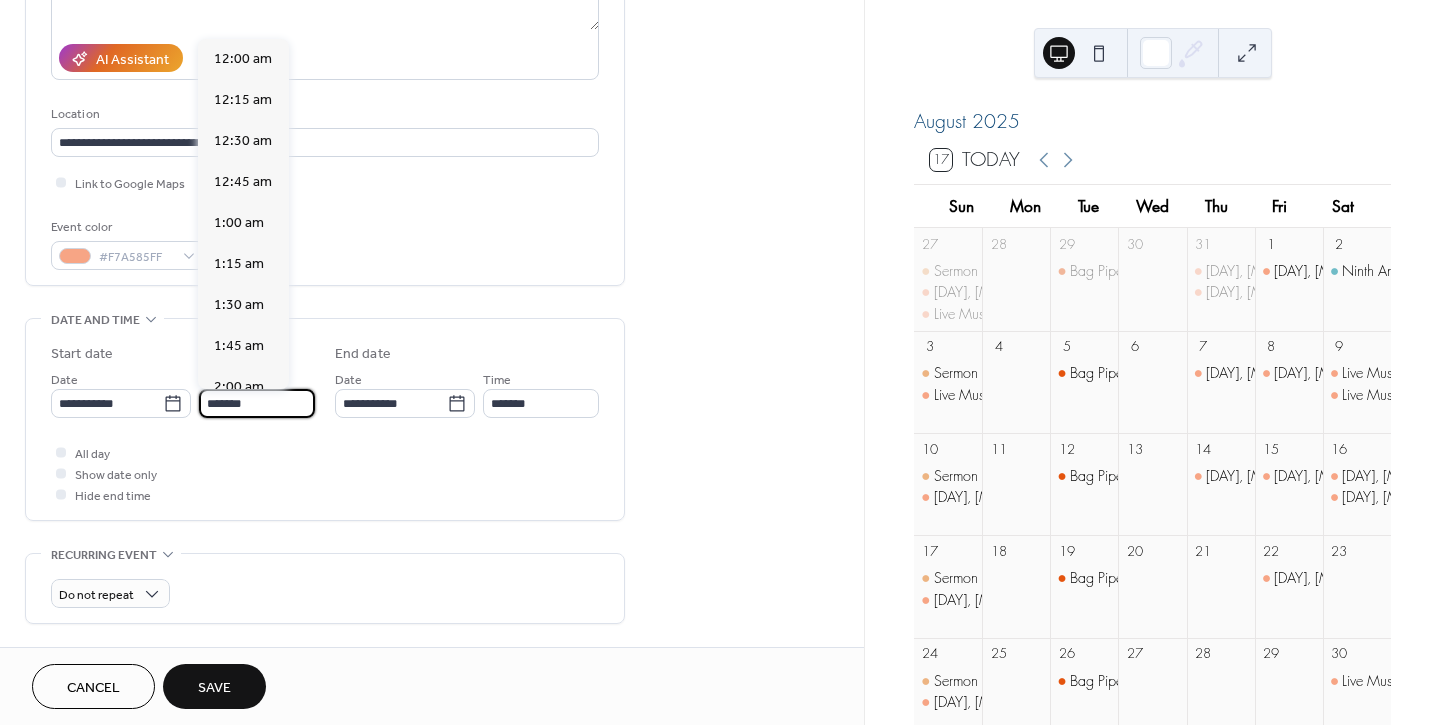 scroll, scrollTop: 2982, scrollLeft: 0, axis: vertical 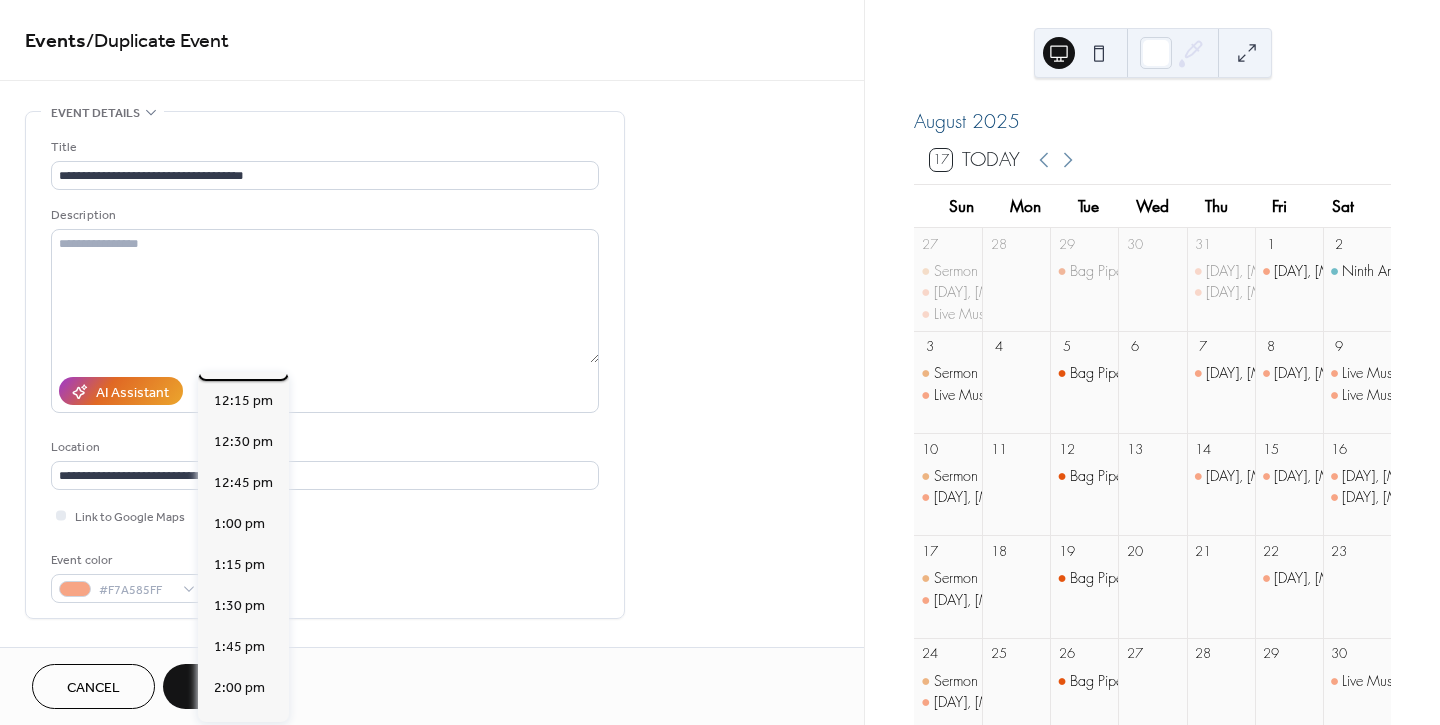 click on "12:00 am 12:15 am 12:30 am 12:45 am 1:00 am 1:15 am 1:30 am 1:45 am 2:00 am 2:15 am 2:30 am 2:45 am 3:00 am 3:15 am 3:30 am 3:45 am 4:00 am 4:15 am 4:30 am 4:45 am 5:00 am 5:15 am 5:30 am 5:45 am 6:00 am 6:15 am 6:30 am 6:45 am 7:00 am 7:15 am 7:30 am 7:45 am 8:00 am 8:15 am 8:30 am 8:45 am 9:00 am 9:15 am 9:30 am 9:45 am 10:00 am 10:15 am 10:30 am 10:45 am 11:00 am 11:15 am 11:30 am 11:45 am 12:00 pm 12:15 pm 12:30 pm 12:45 pm 1:00 pm 1:15 pm 1:30 pm 1:45 pm 2:00 pm 2:15 pm 2:30 pm 2:45 pm 3:00 pm 3:15 pm 3:30 pm 3:45 pm 4:00 pm 4:15 pm 4:30 pm 4:45 pm 5:00 pm 5:15 pm 5:30 pm 5:45 pm 6:00 pm 6:15 pm 6:30 pm 6:45 pm 7:00 pm 7:15 pm 7:30 pm 7:45 pm 8:00 pm 8:15 pm 8:30 pm 8:45 pm 9:00 pm 9:15 pm 9:30 pm 9:45 pm 10:00 pm 10:15 pm 10:30 pm 10:45 pm 11:00 pm 11:15 pm 11:30 pm 11:45 pm" at bounding box center [243, 545] 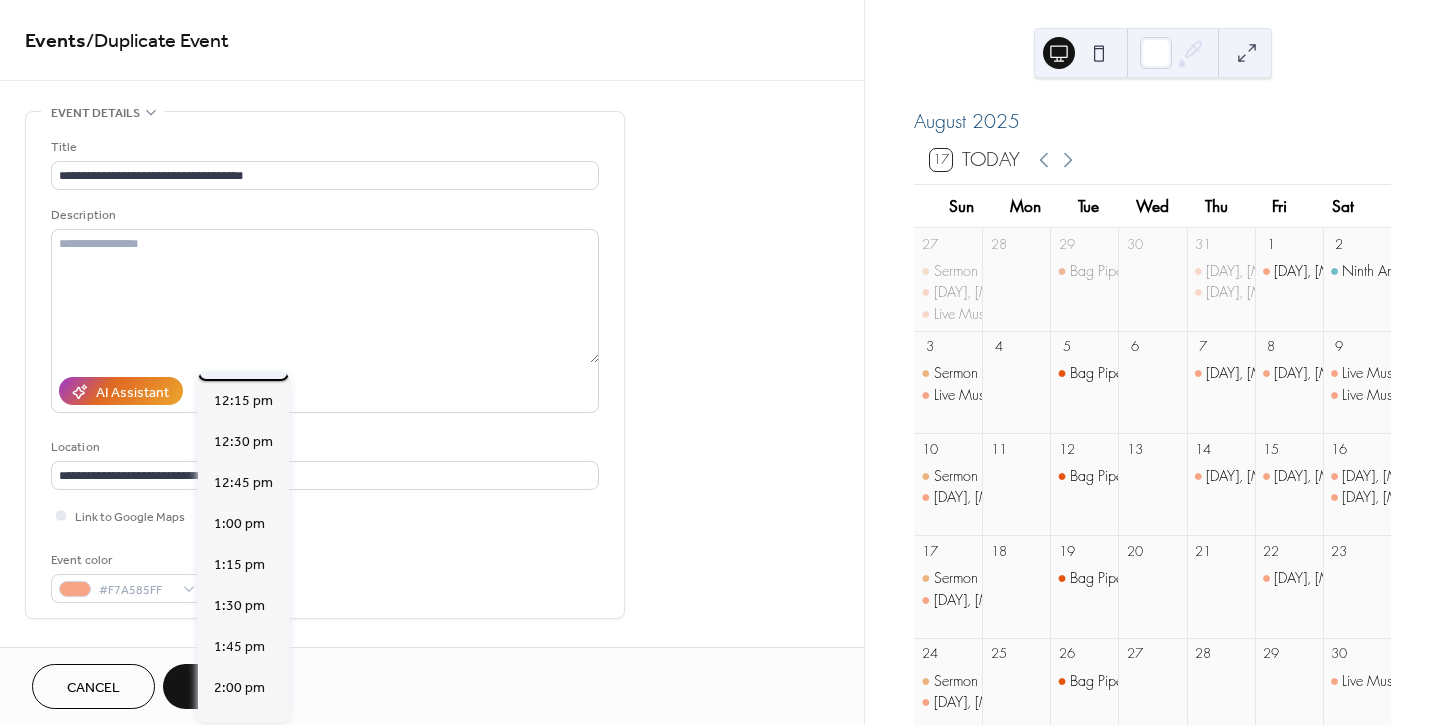 click on "12:00 pm" at bounding box center (243, 360) 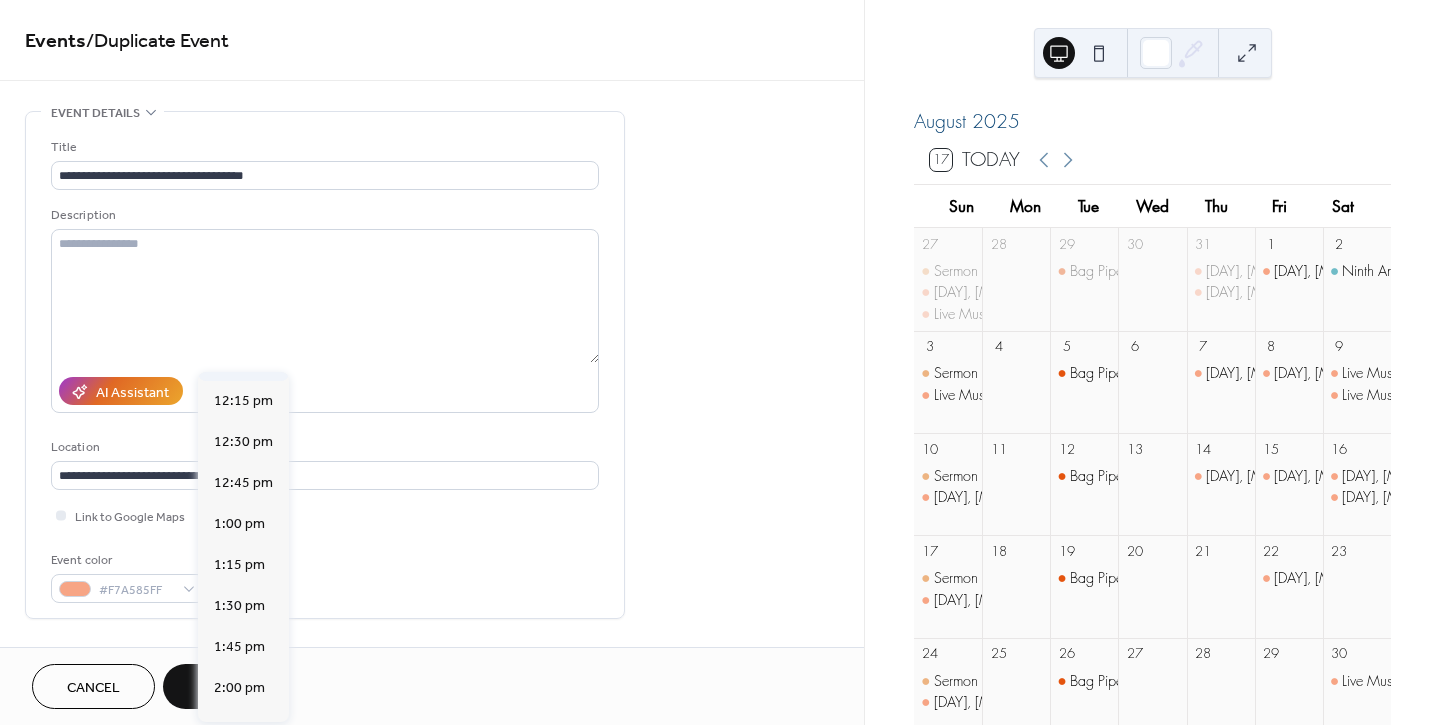 type on "********" 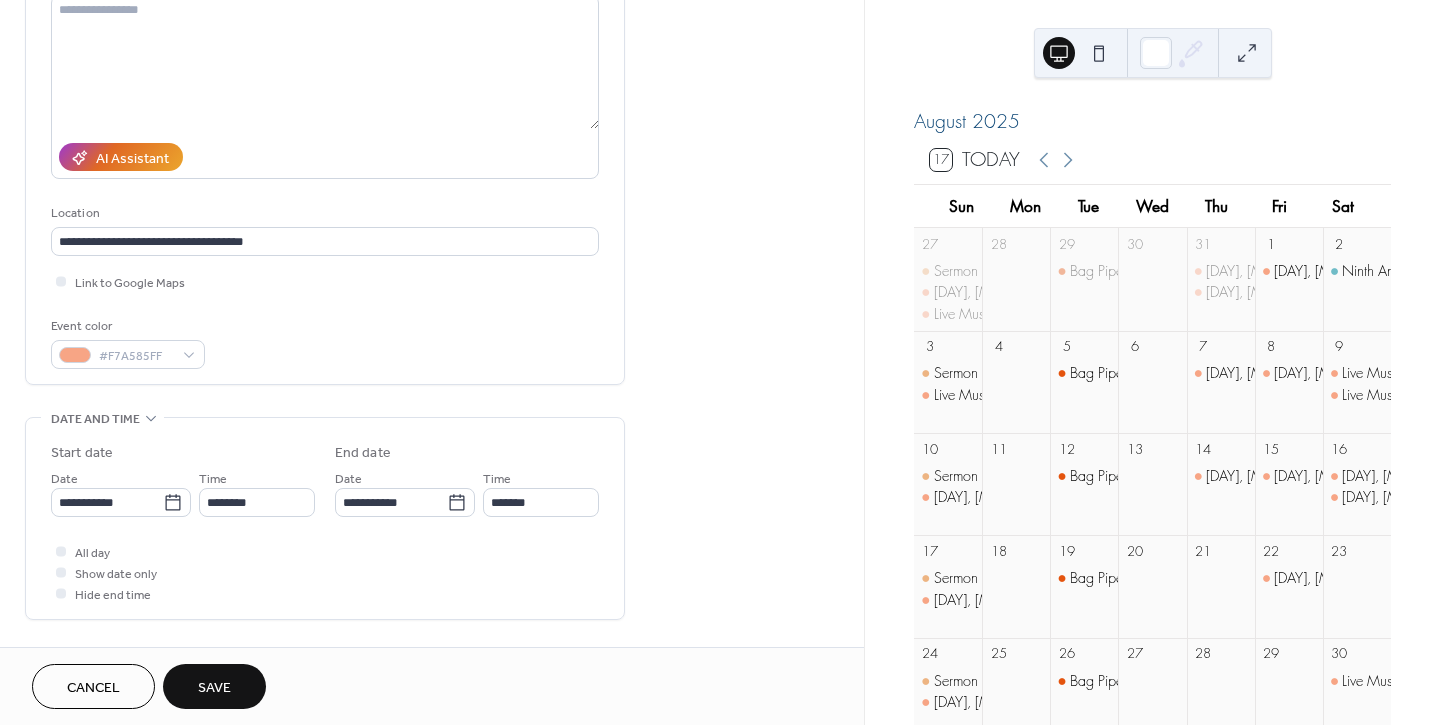 scroll, scrollTop: 444, scrollLeft: 0, axis: vertical 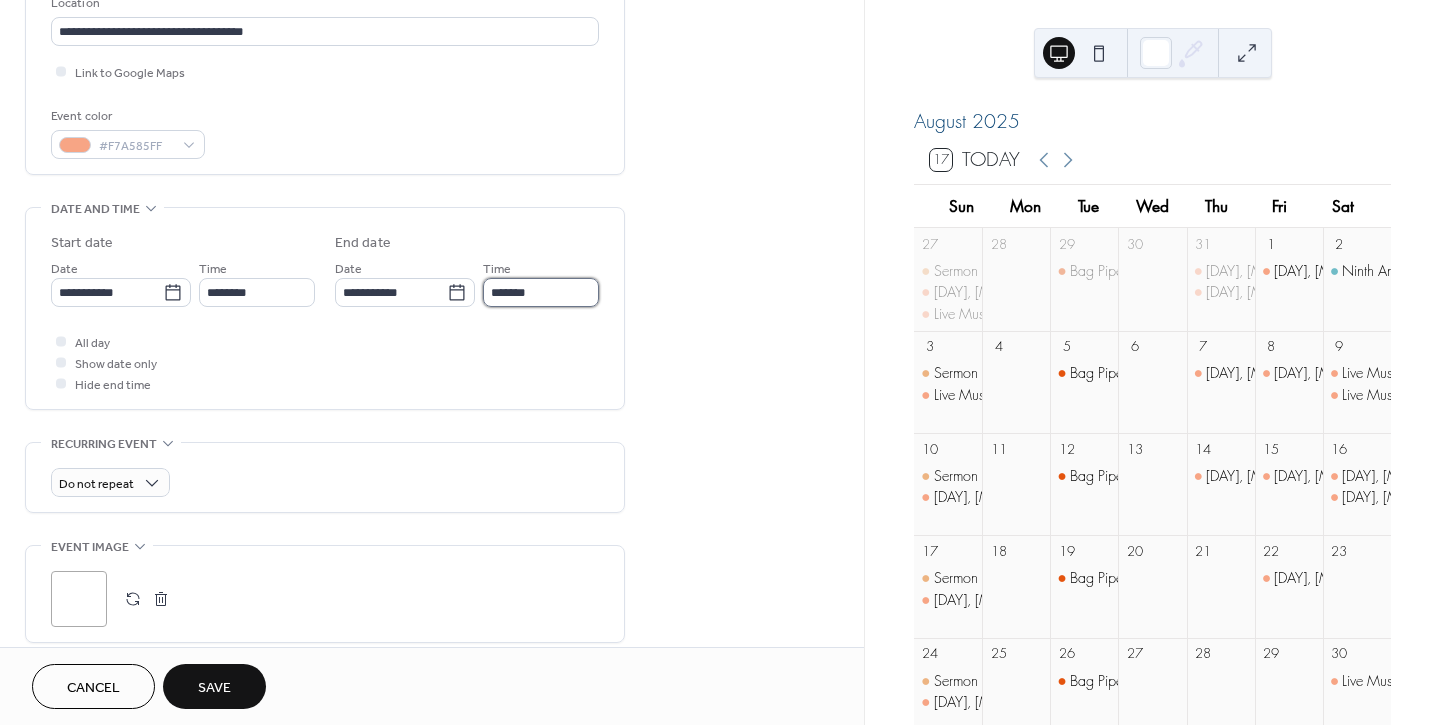 click on "*******" at bounding box center (541, 292) 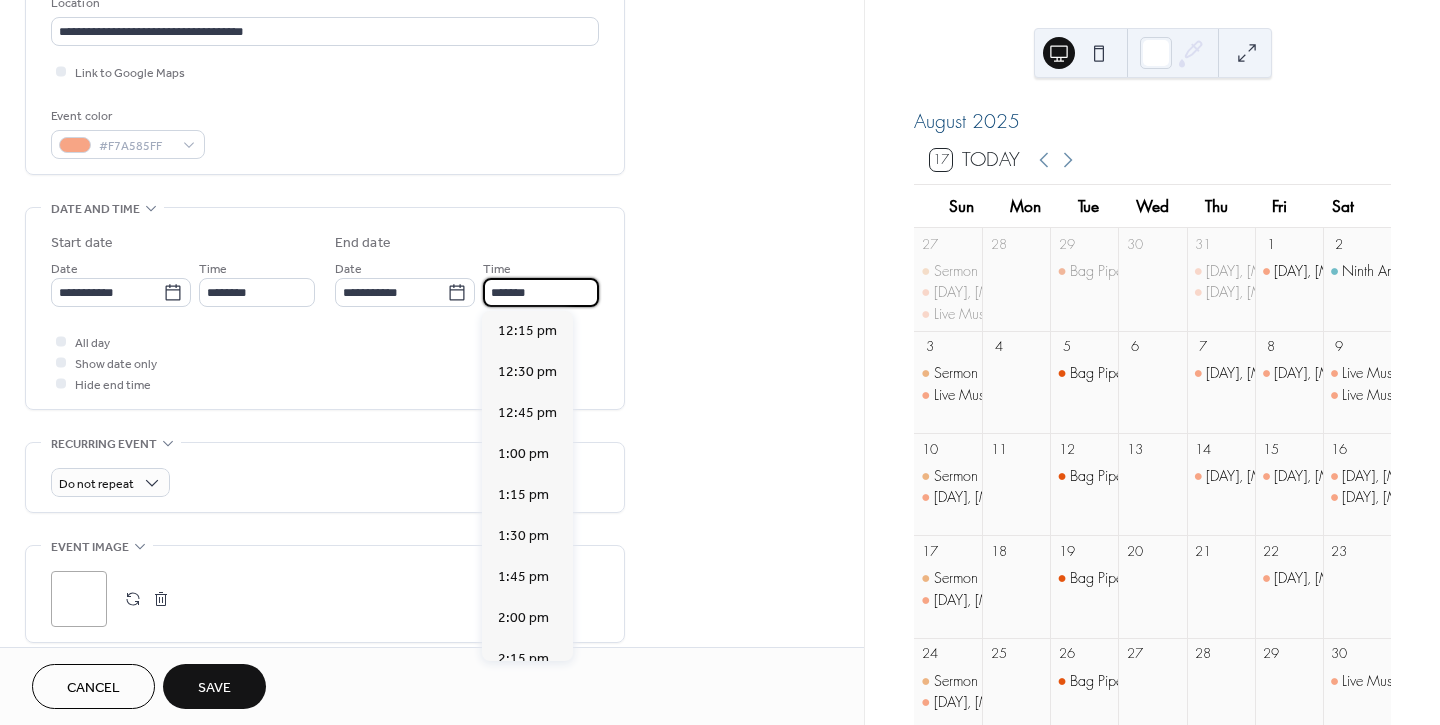 scroll, scrollTop: 455, scrollLeft: 0, axis: vertical 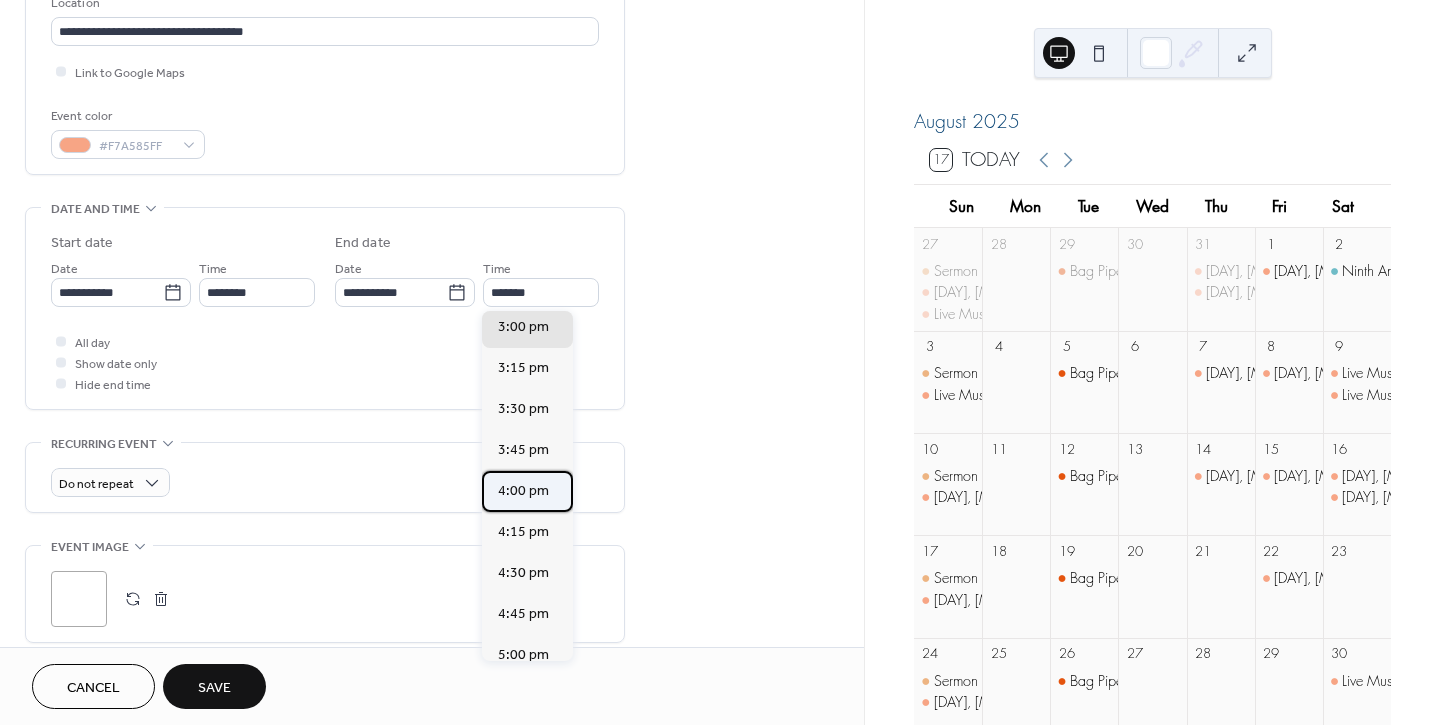 click on "4:00 pm" at bounding box center [523, 490] 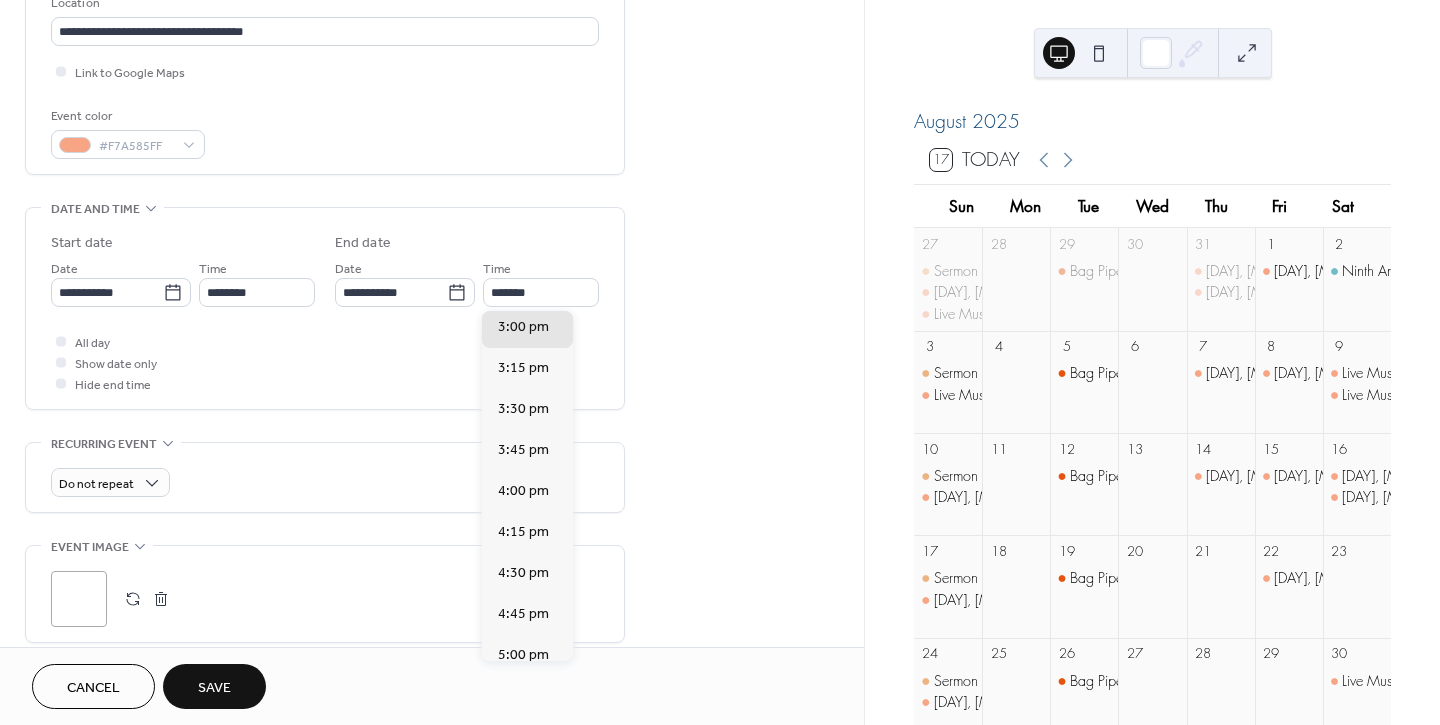 type on "*******" 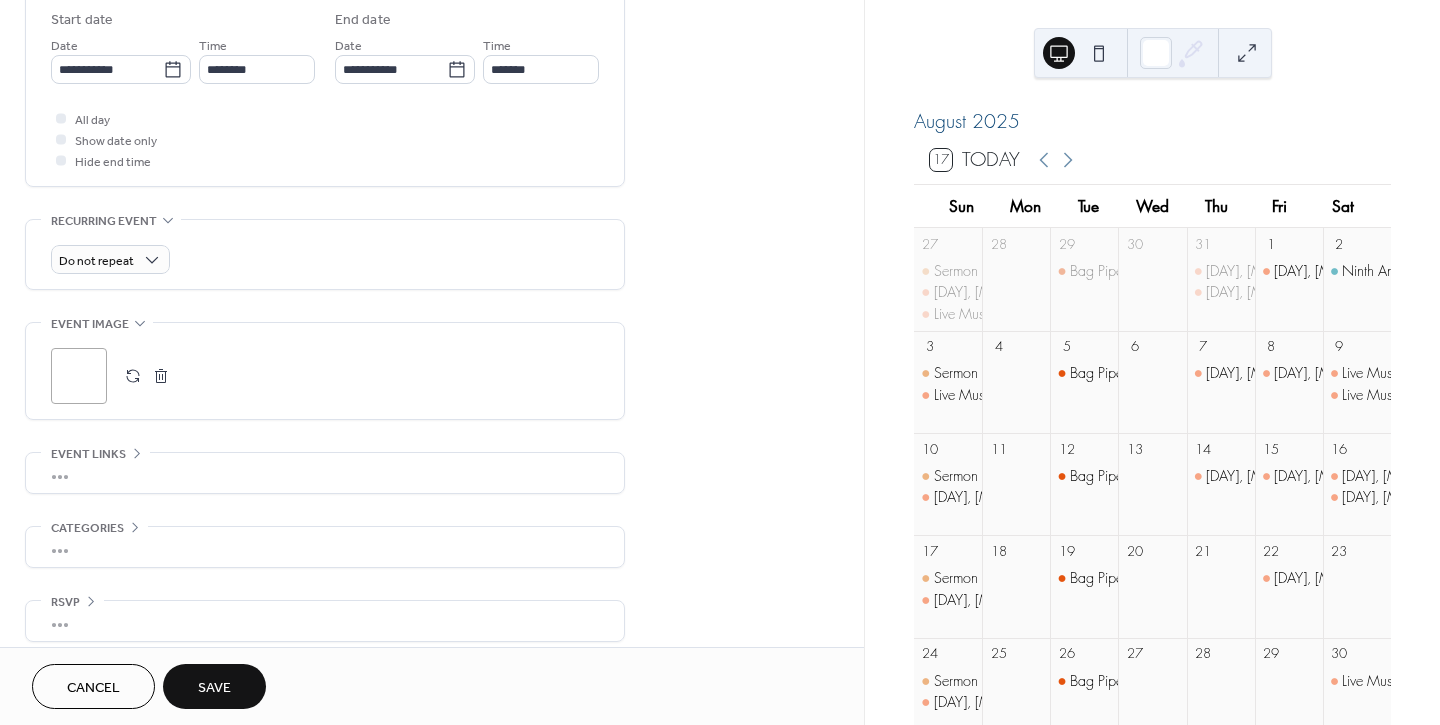scroll, scrollTop: 682, scrollLeft: 0, axis: vertical 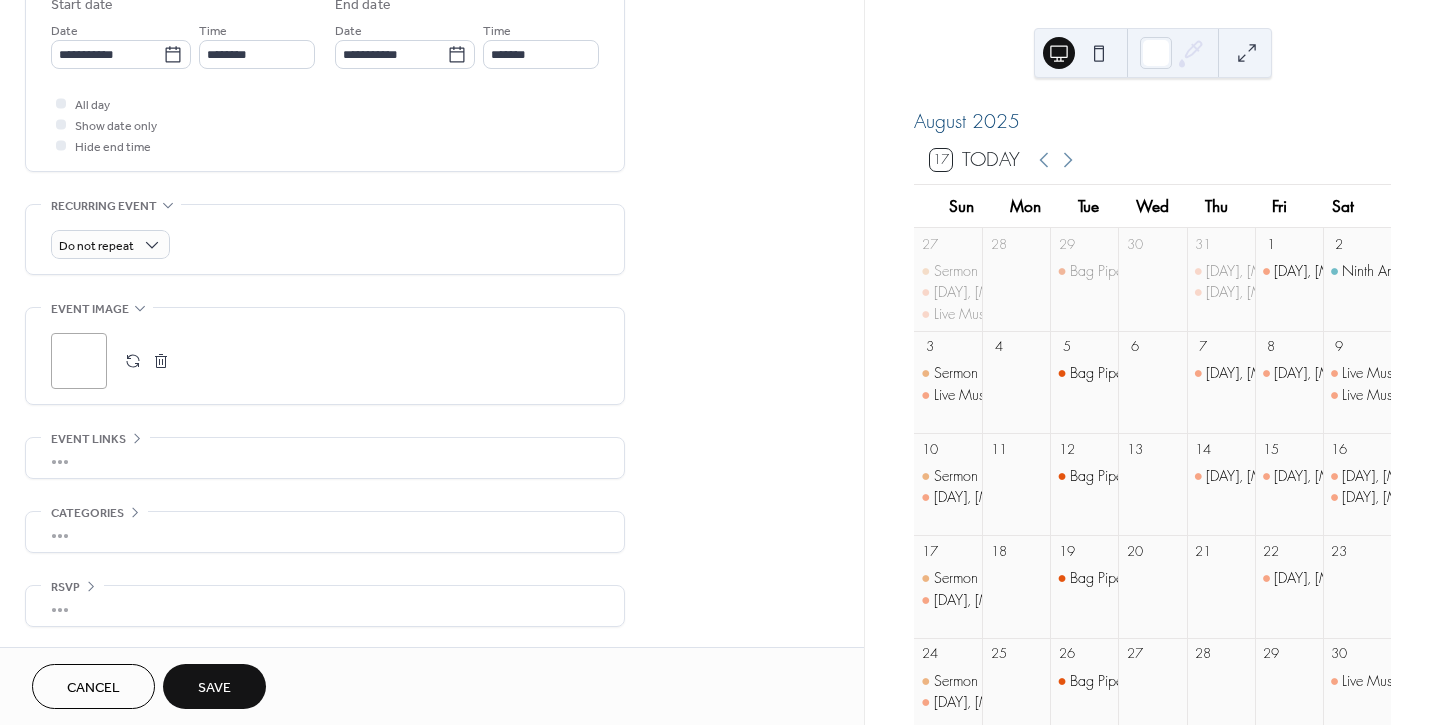 click on "Save" at bounding box center (214, 688) 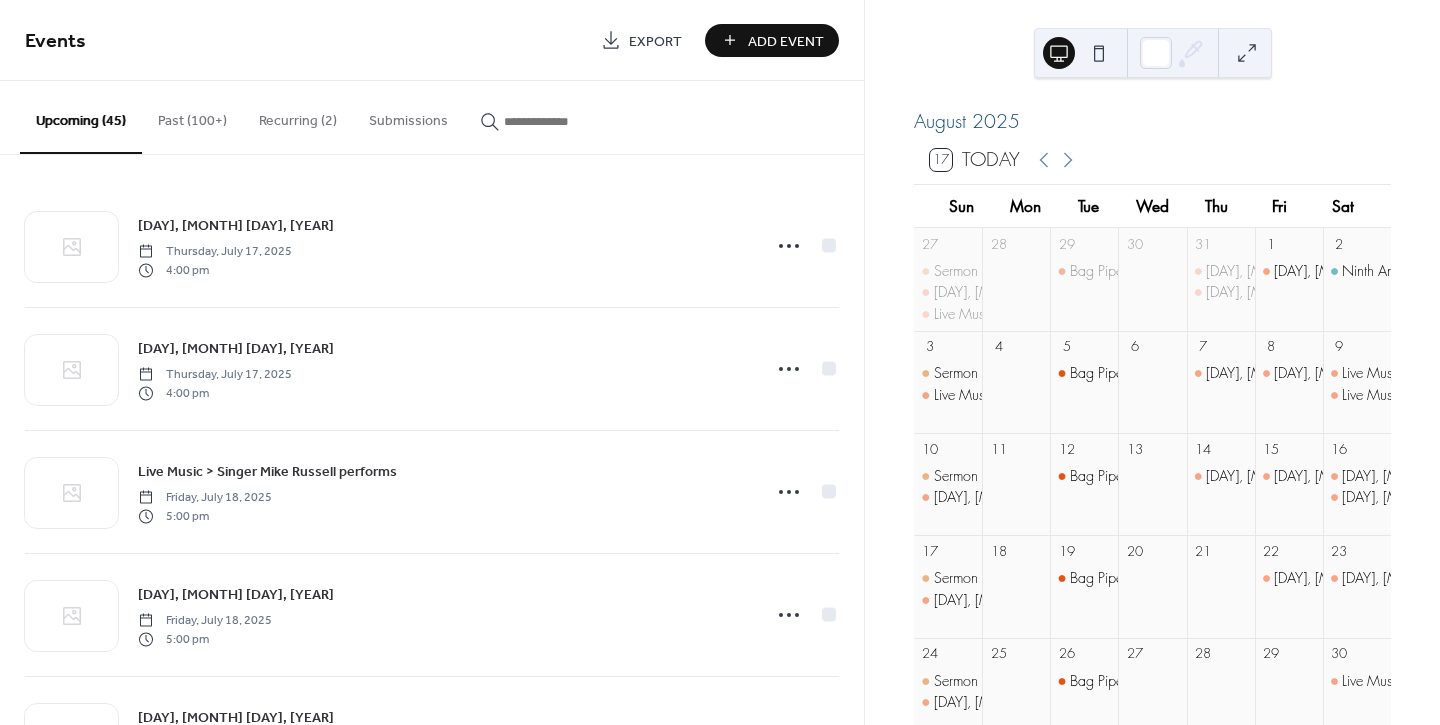 click at bounding box center (564, 121) 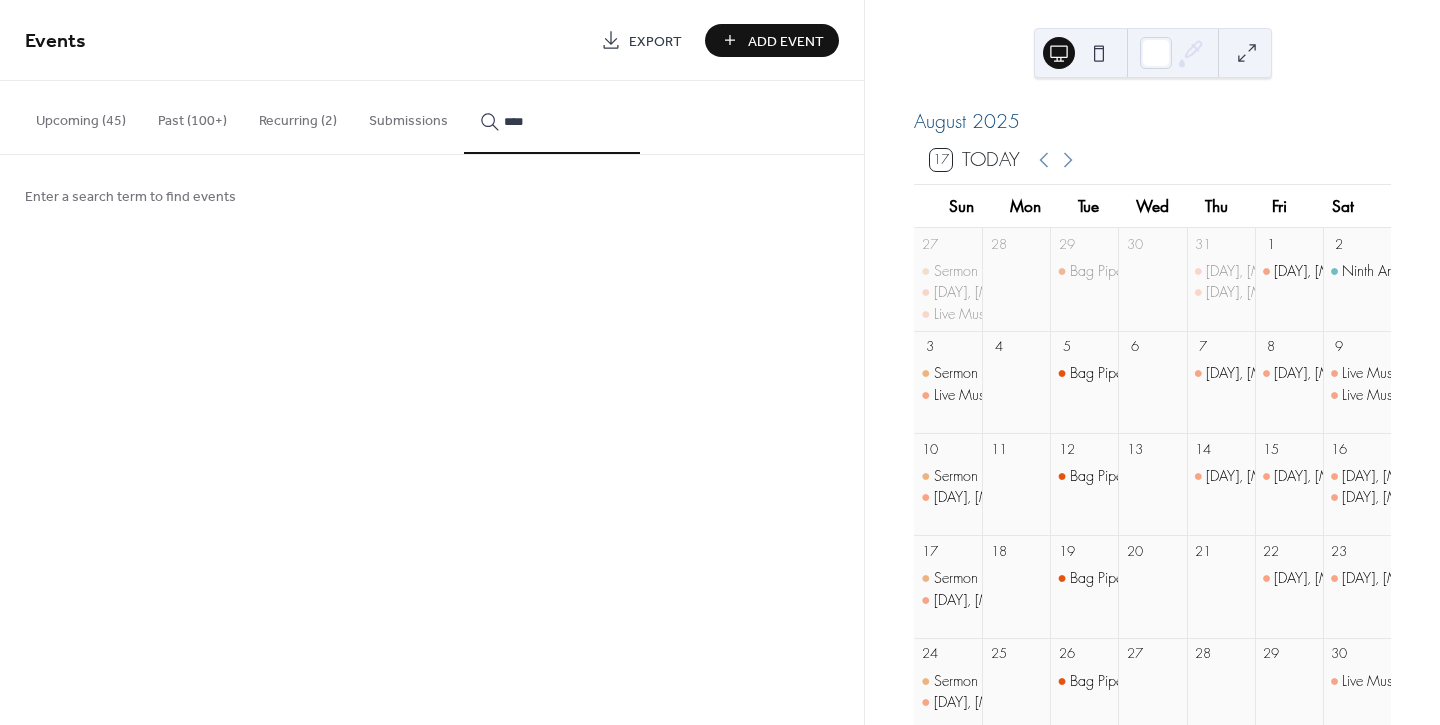 click on "***" at bounding box center [552, 117] 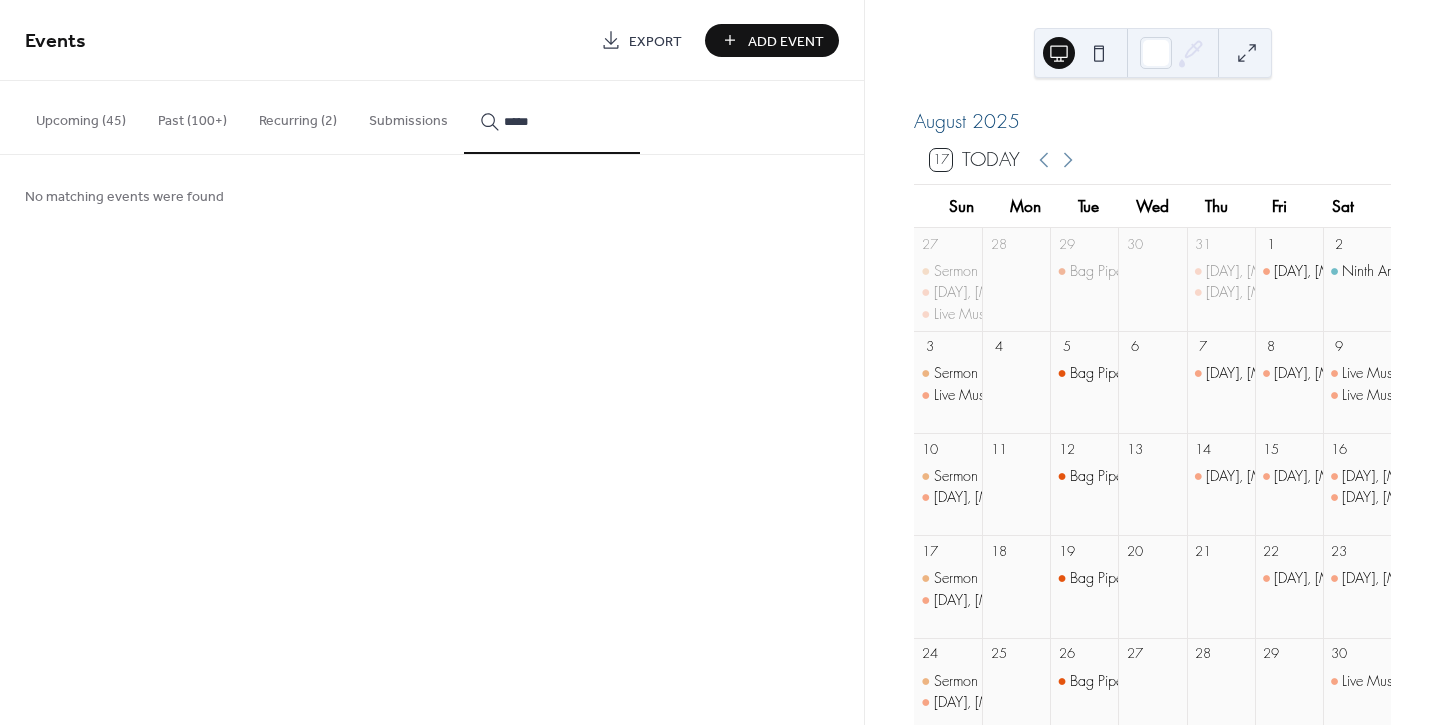 click on "****" at bounding box center [552, 117] 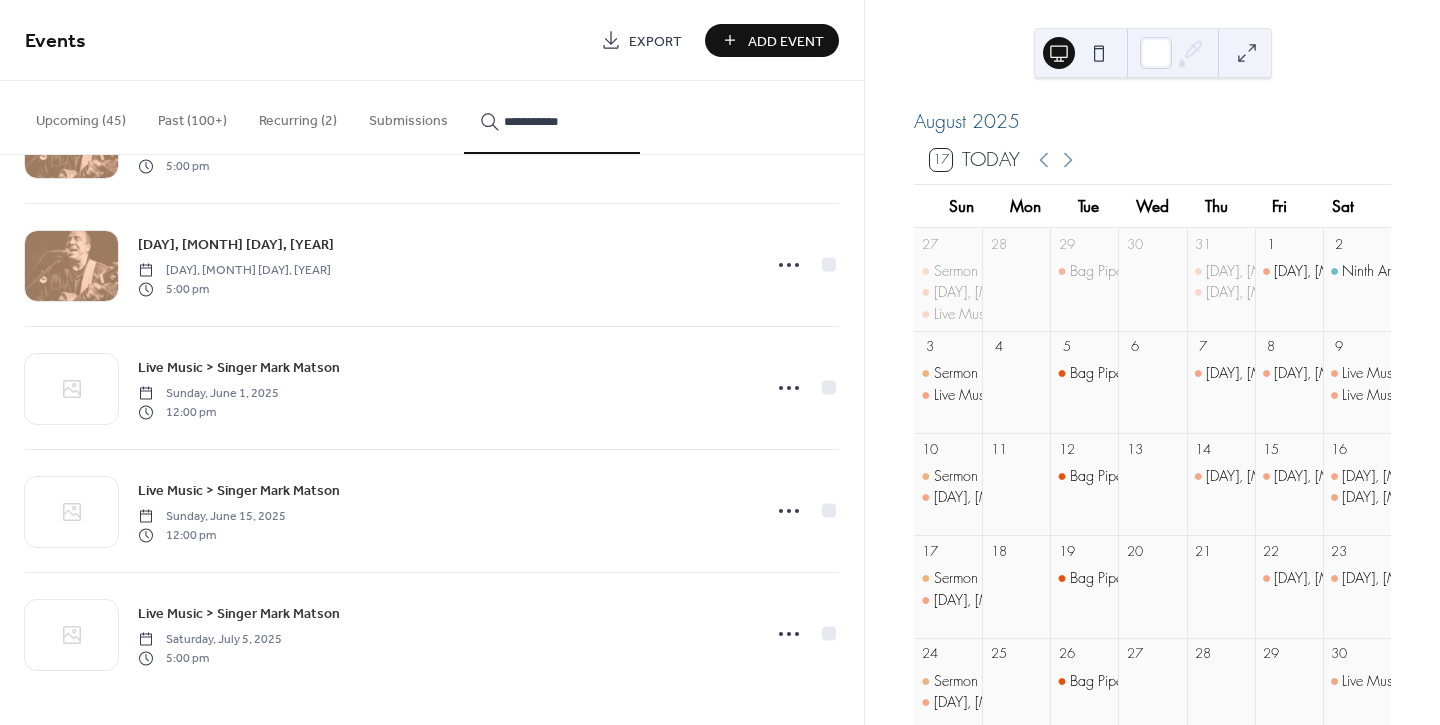 scroll, scrollTop: 3551, scrollLeft: 0, axis: vertical 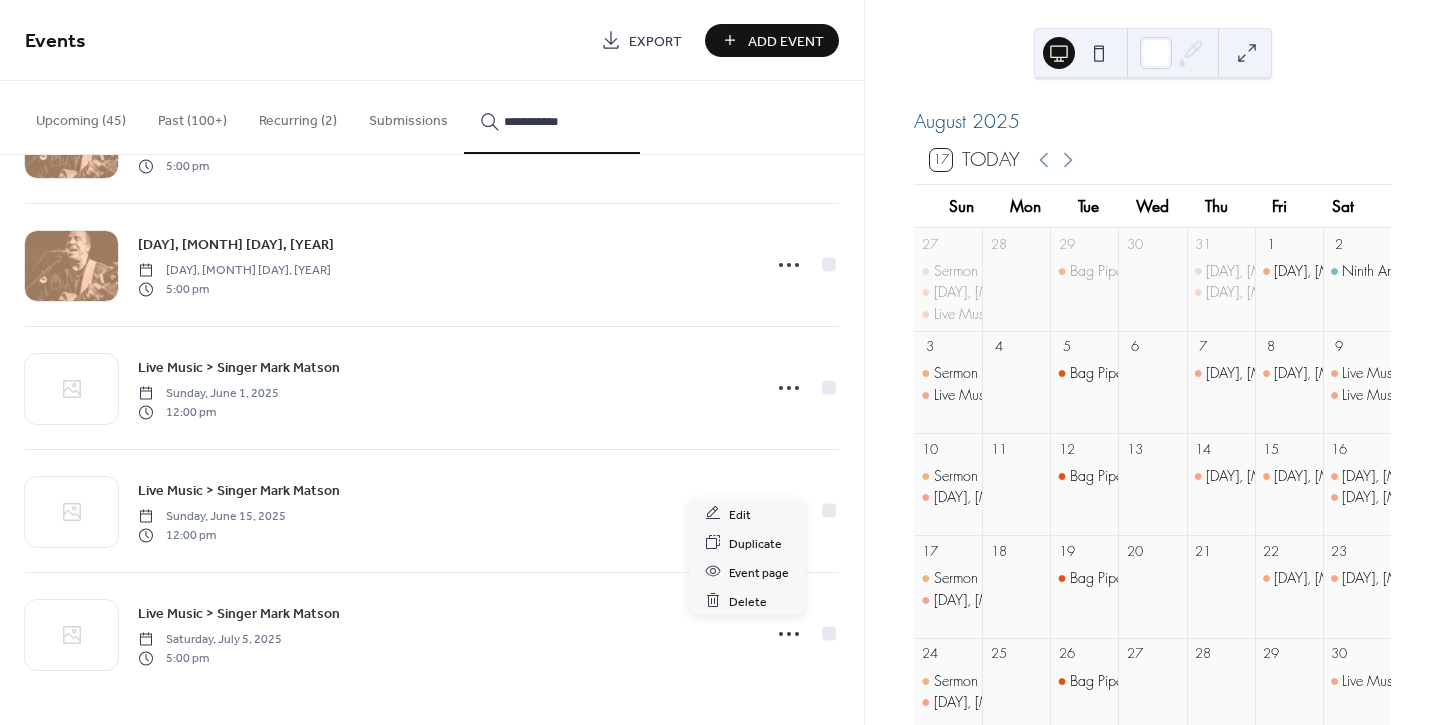 click 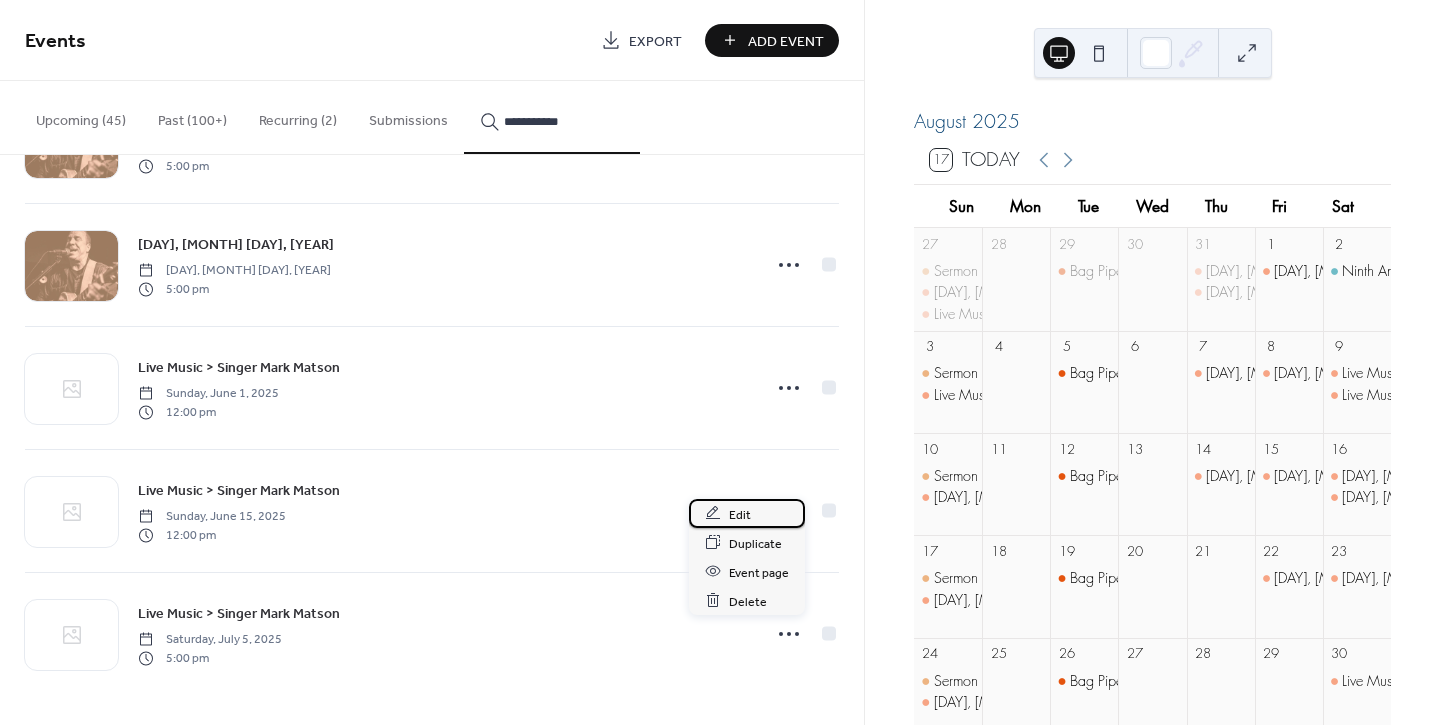 click on "Edit" at bounding box center [740, 514] 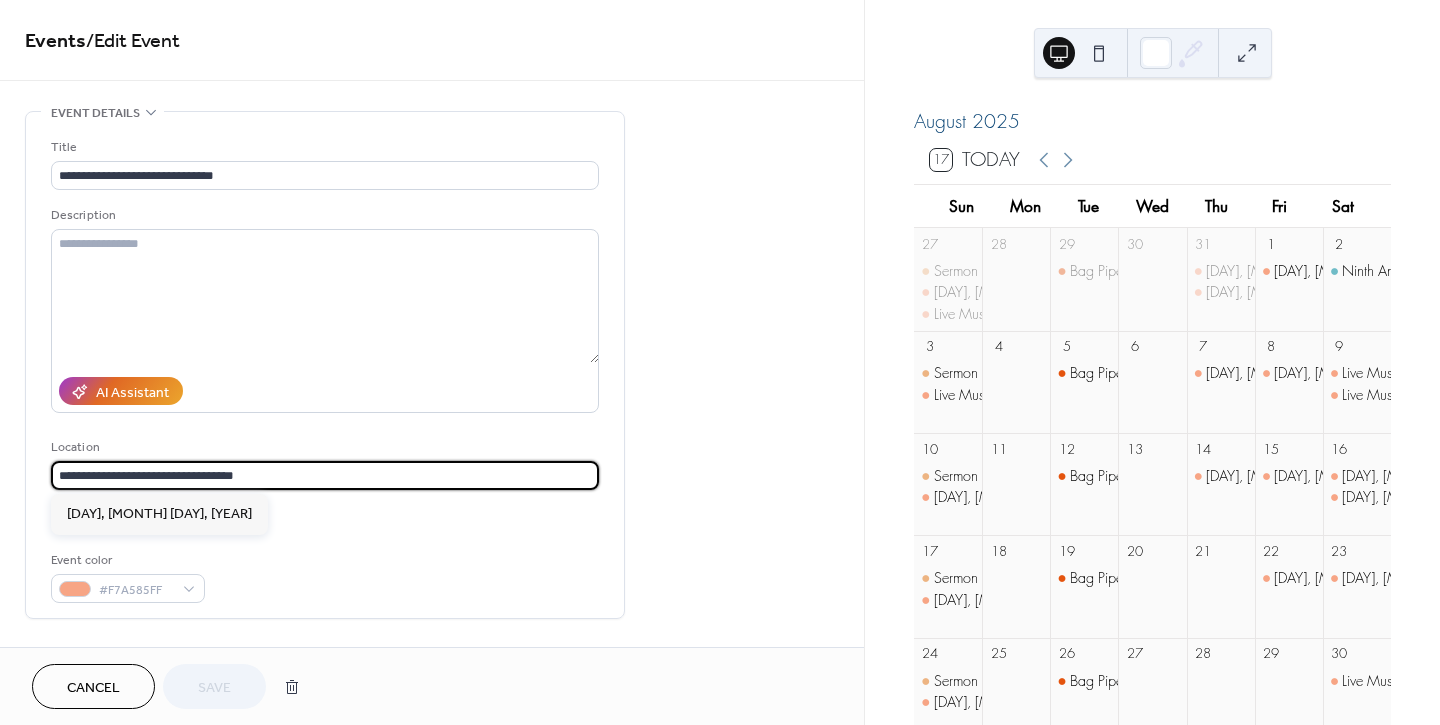 click on "**********" at bounding box center (325, 475) 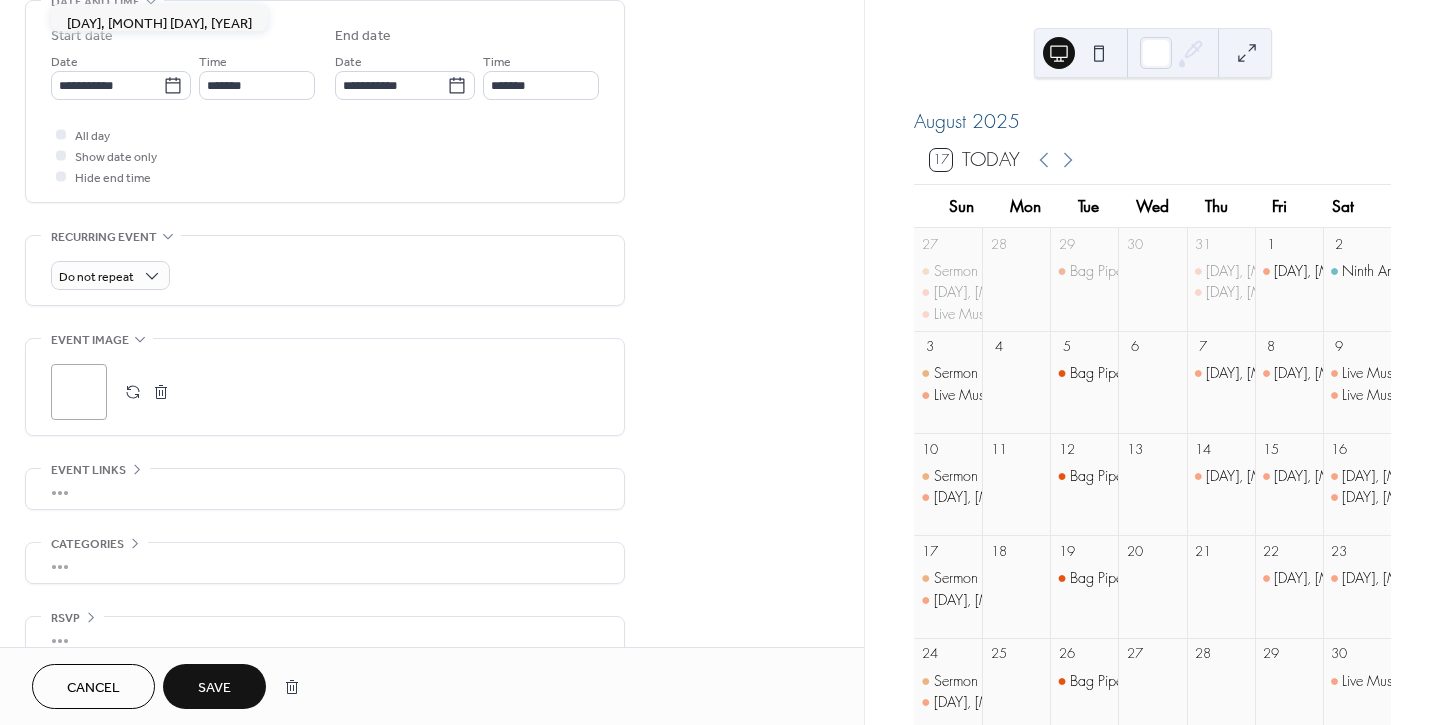 scroll, scrollTop: 666, scrollLeft: 0, axis: vertical 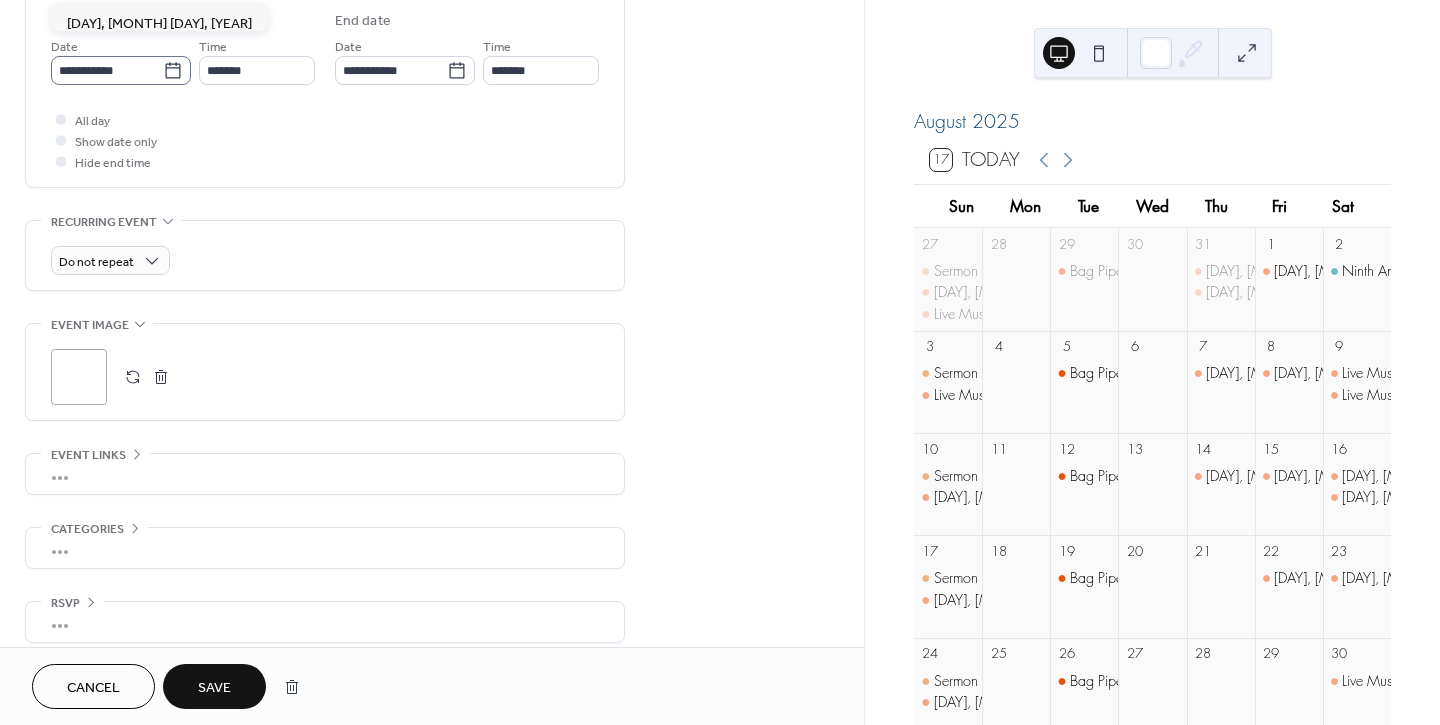type on "**********" 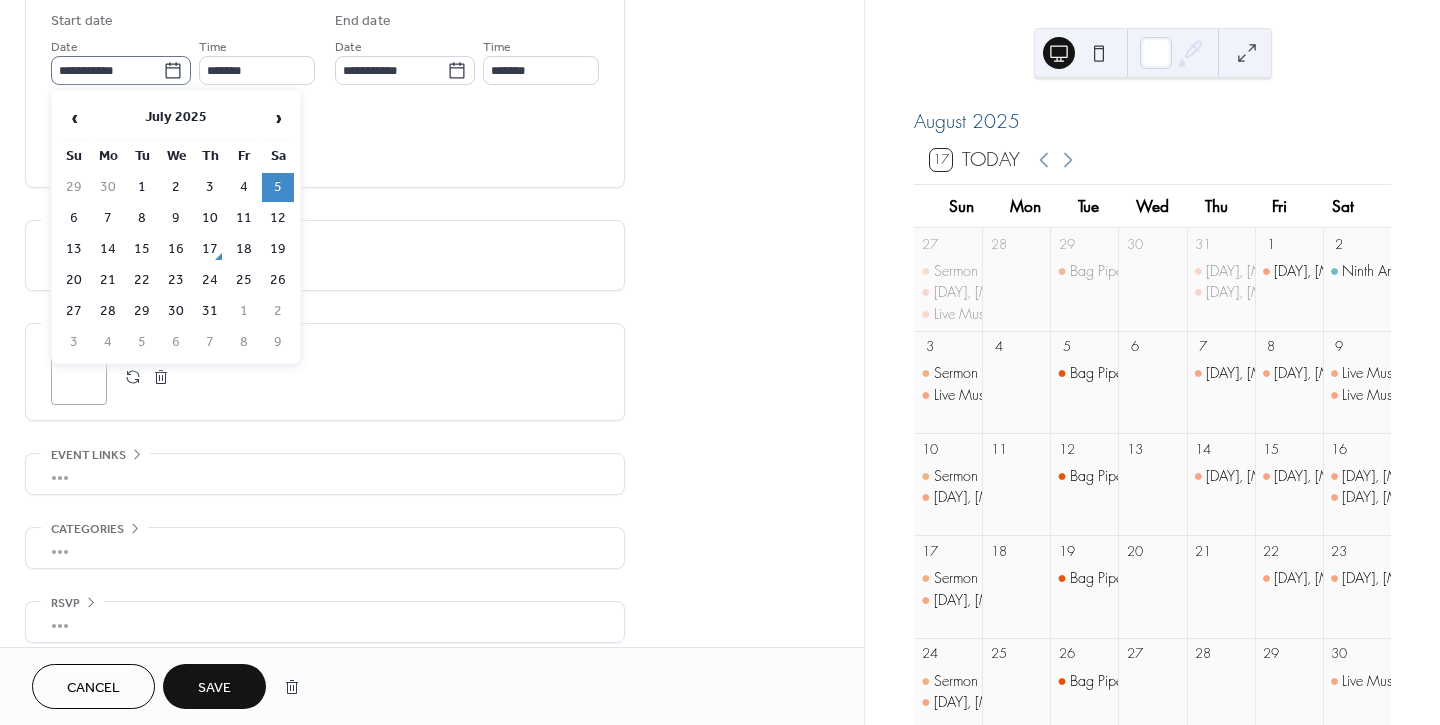 click 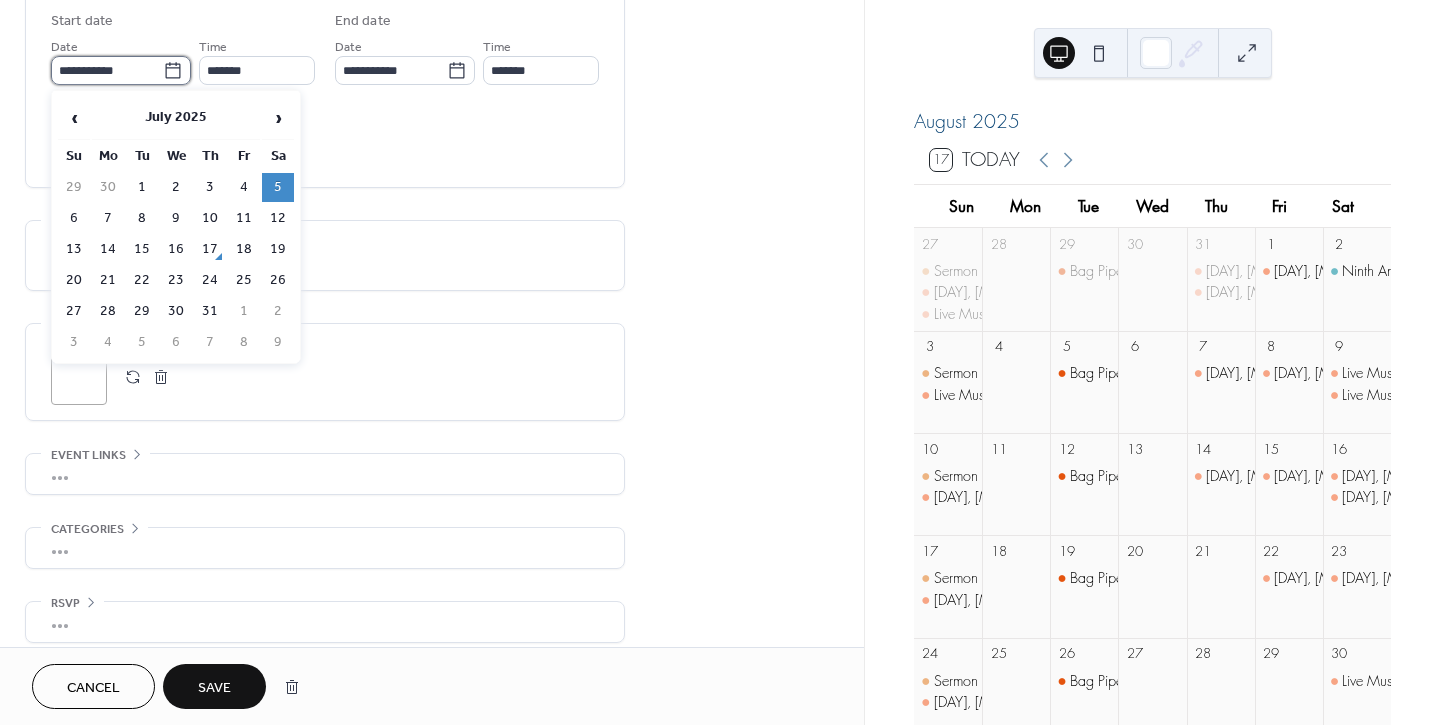 click on "**********" at bounding box center [107, 70] 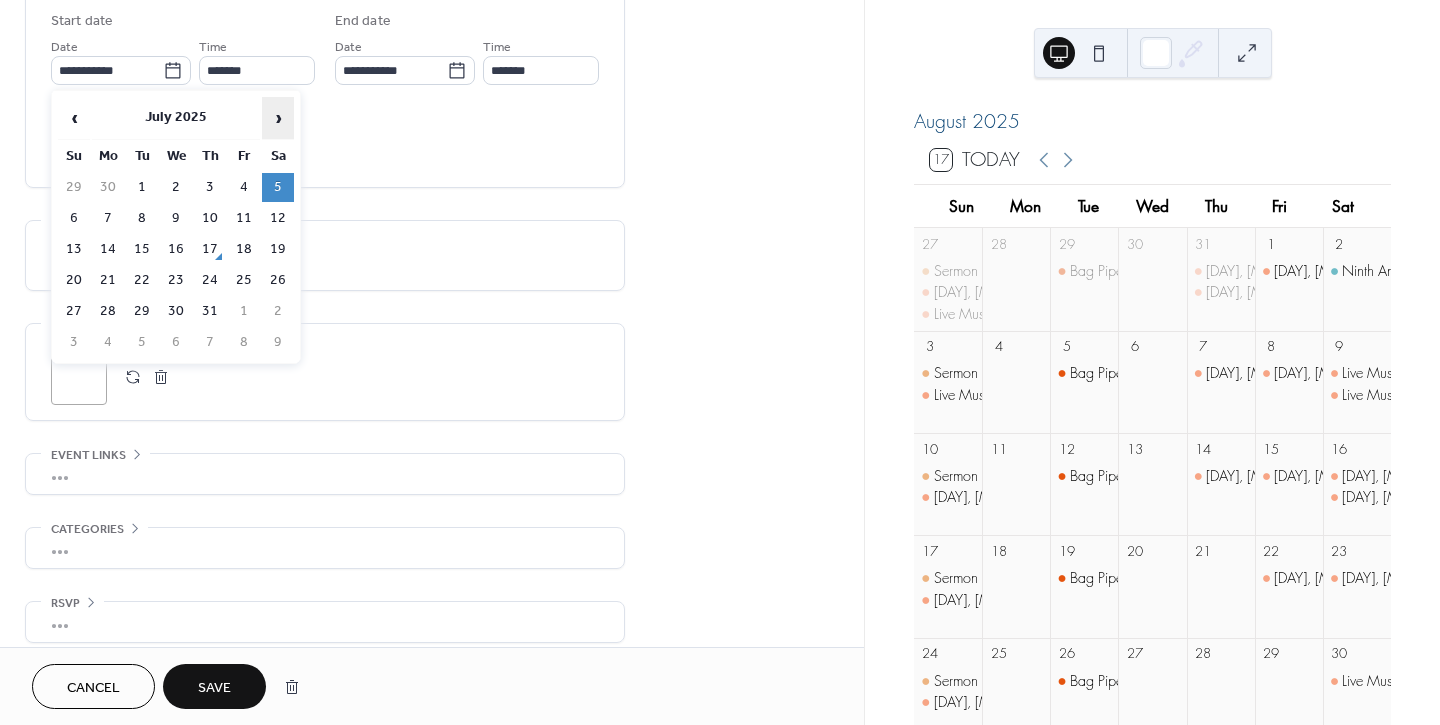 click on "›" at bounding box center [278, 118] 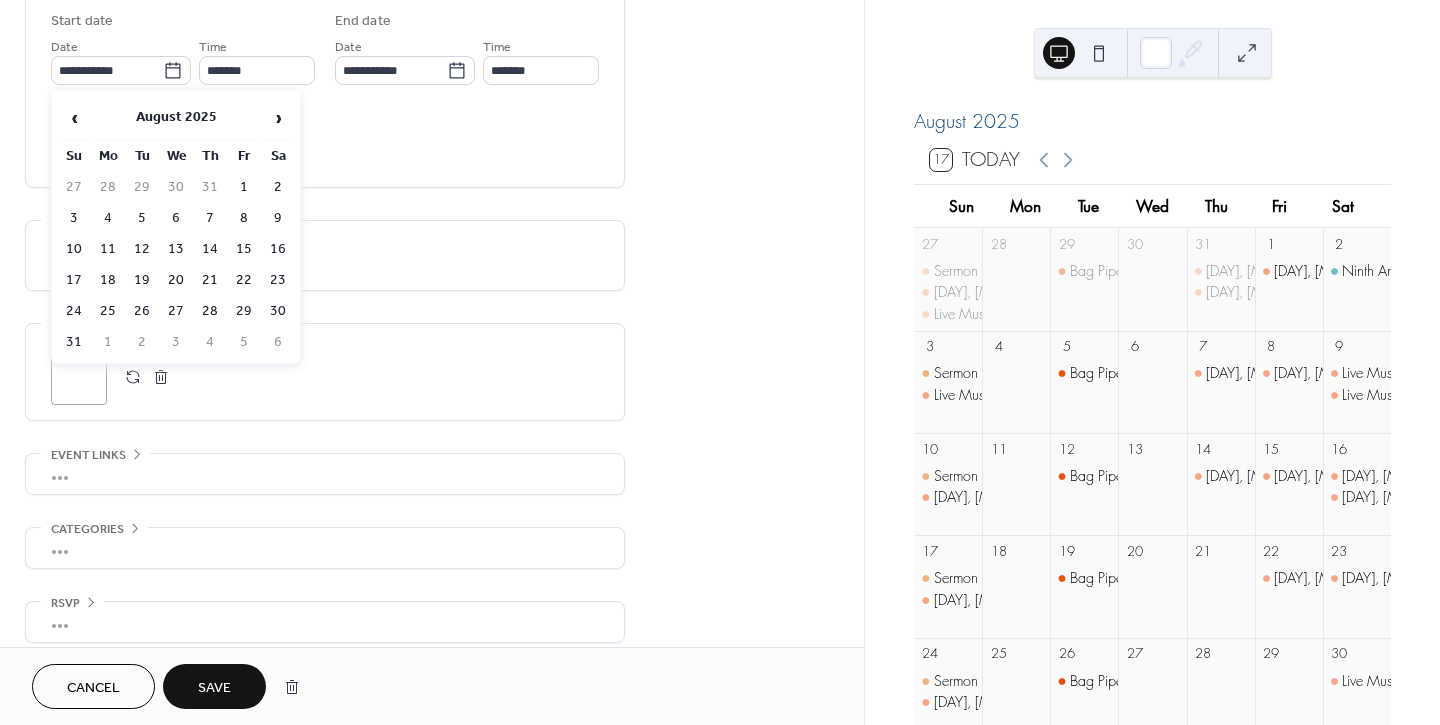 click on "23" at bounding box center (278, 280) 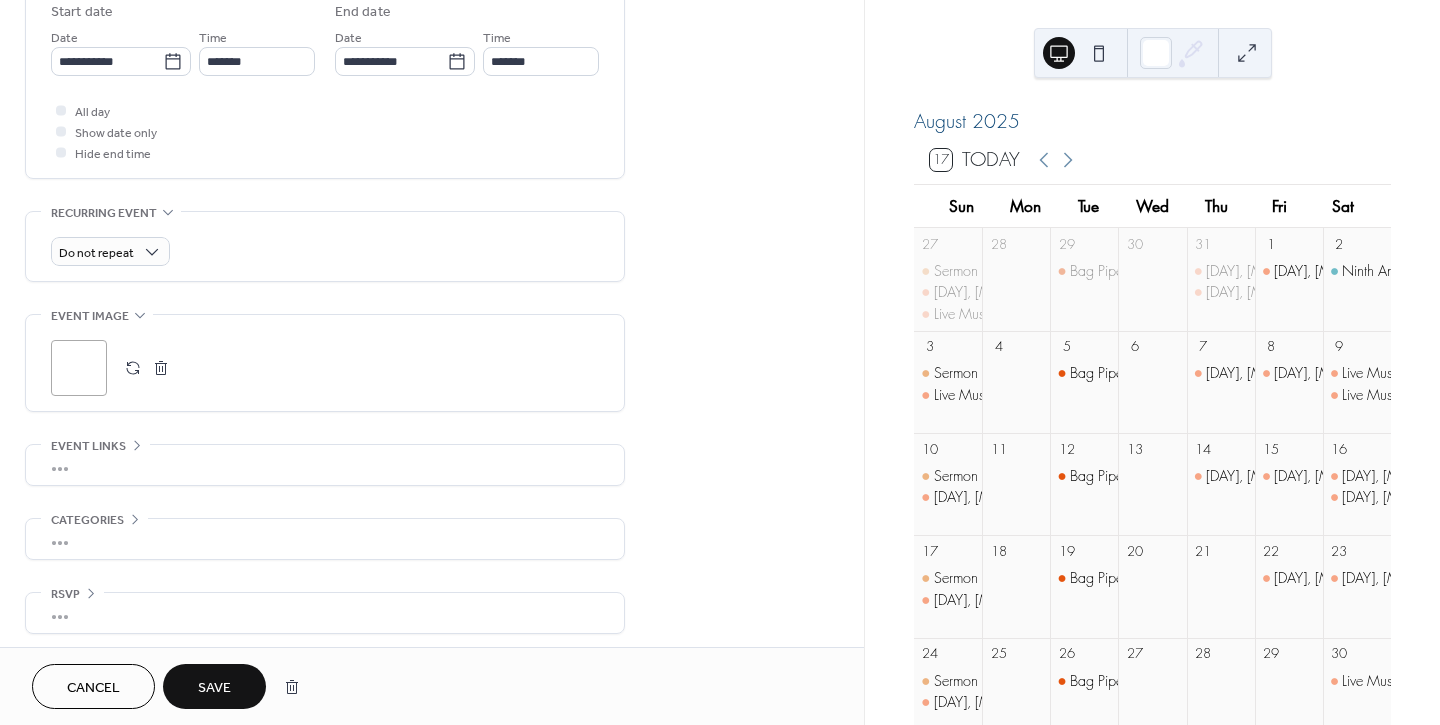 scroll, scrollTop: 682, scrollLeft: 0, axis: vertical 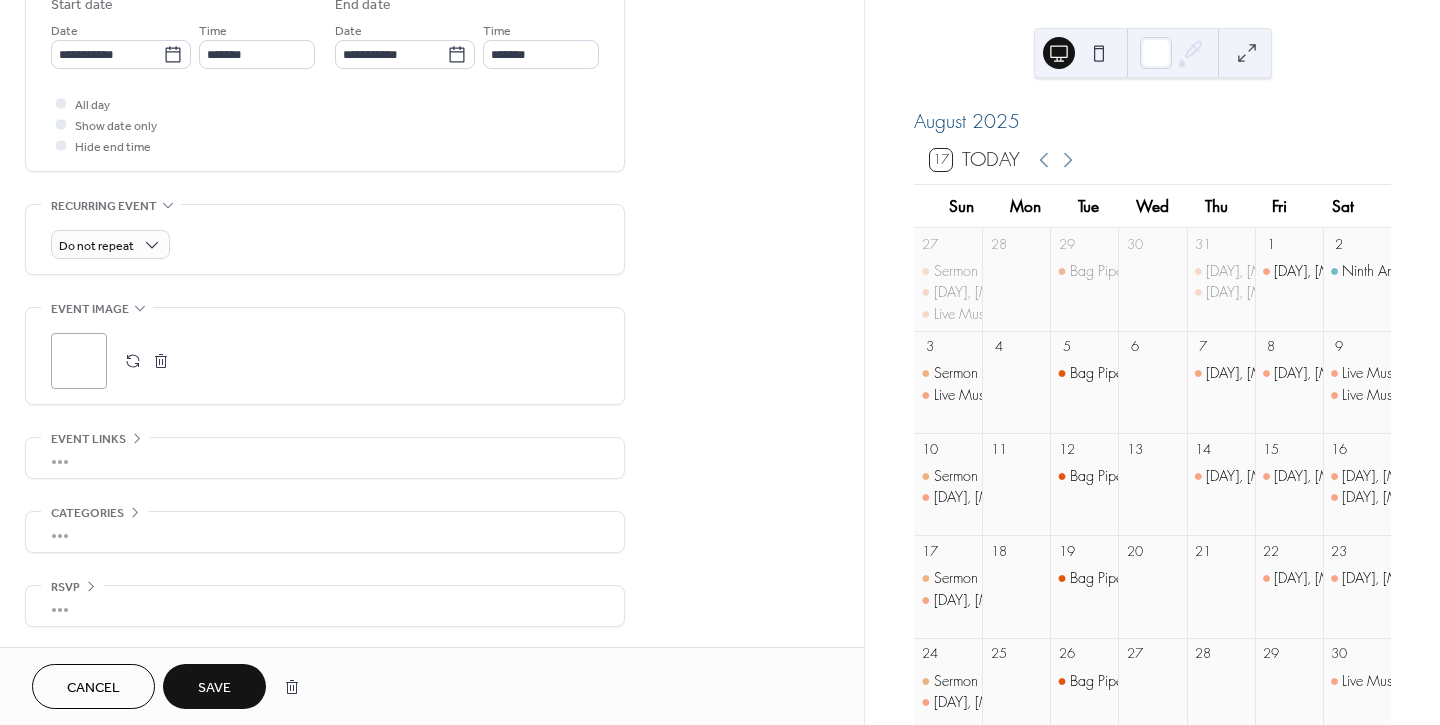 click on "Save" at bounding box center (214, 686) 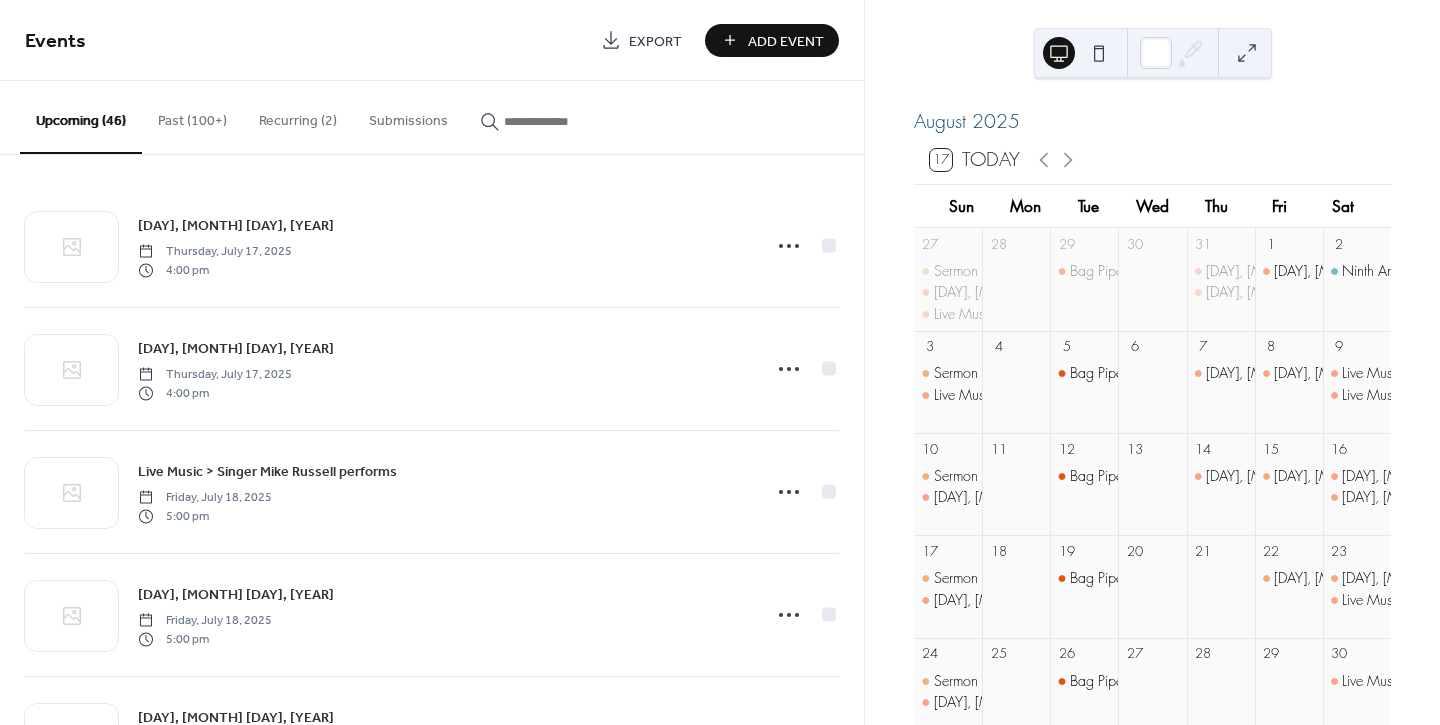 click at bounding box center [564, 121] 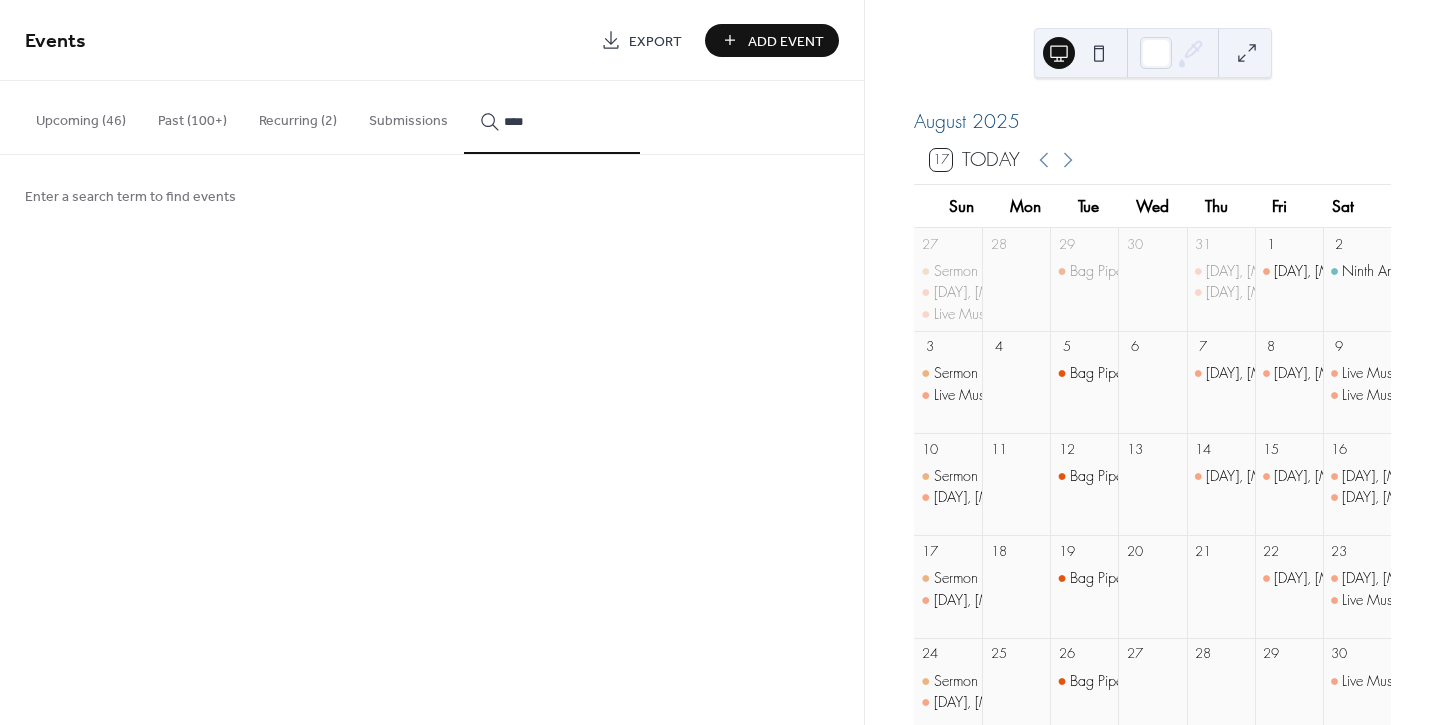 click on "****" at bounding box center (552, 117) 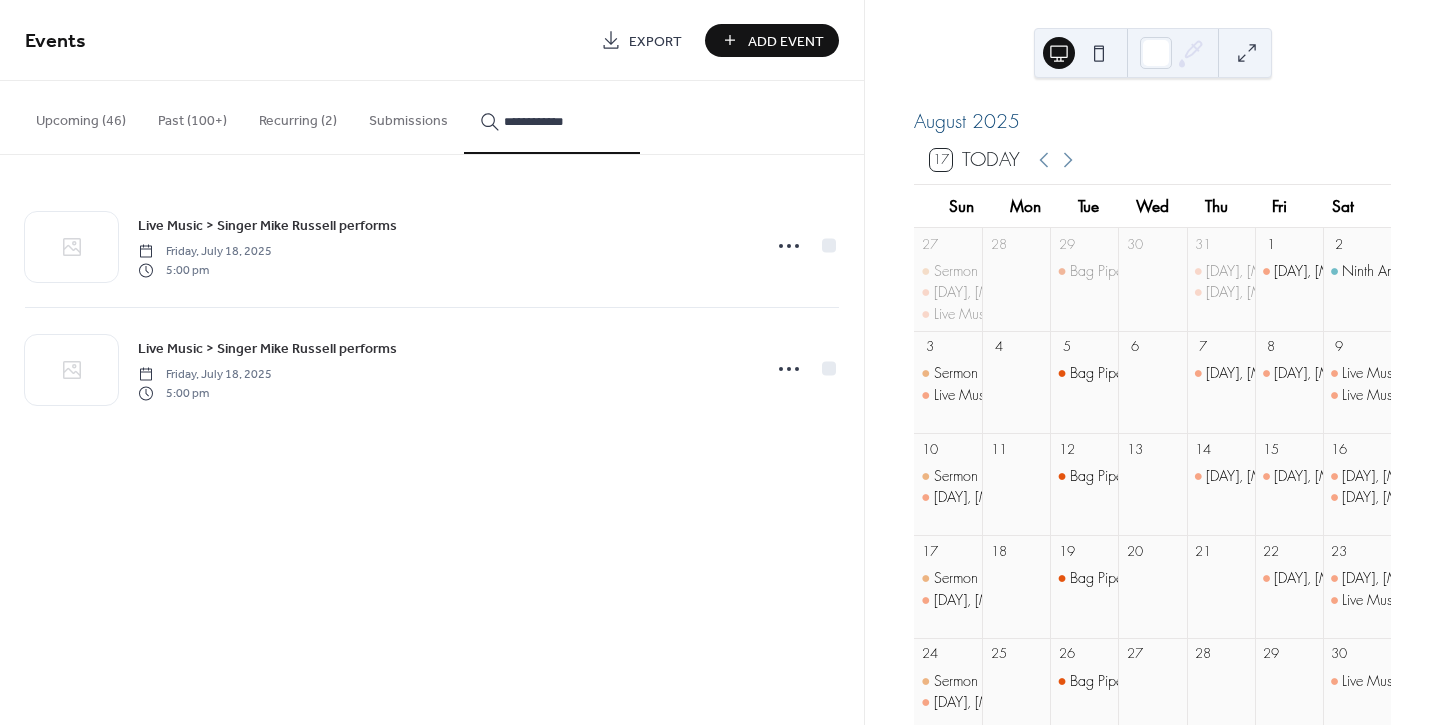 type on "**********" 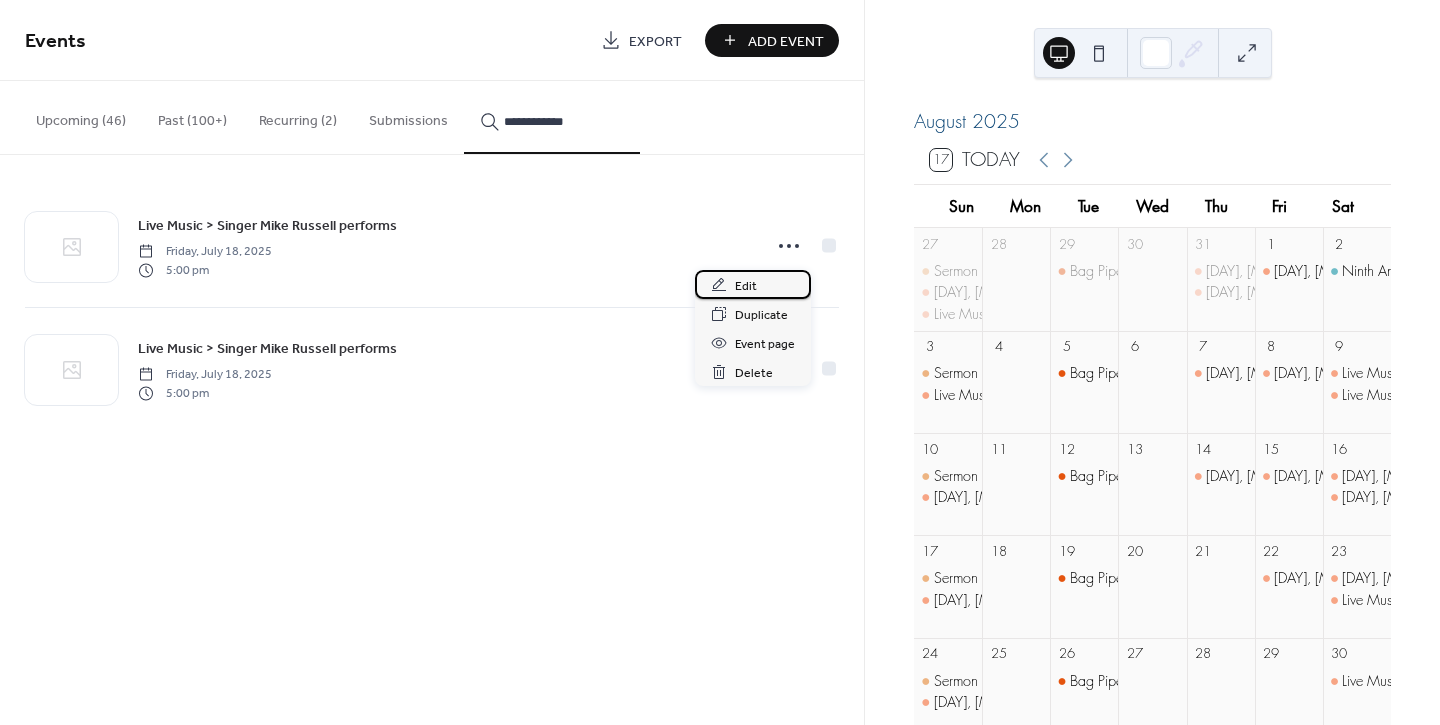 click on "Edit" at bounding box center [746, 286] 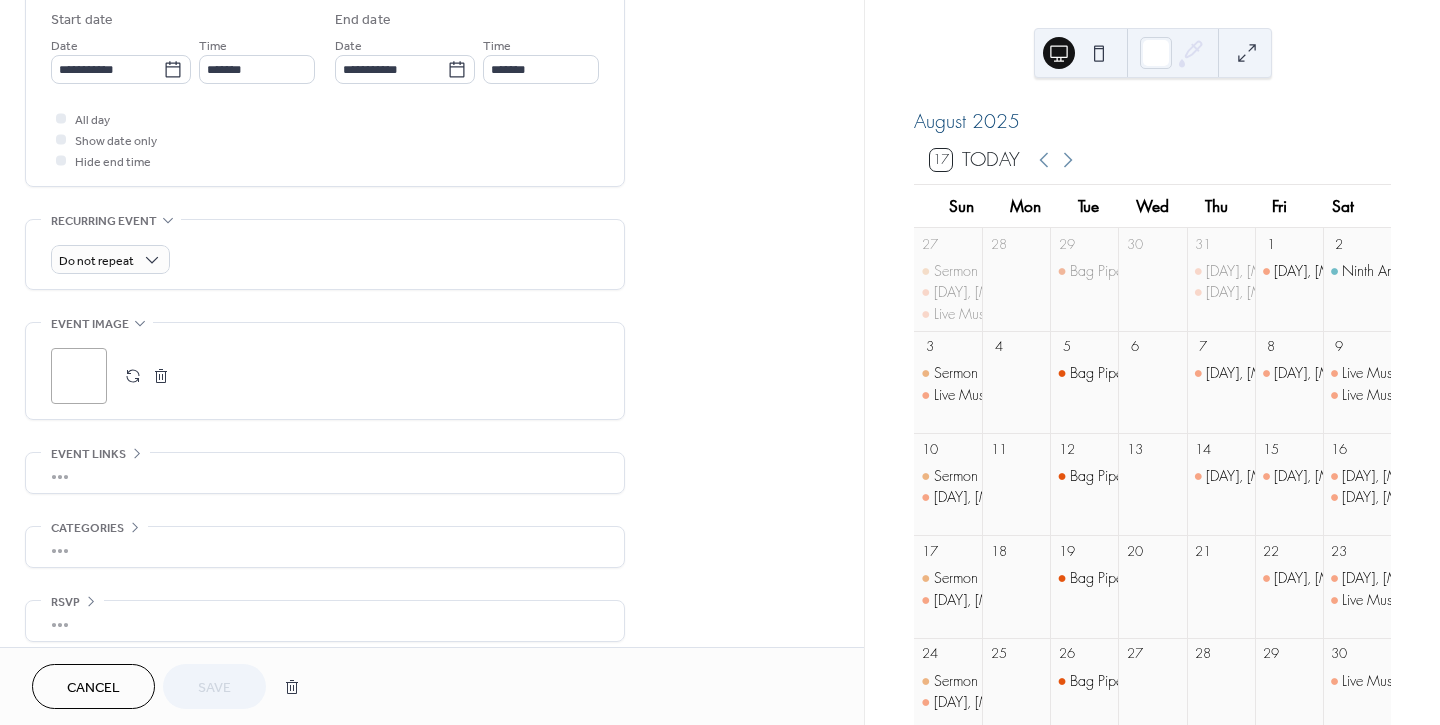 scroll, scrollTop: 682, scrollLeft: 0, axis: vertical 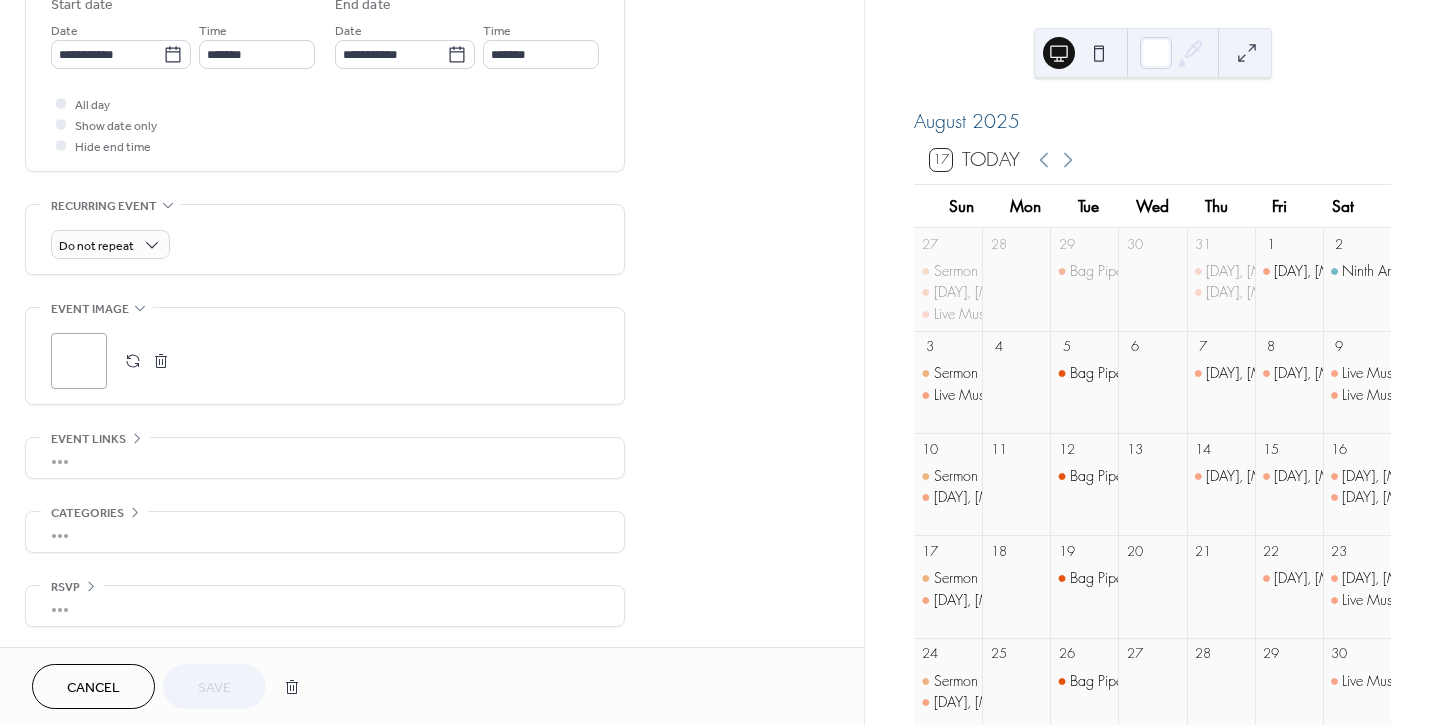click on "Cancel" at bounding box center [93, 686] 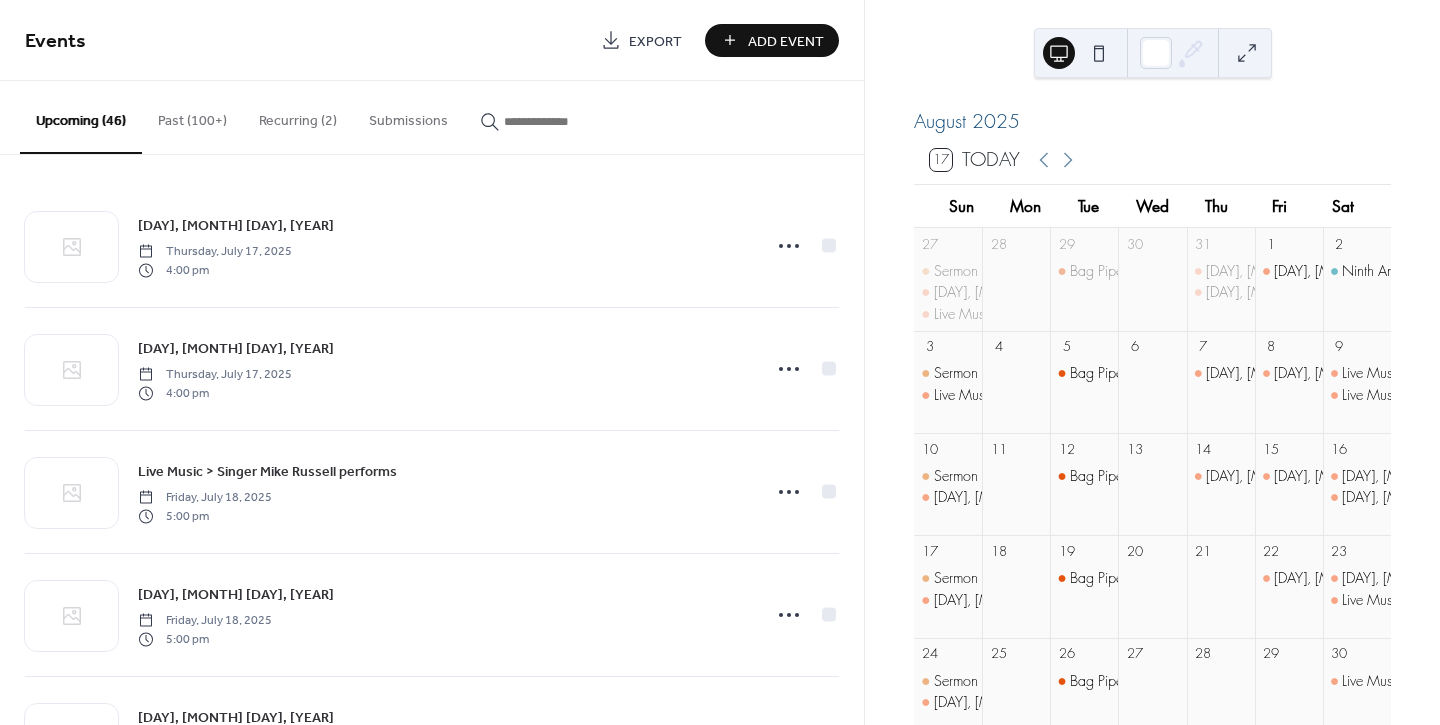 click at bounding box center [564, 121] 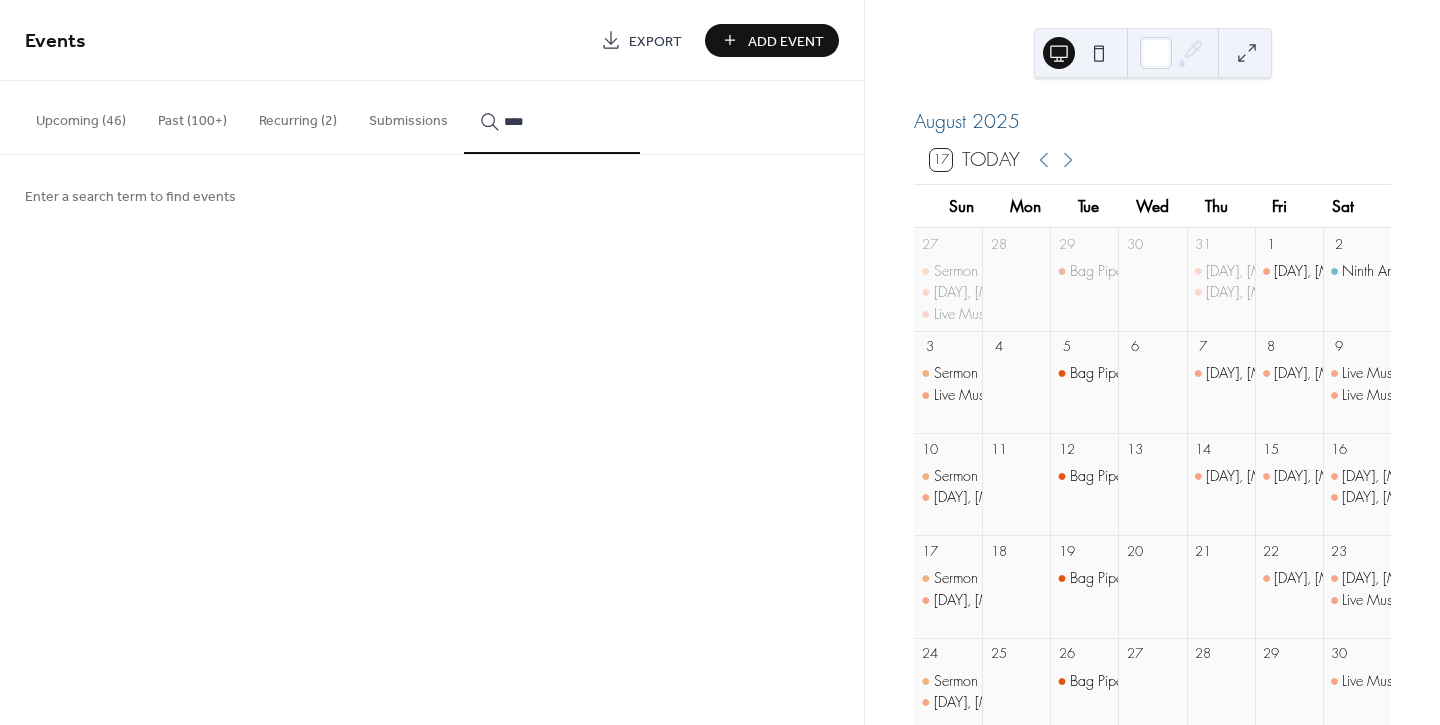 click on "****" at bounding box center [552, 117] 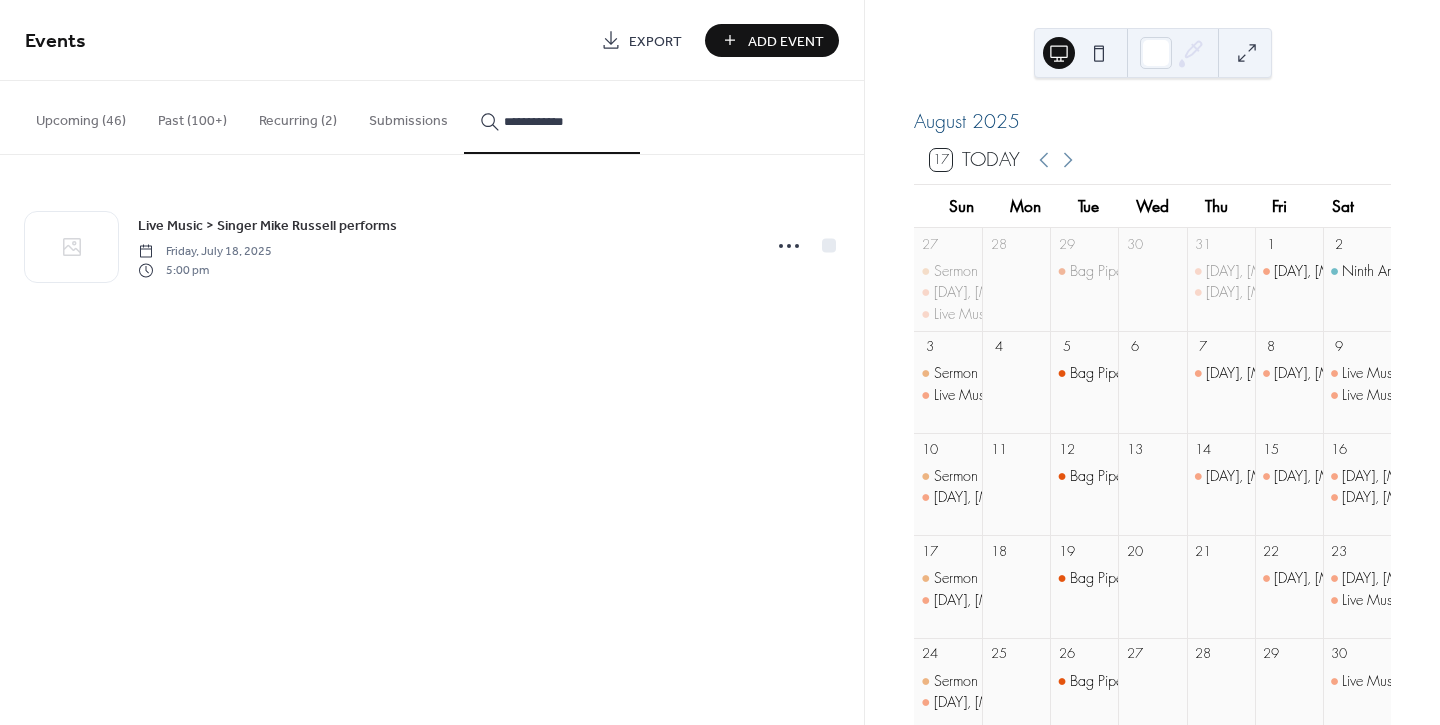 type on "**********" 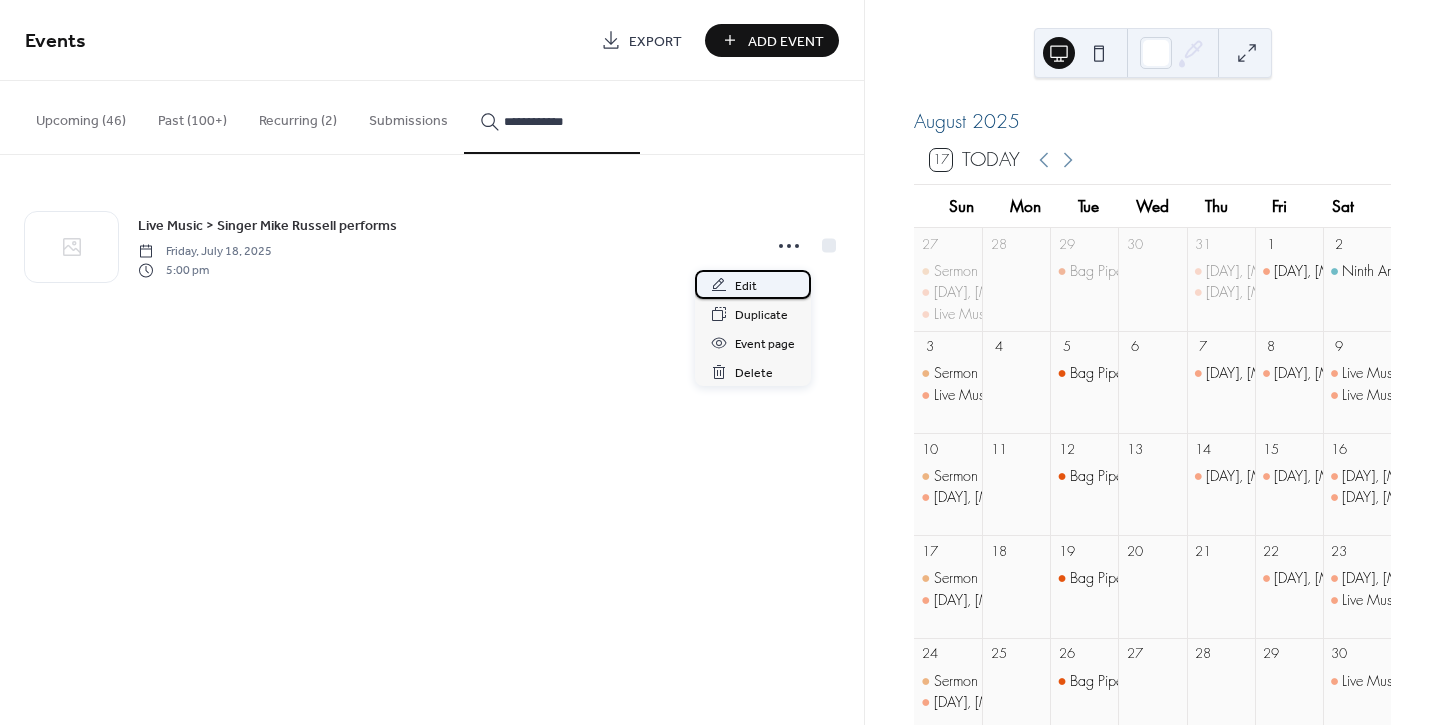 click on "Edit" at bounding box center (753, 284) 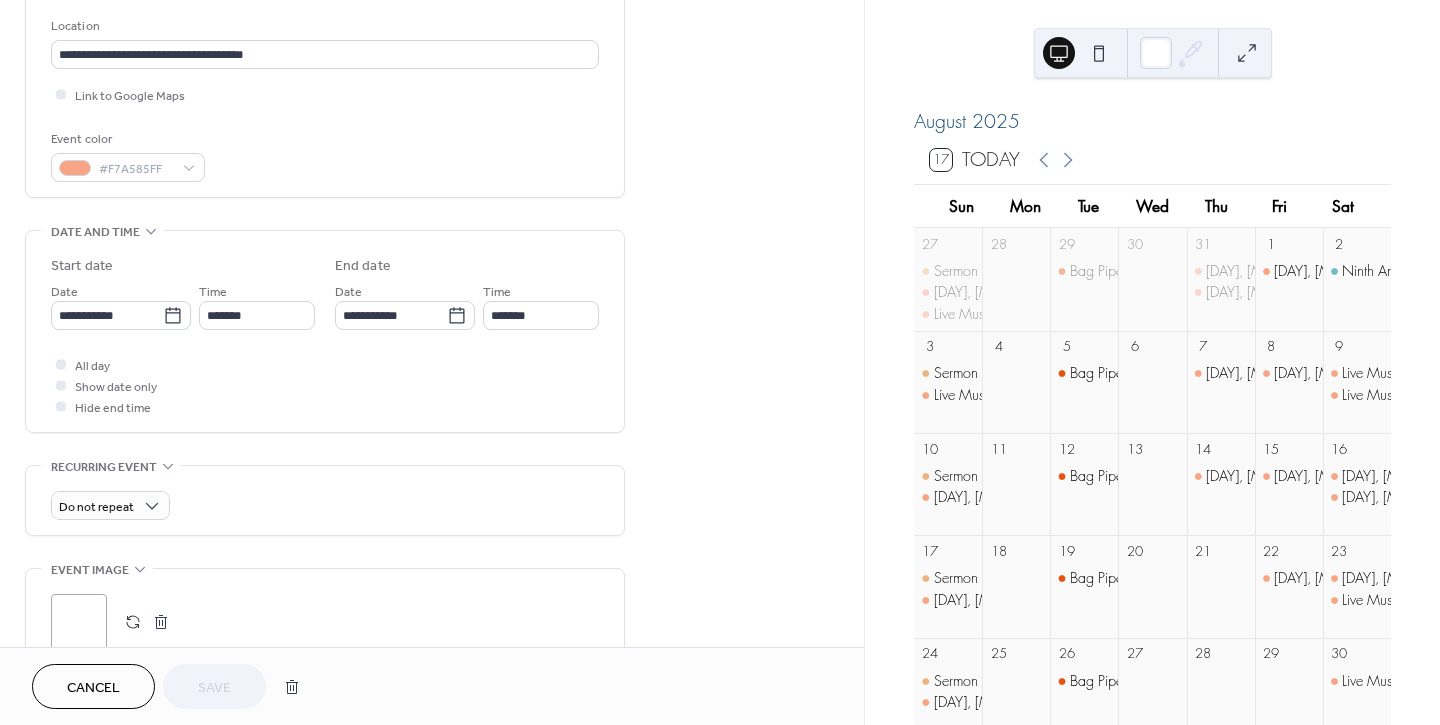 scroll, scrollTop: 666, scrollLeft: 0, axis: vertical 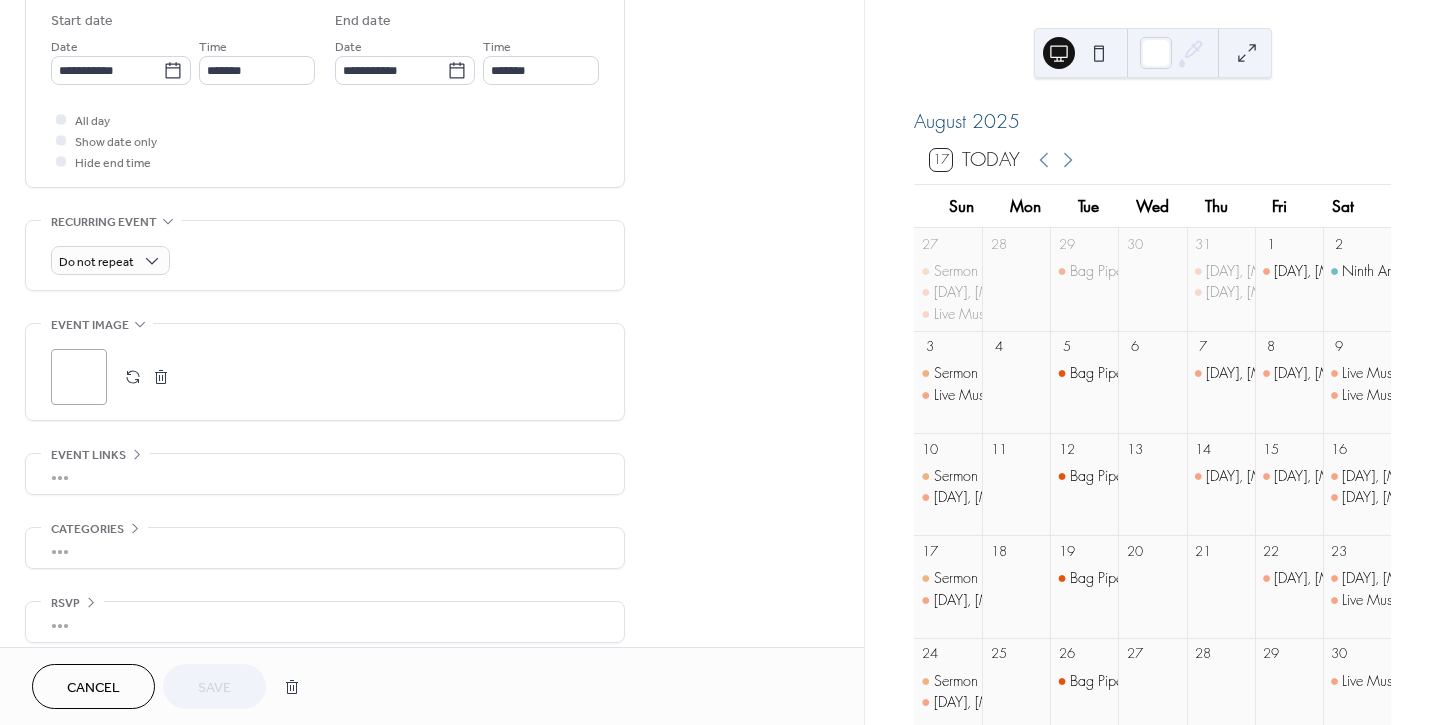click on "Cancel" at bounding box center (93, 688) 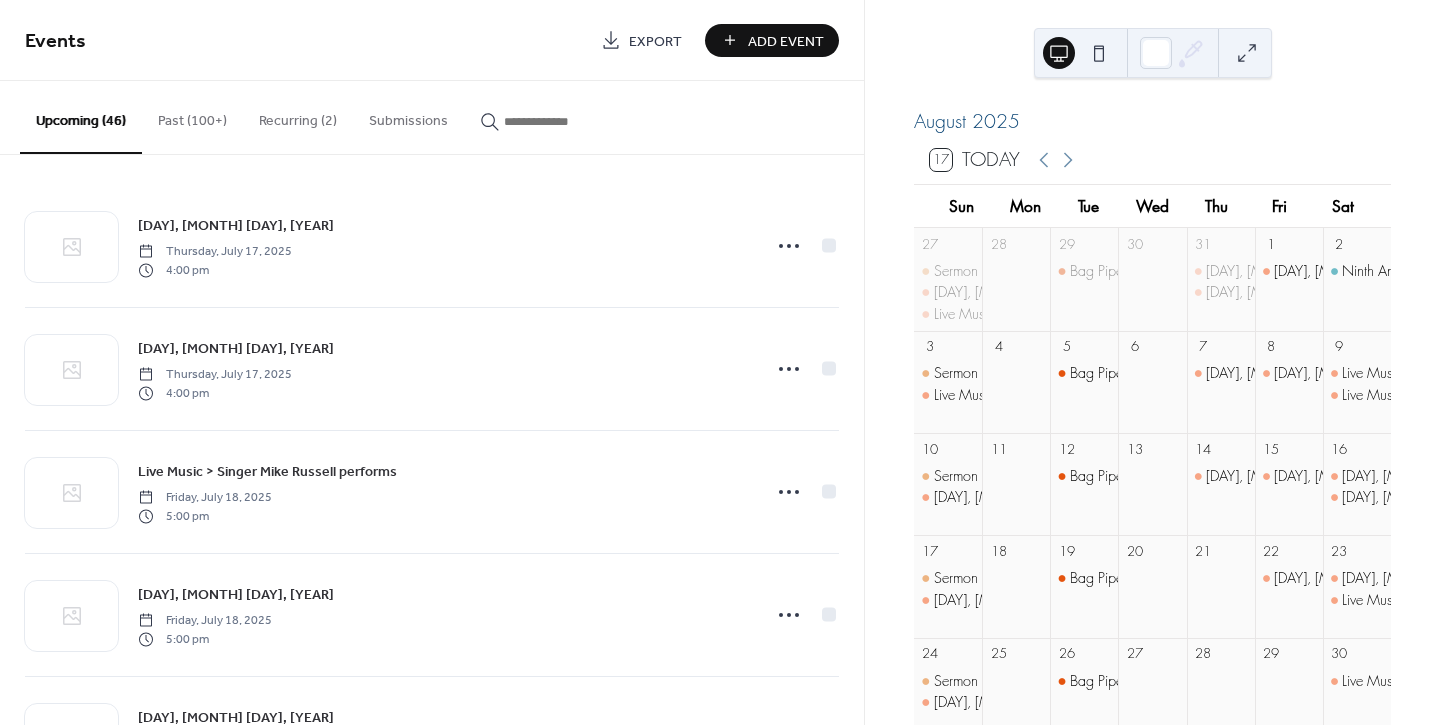 click at bounding box center (564, 121) 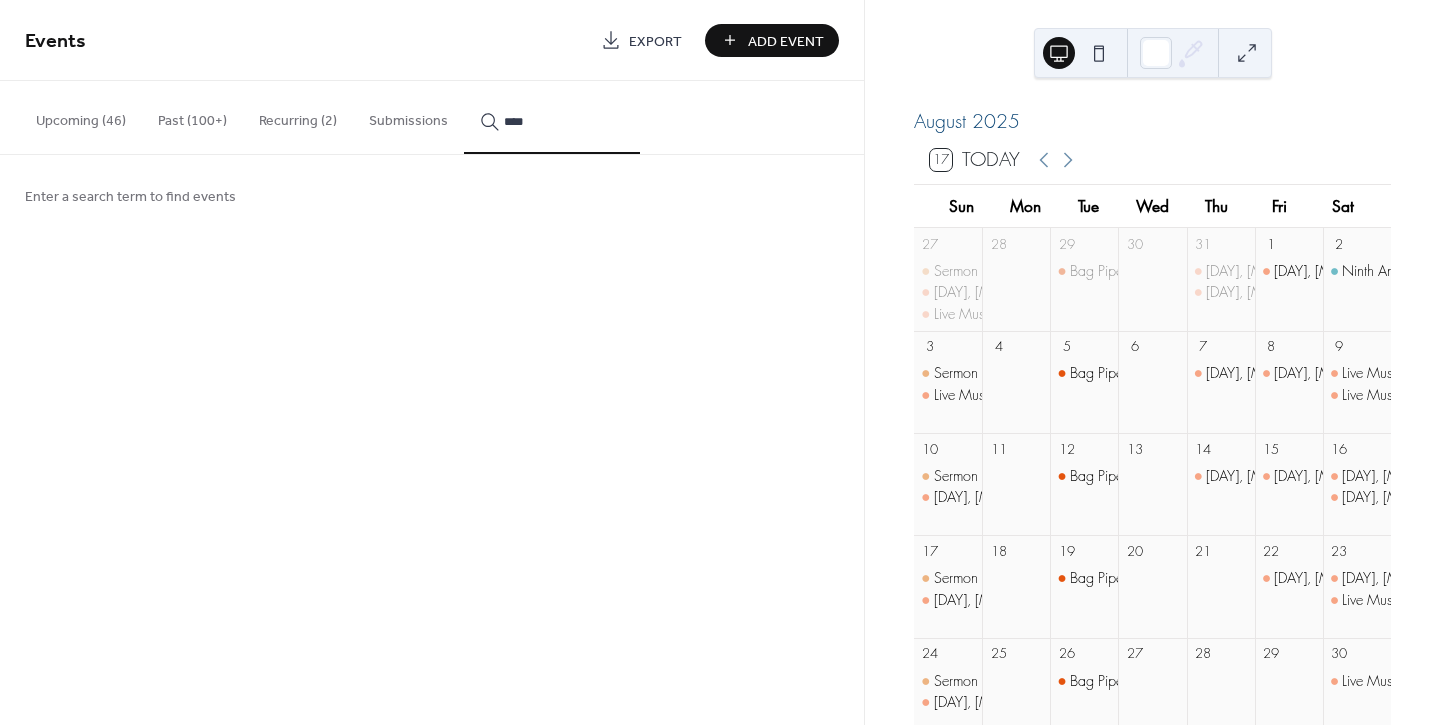 click on "****" at bounding box center [552, 117] 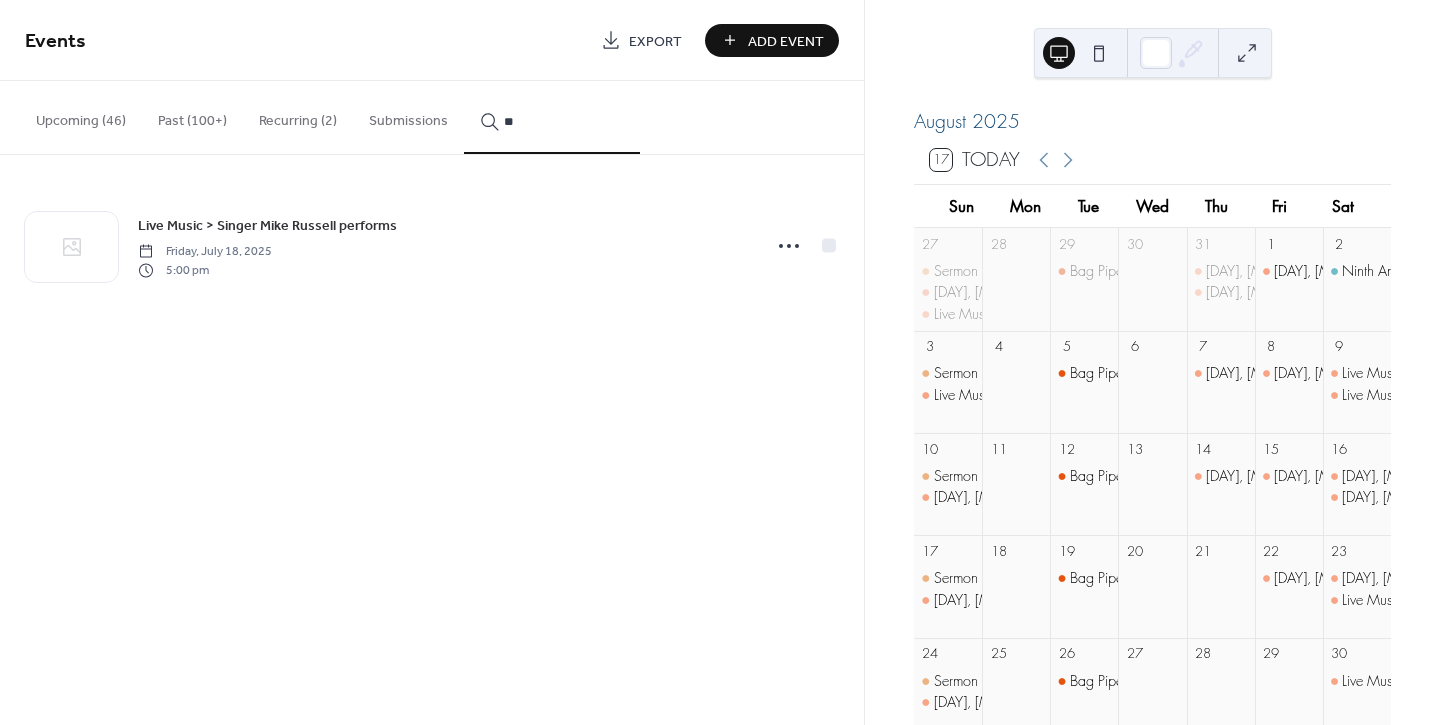 type on "*" 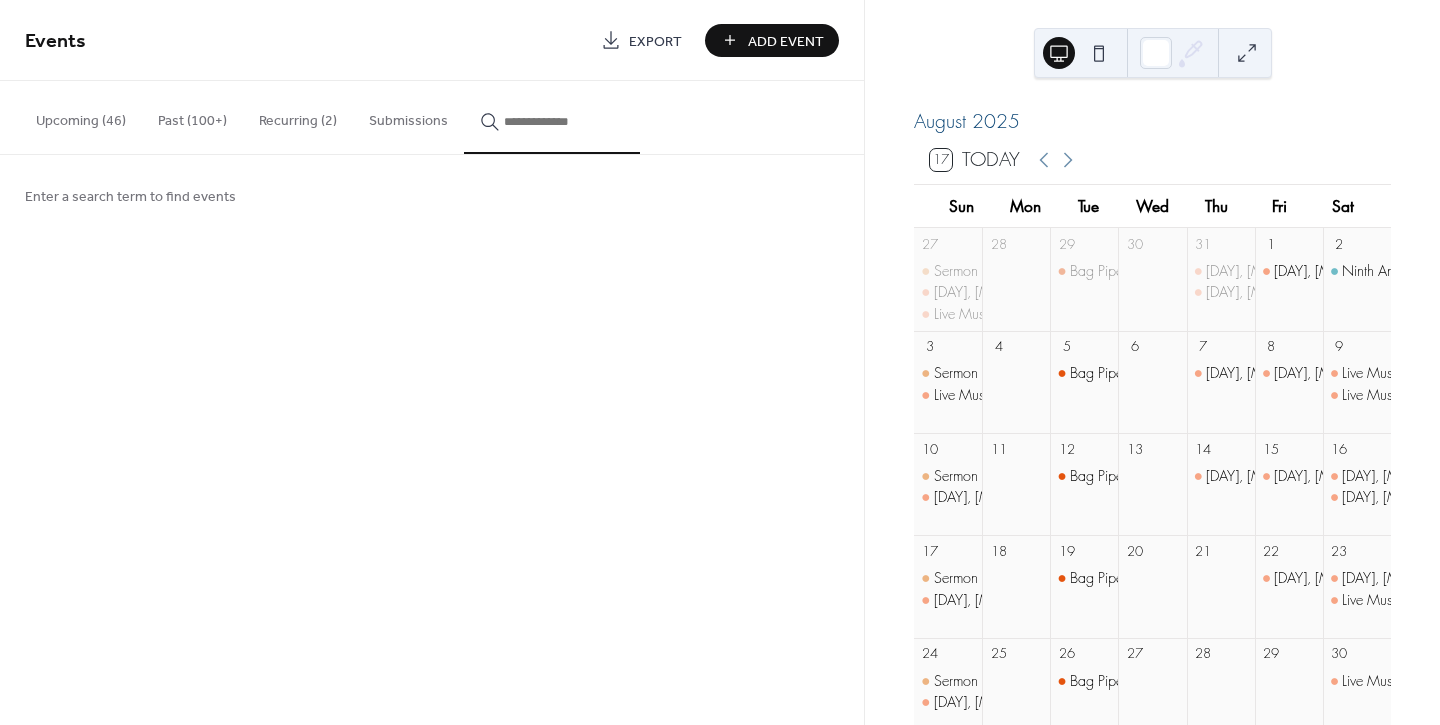 click at bounding box center [564, 121] 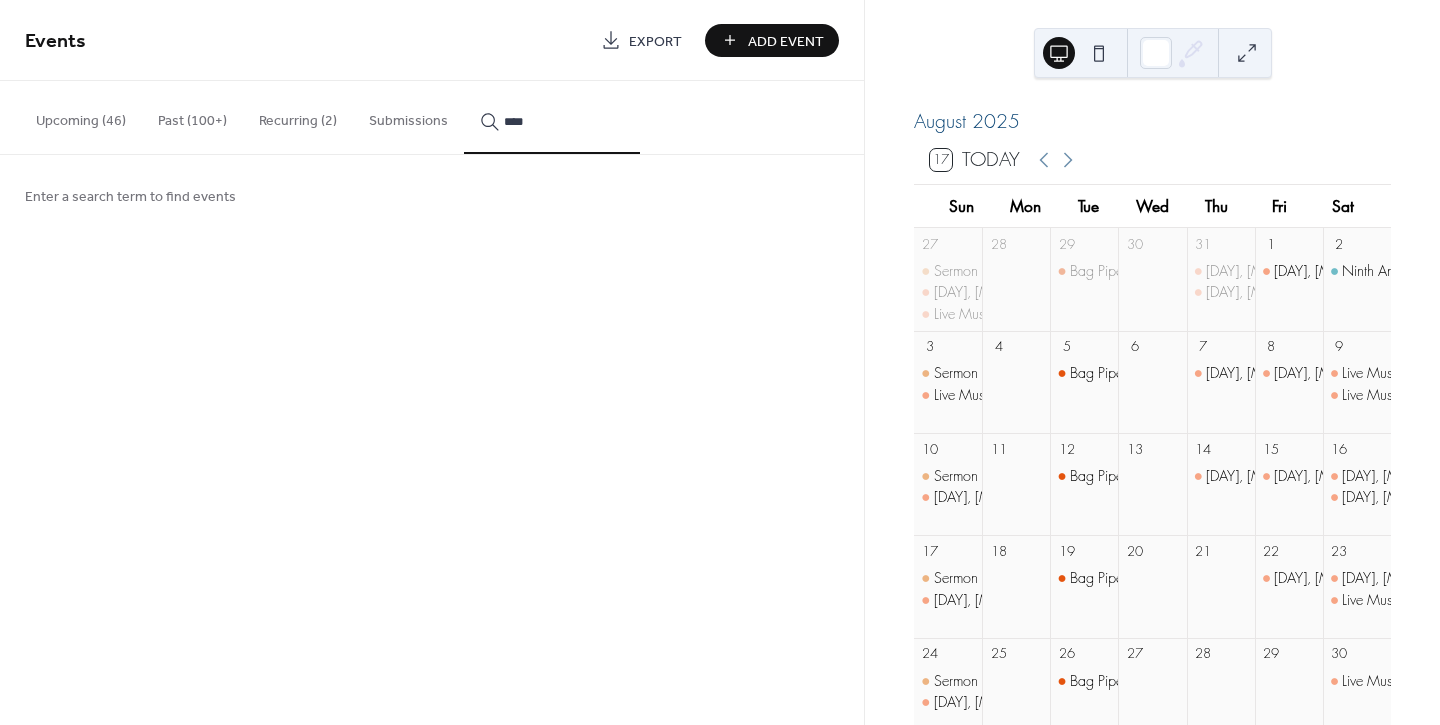 click on "****" at bounding box center [552, 117] 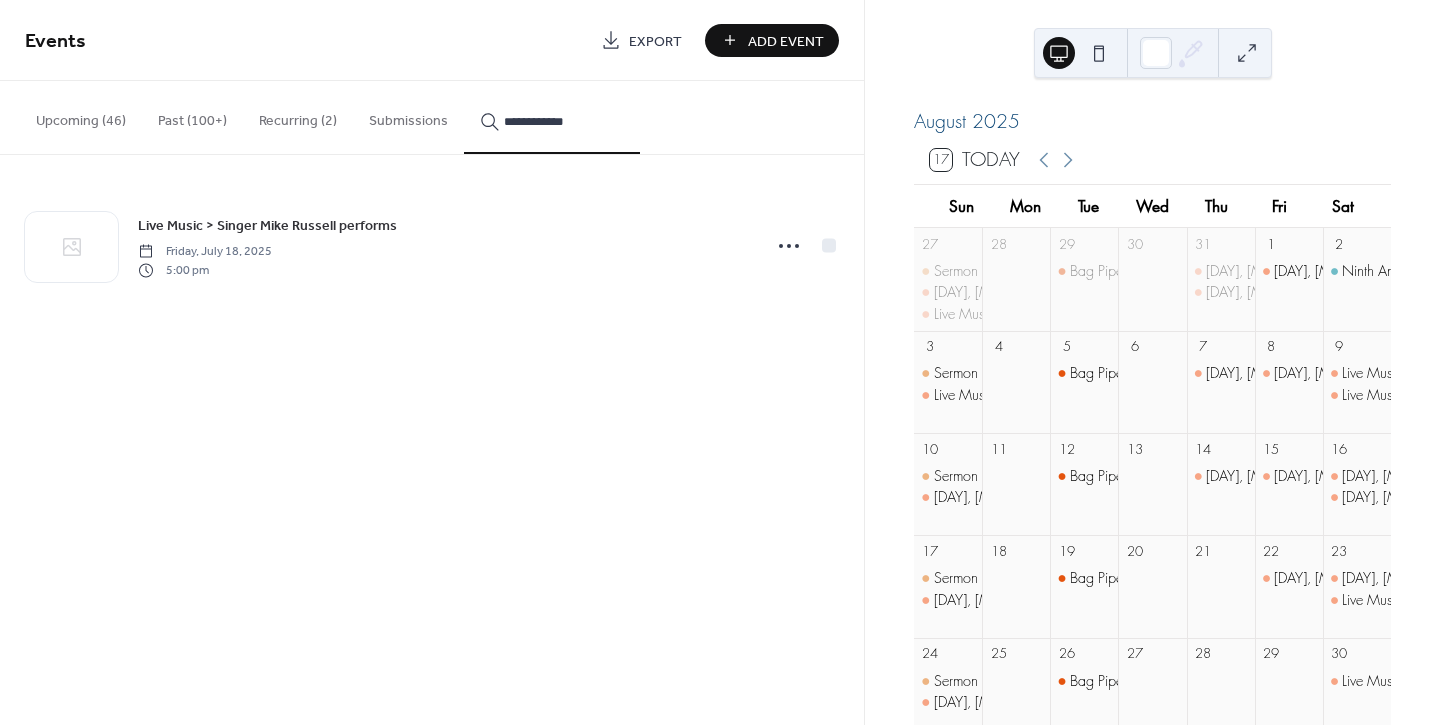 type on "**********" 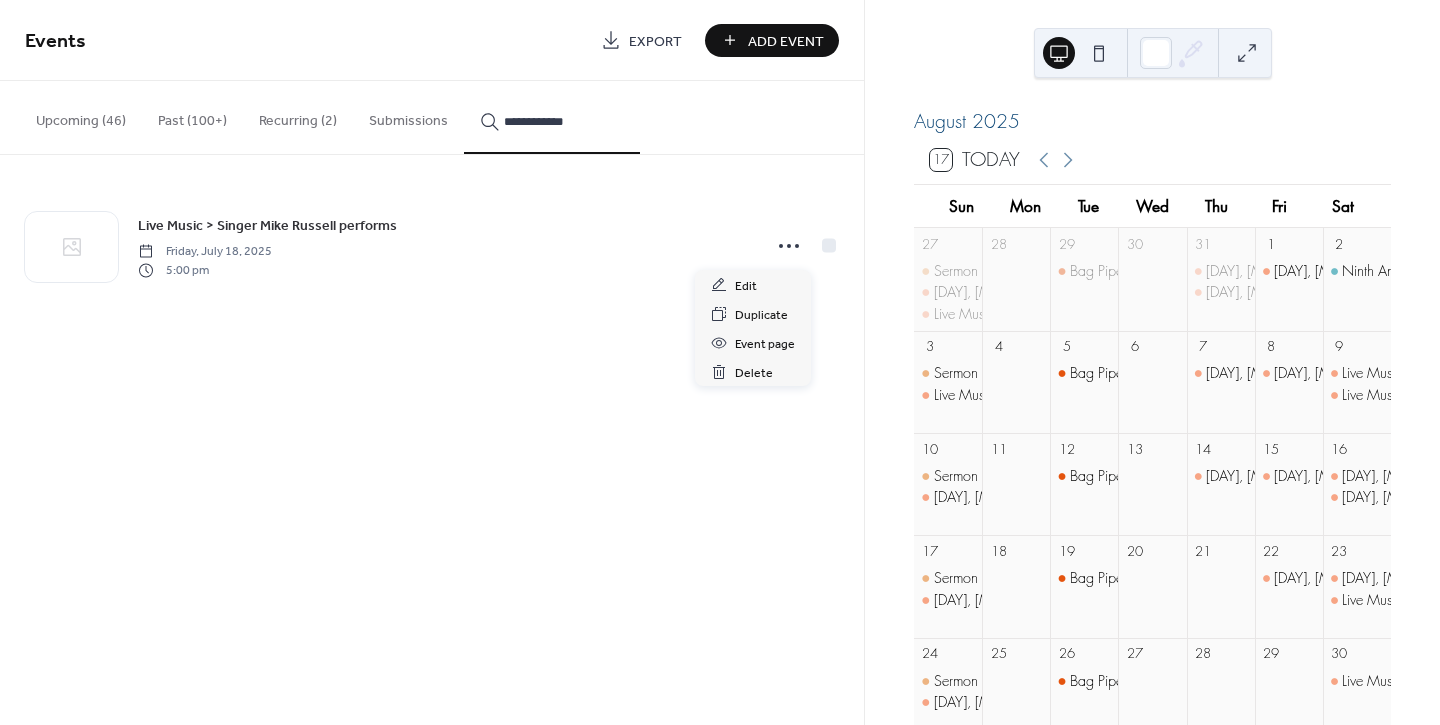 click 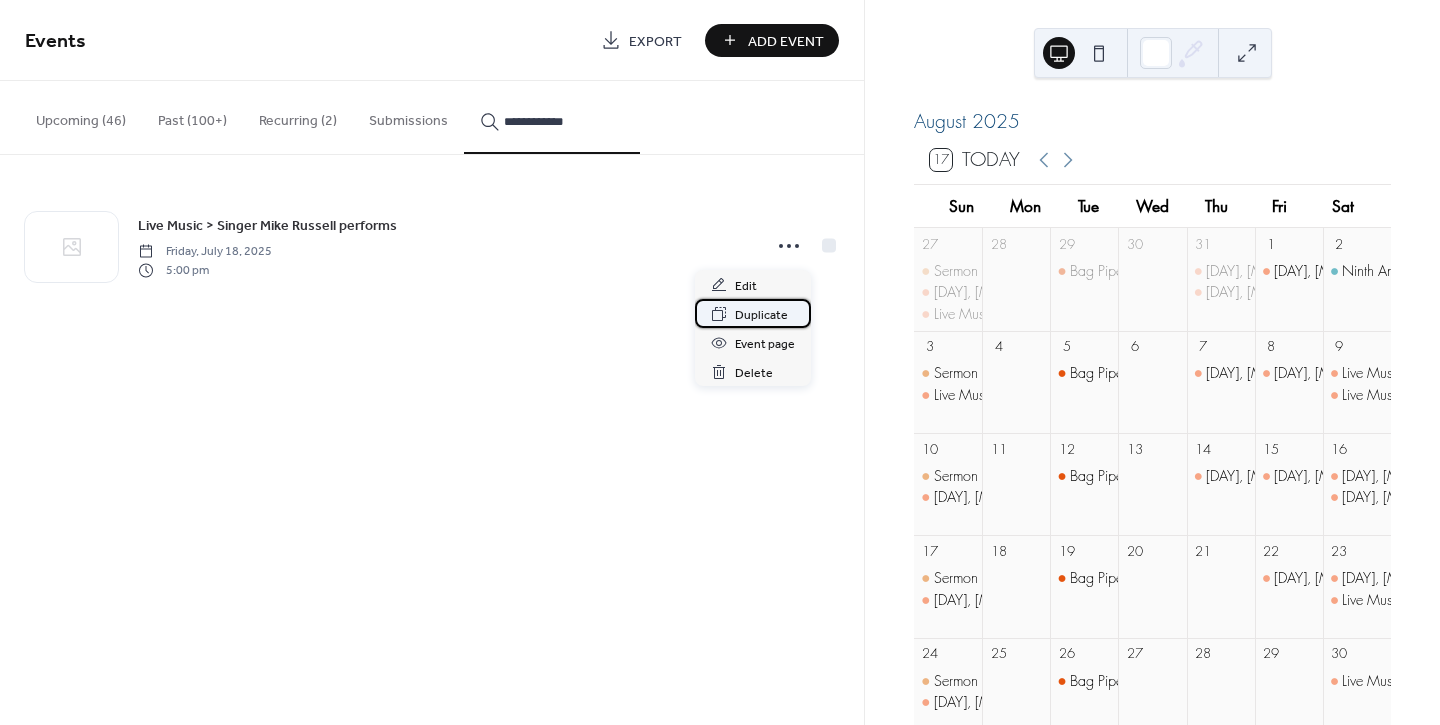 click on "Duplicate" at bounding box center (761, 315) 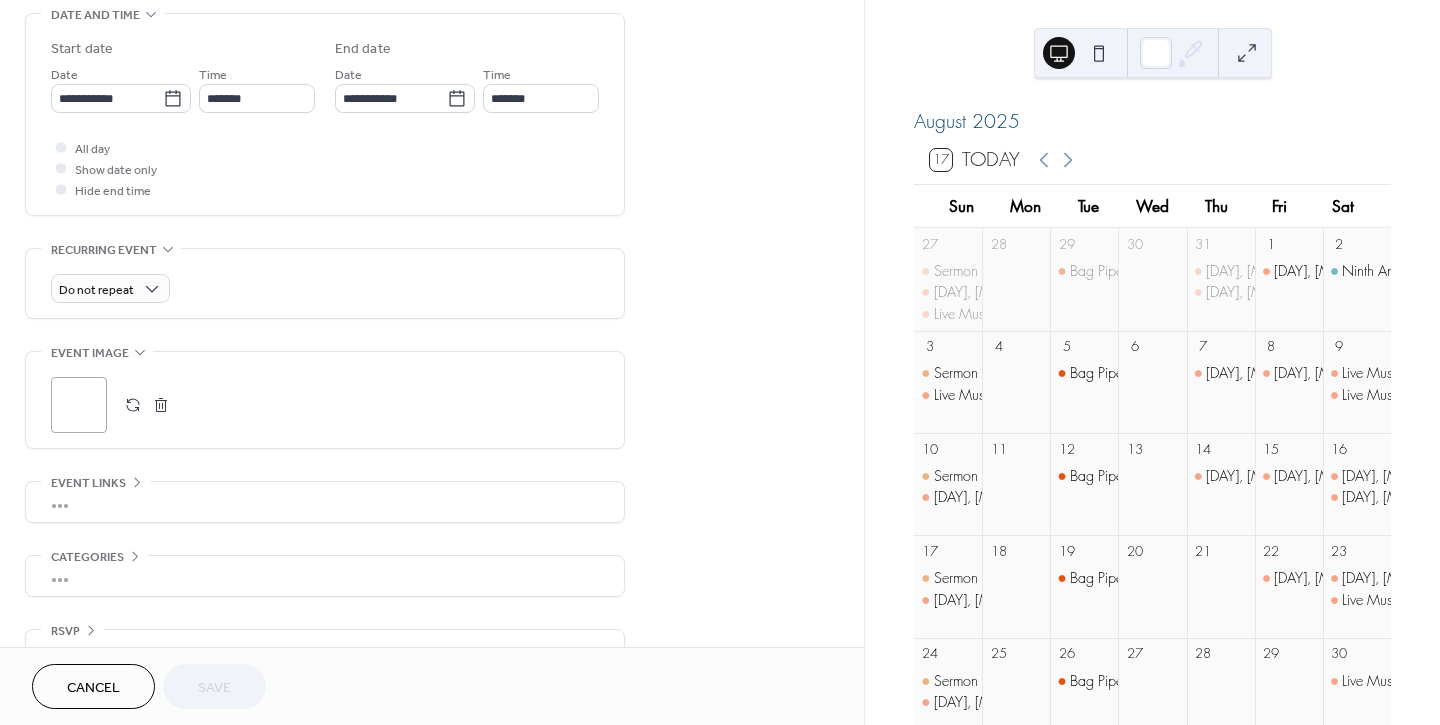 scroll, scrollTop: 666, scrollLeft: 0, axis: vertical 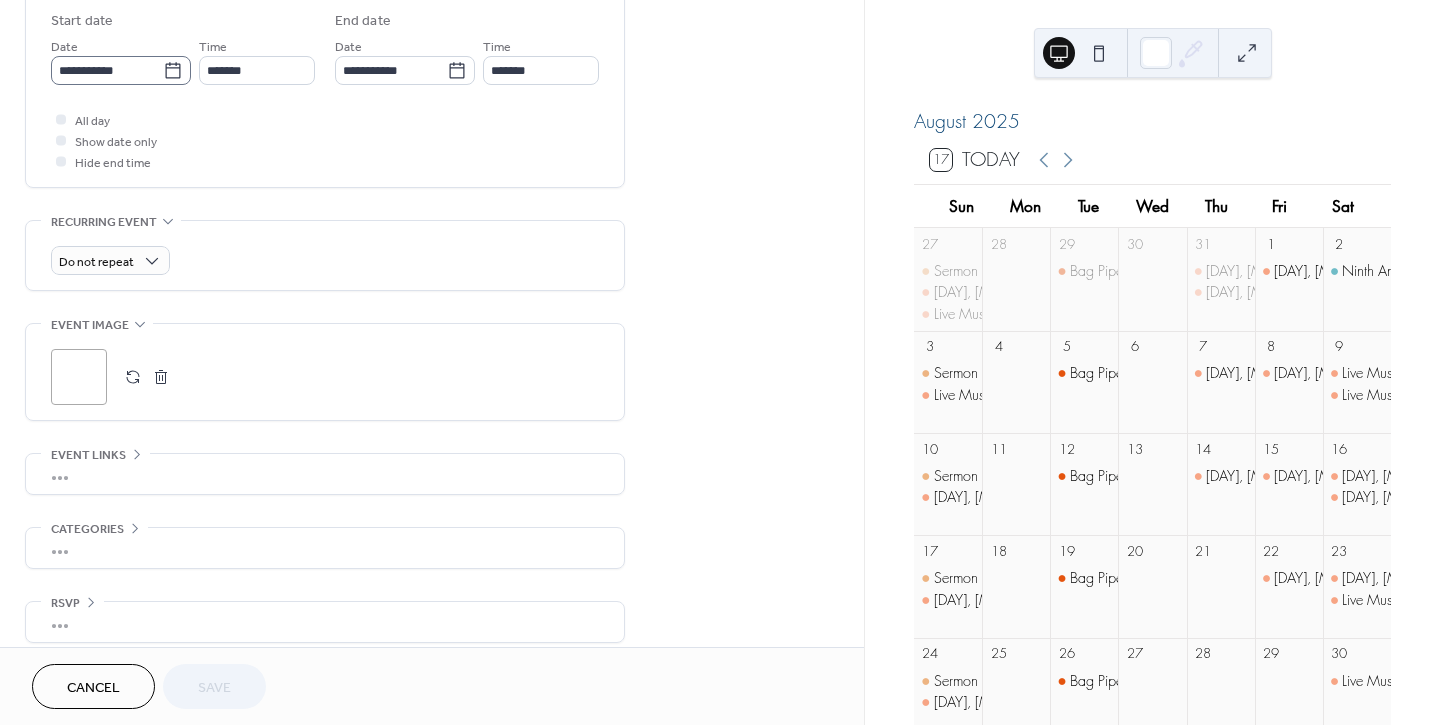 click 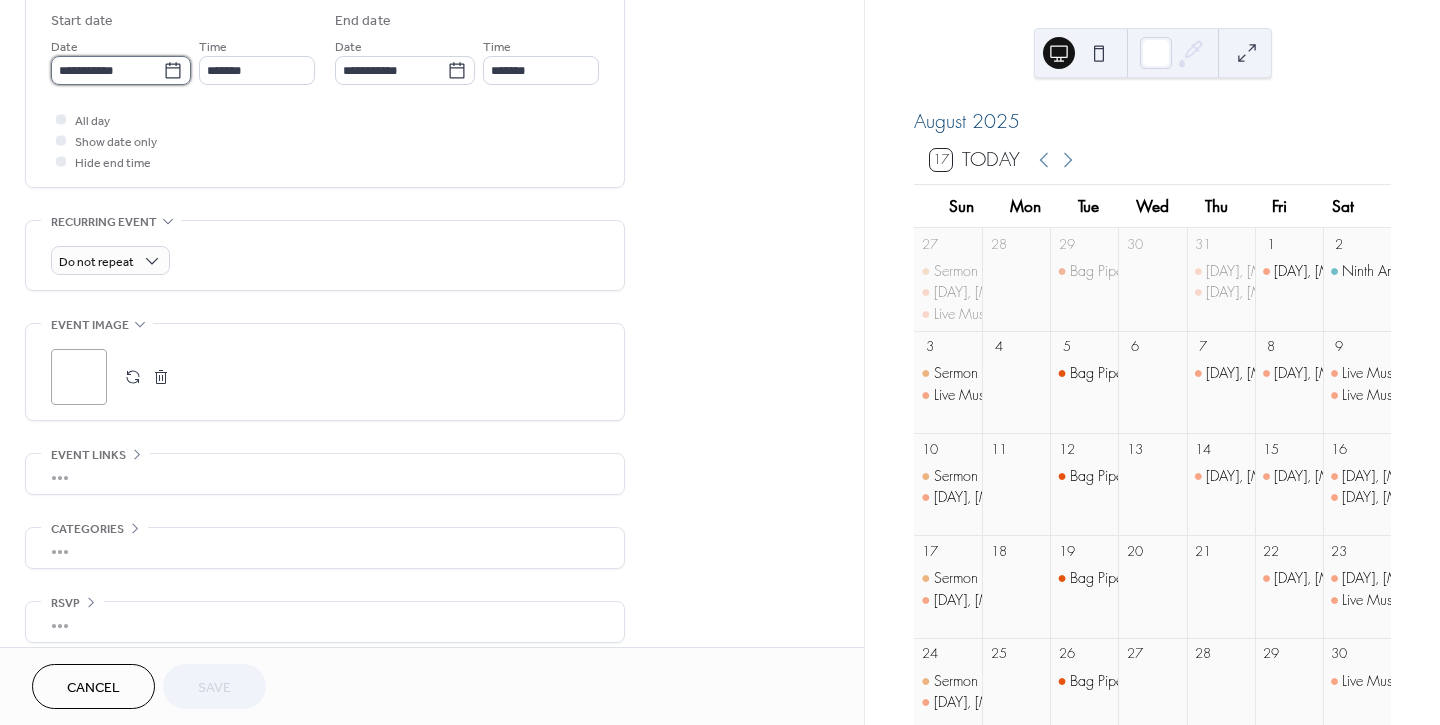 click on "**********" at bounding box center [107, 70] 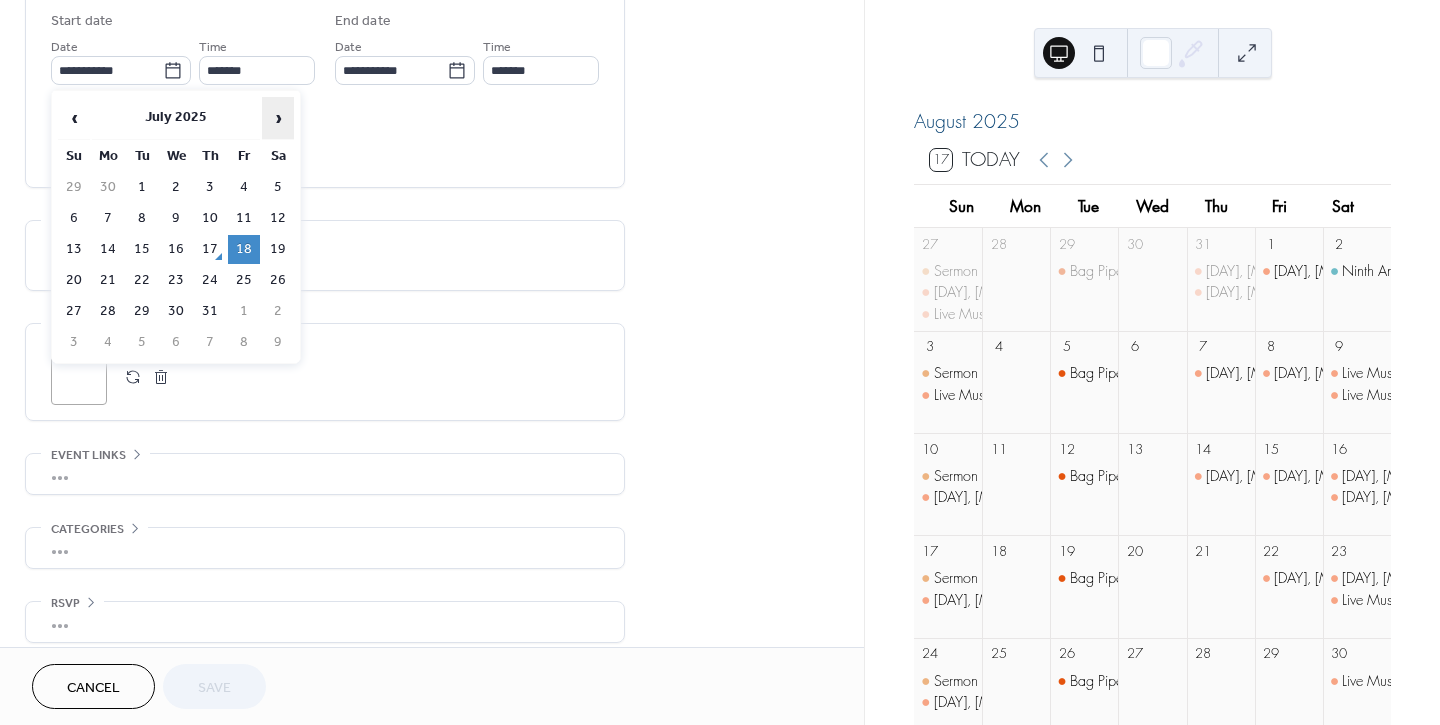 click on "›" at bounding box center (278, 118) 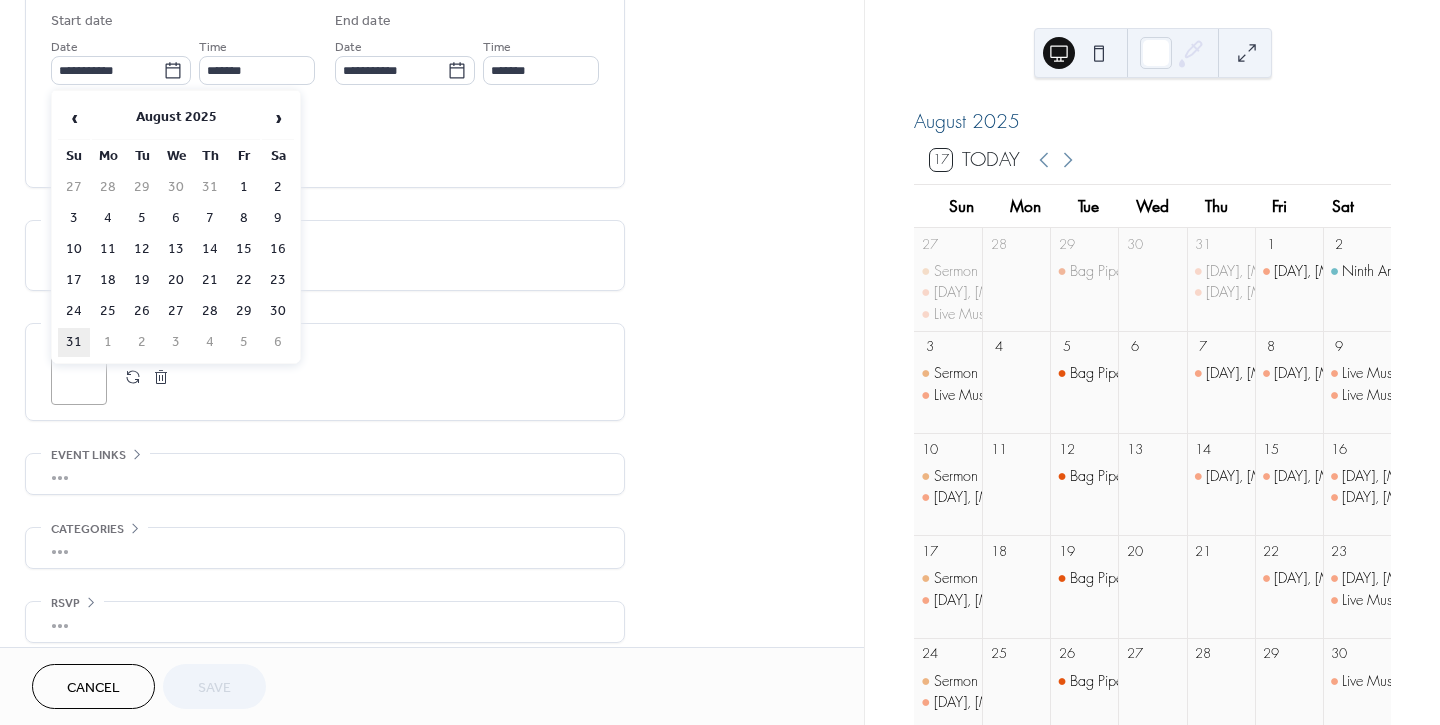 click on "31" at bounding box center (74, 342) 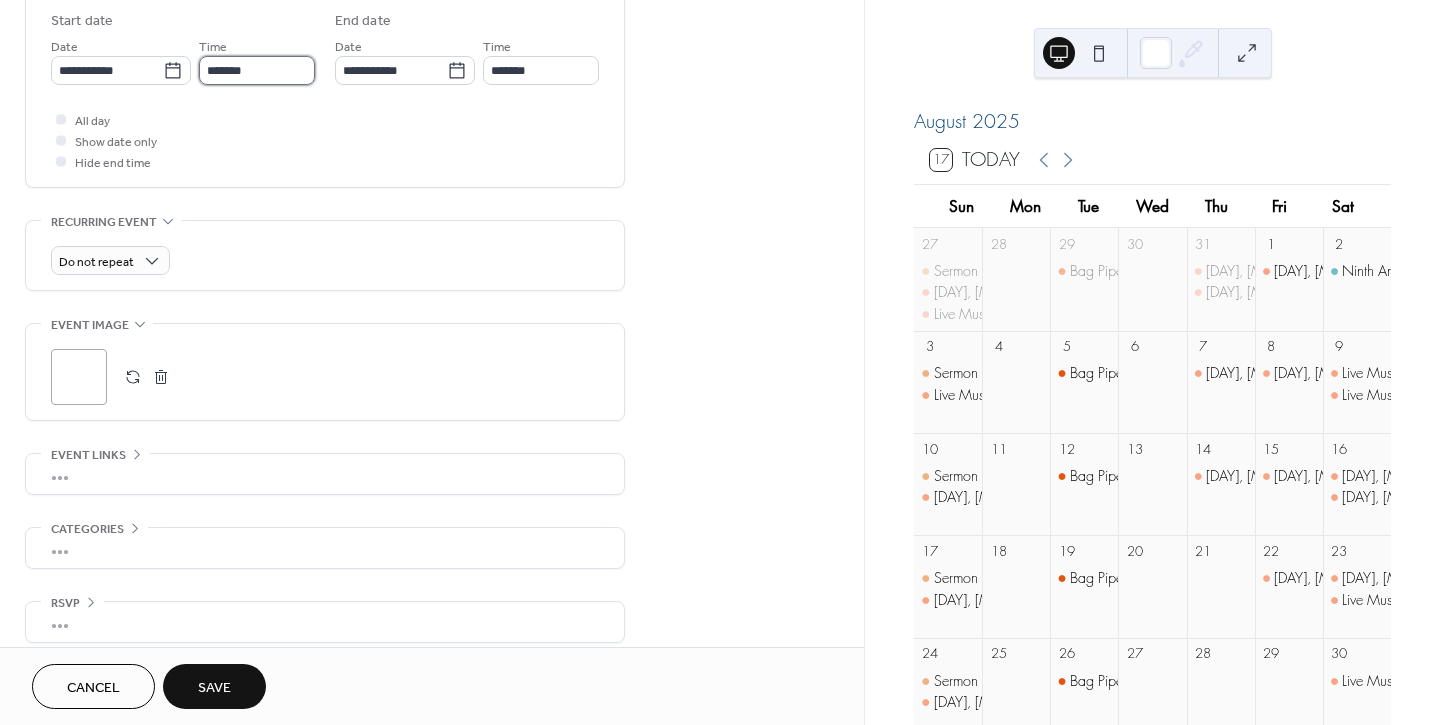 click on "*******" at bounding box center (257, 70) 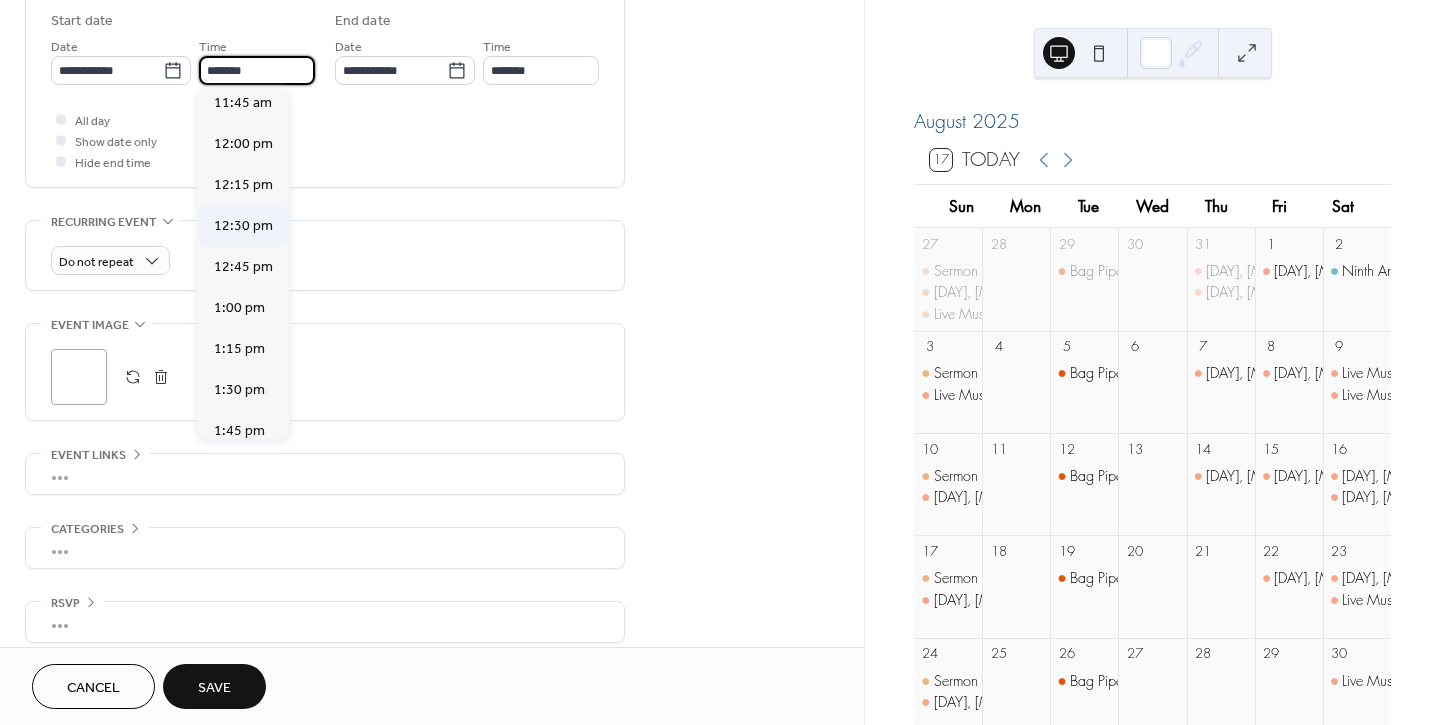 scroll, scrollTop: 1927, scrollLeft: 0, axis: vertical 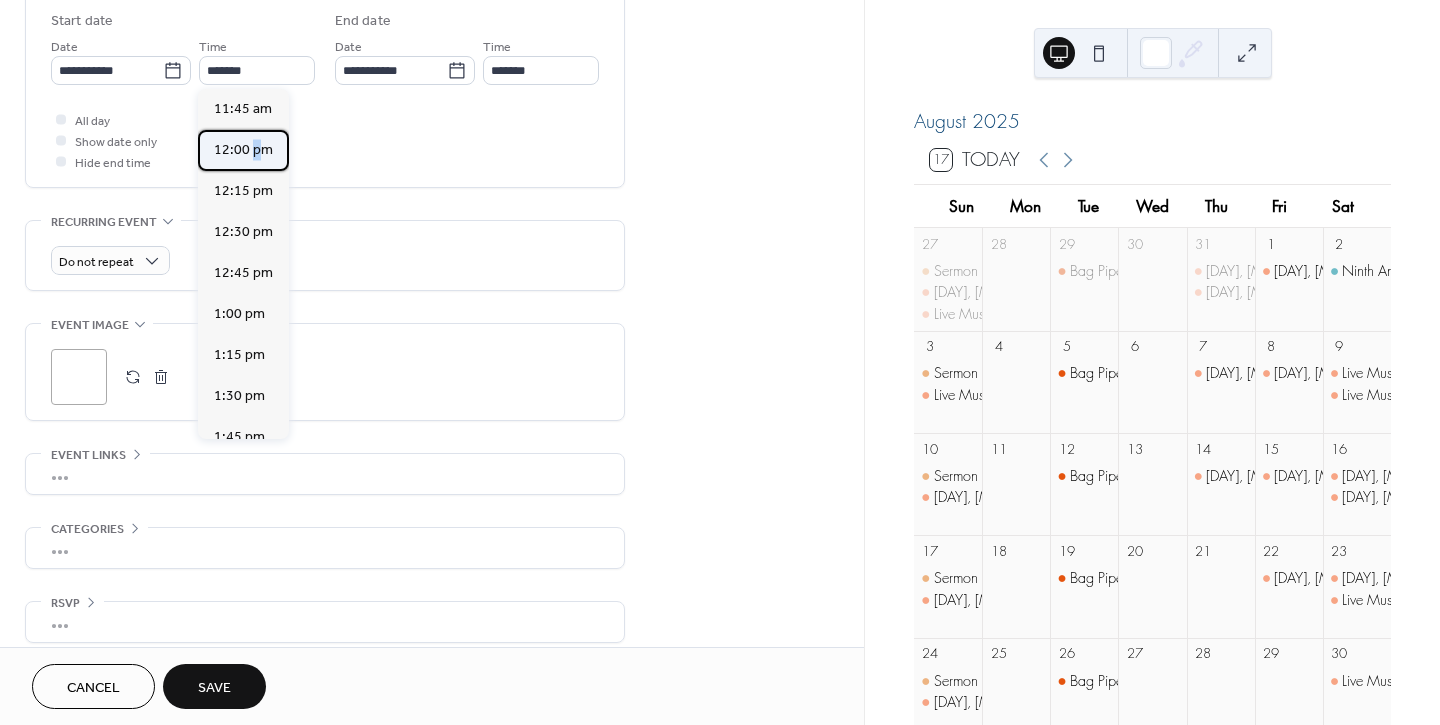 click on "12:00 pm" at bounding box center [243, 149] 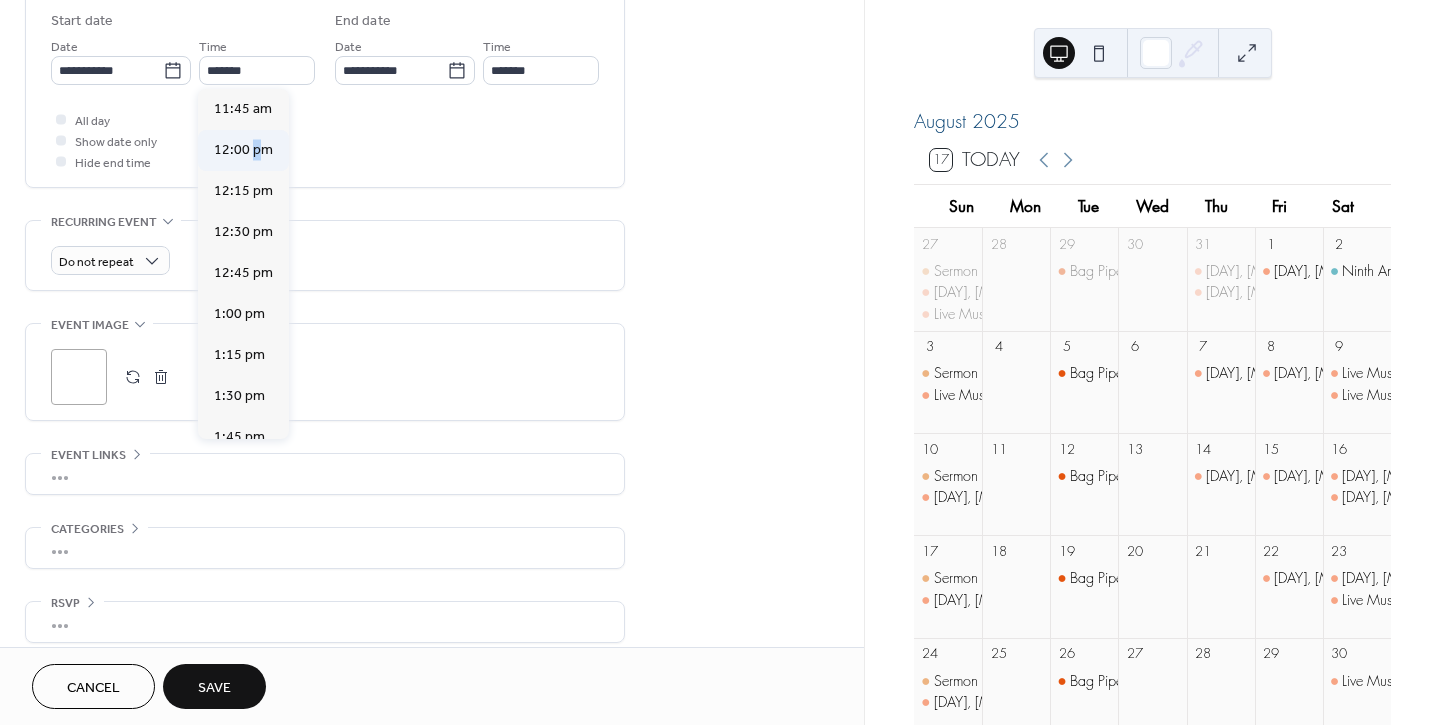 type on "********" 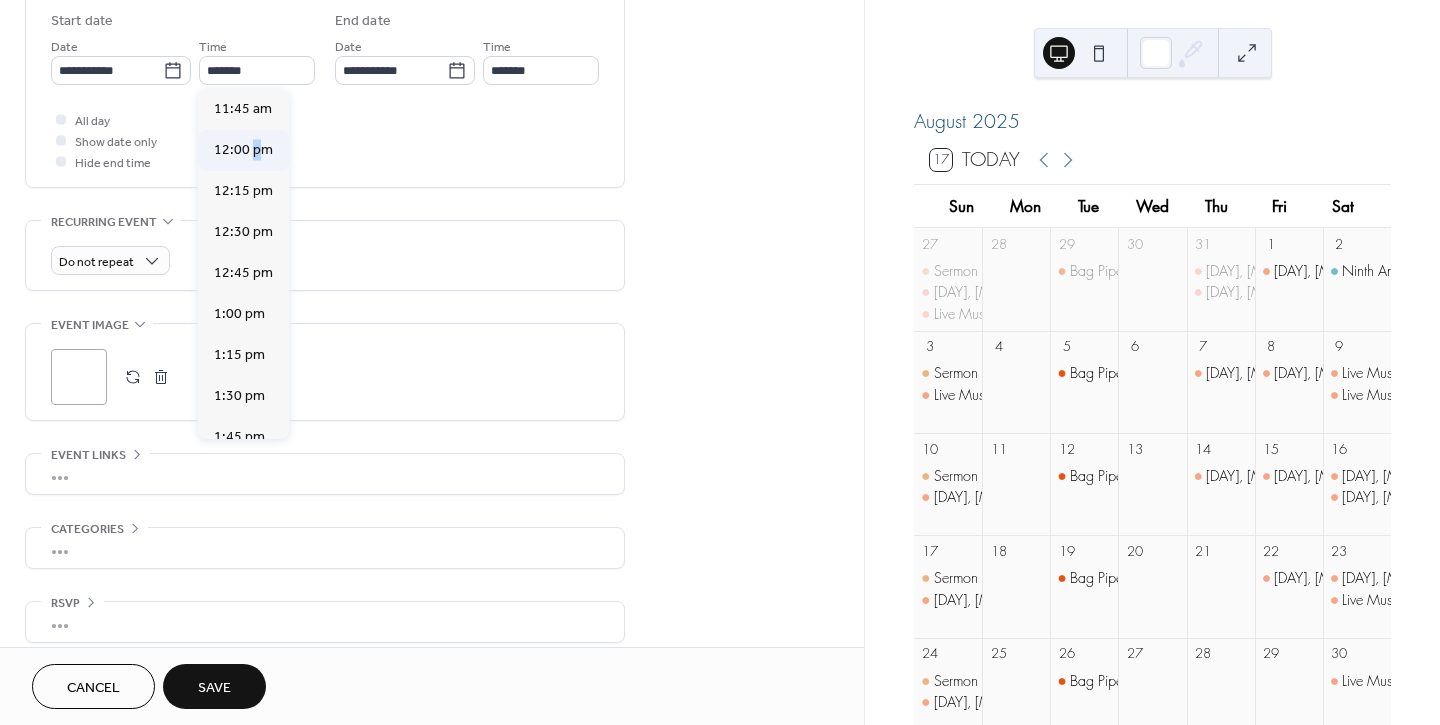 type on "*******" 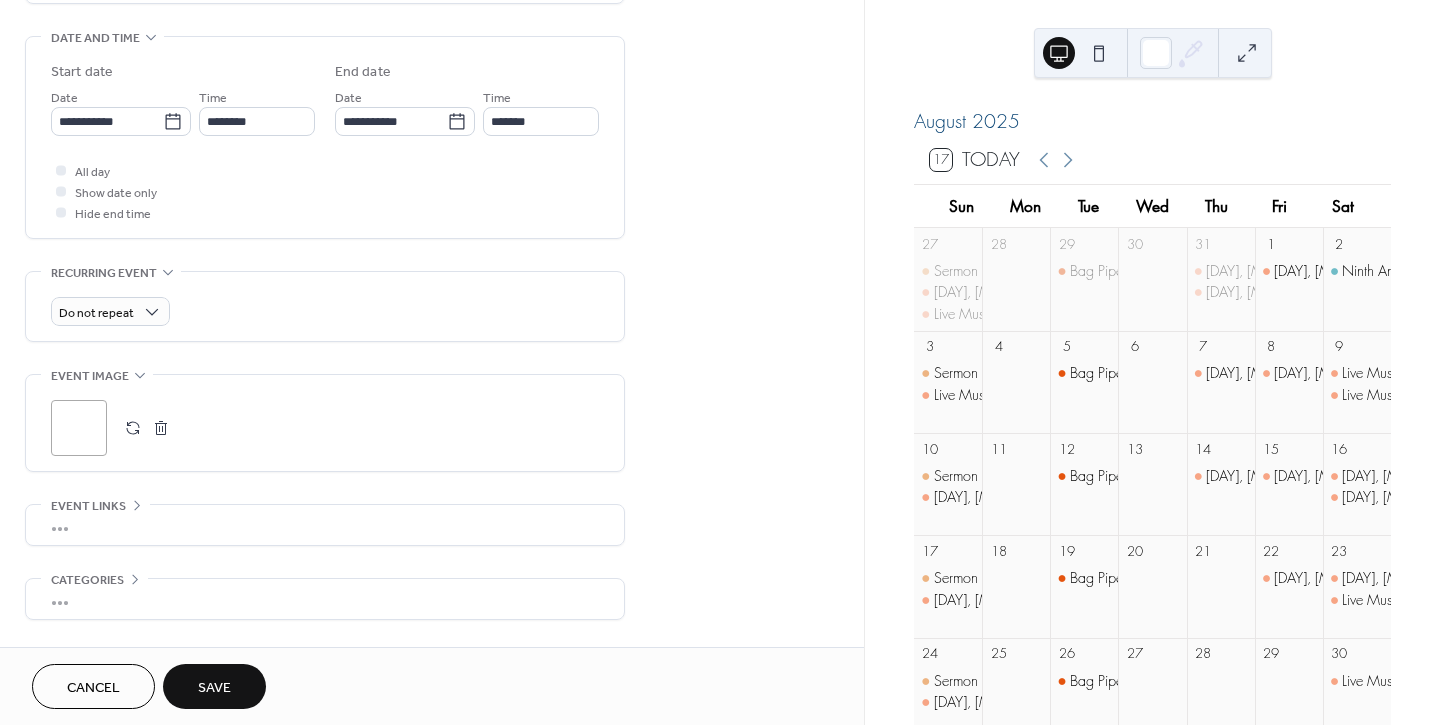 scroll, scrollTop: 682, scrollLeft: 0, axis: vertical 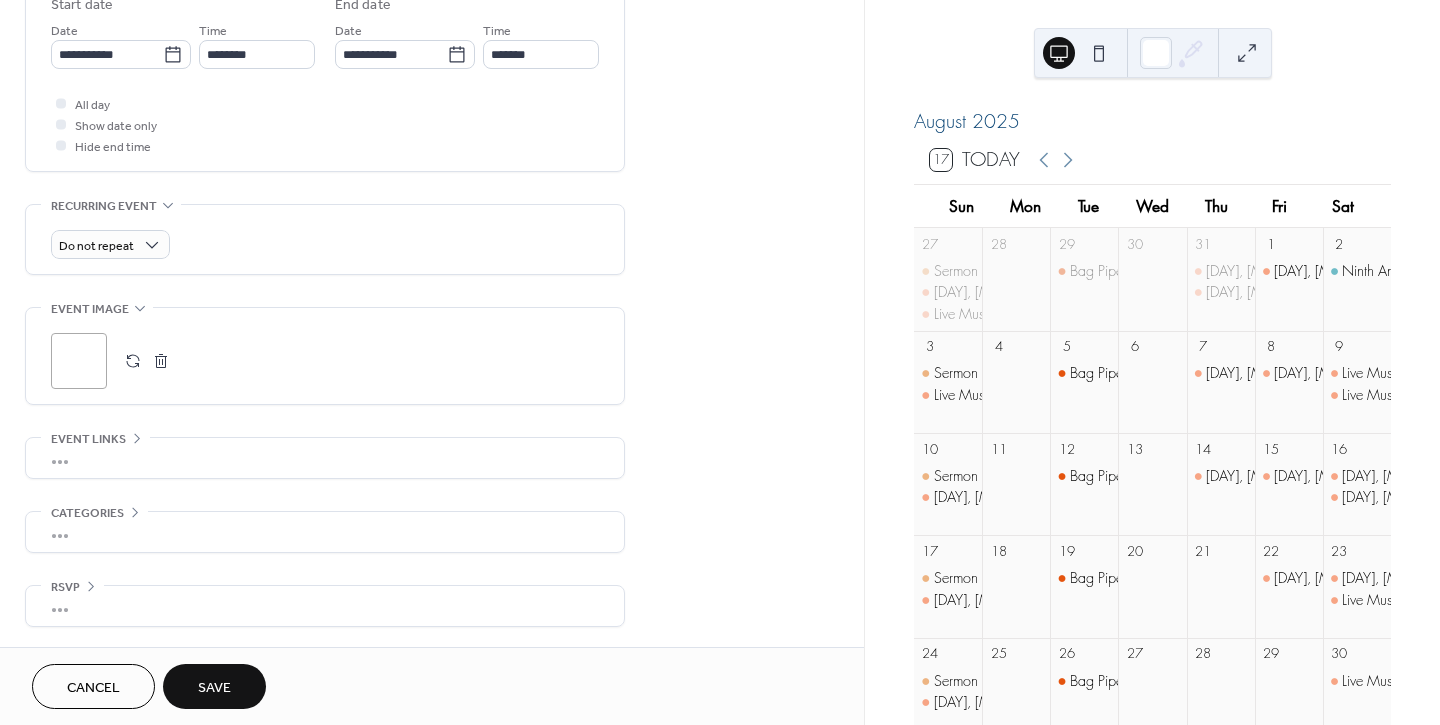 click on "Save" at bounding box center [214, 688] 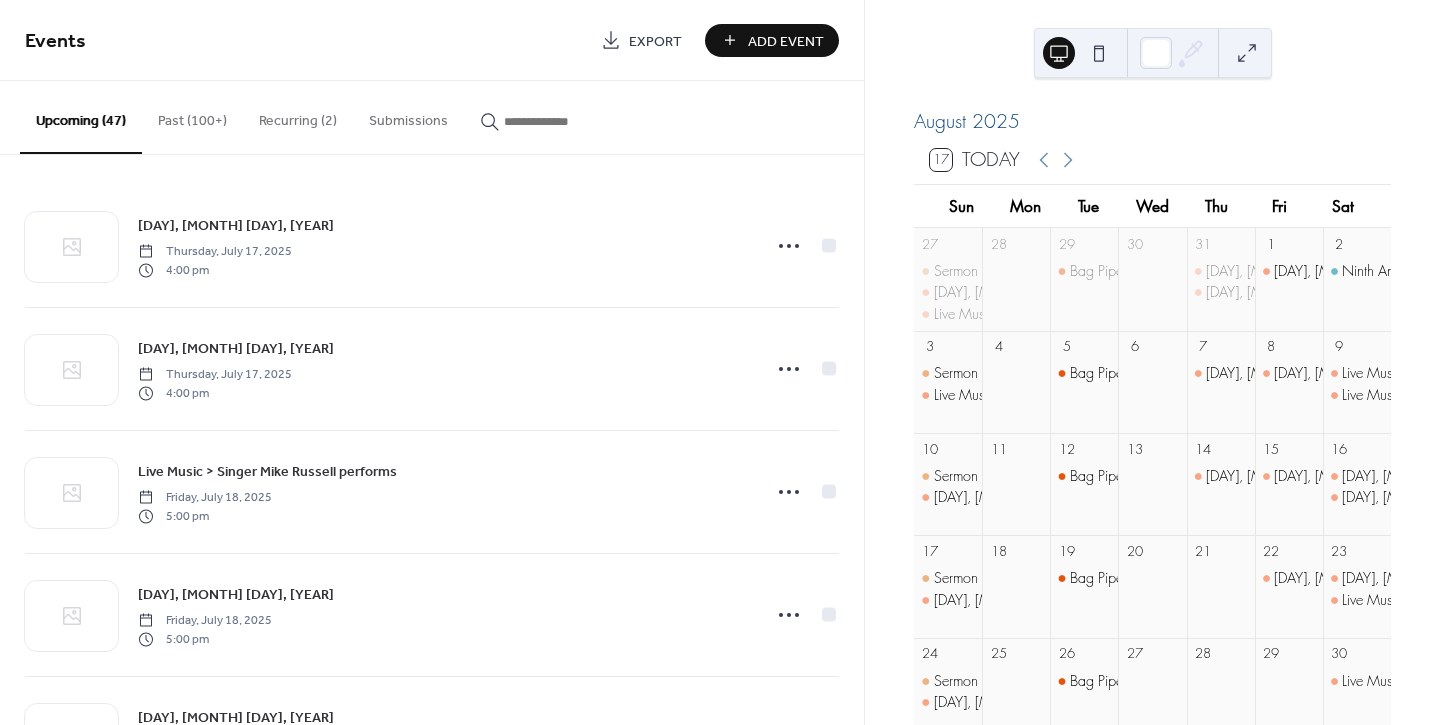 click at bounding box center [564, 121] 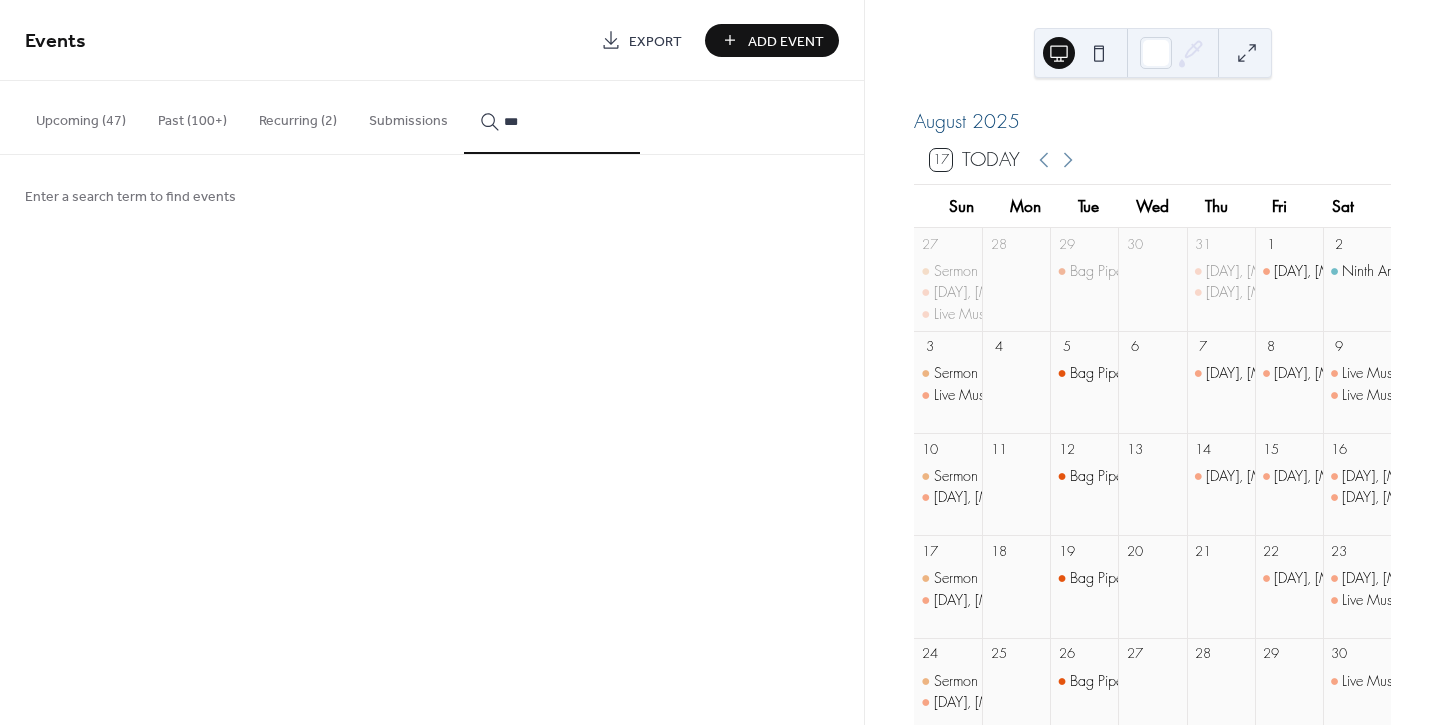 click on "***" at bounding box center (552, 117) 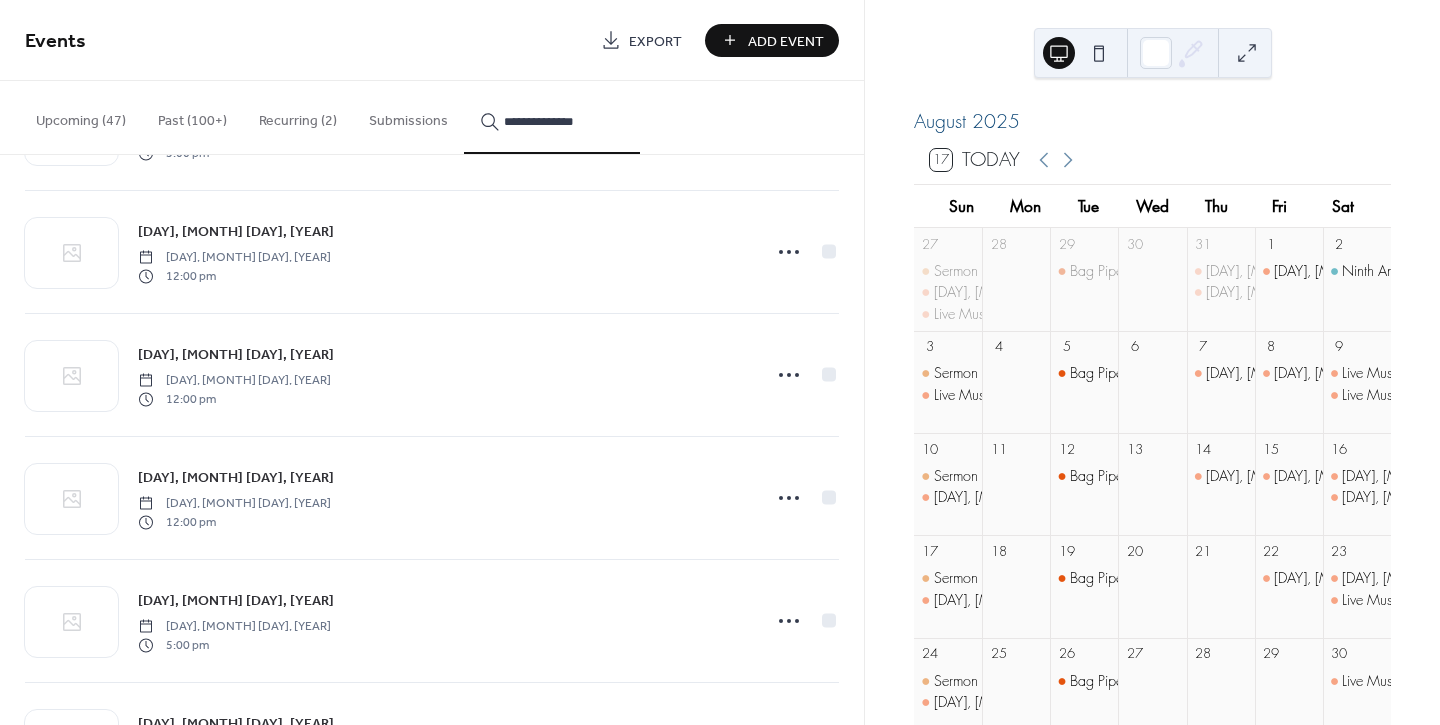 scroll, scrollTop: 15862, scrollLeft: 0, axis: vertical 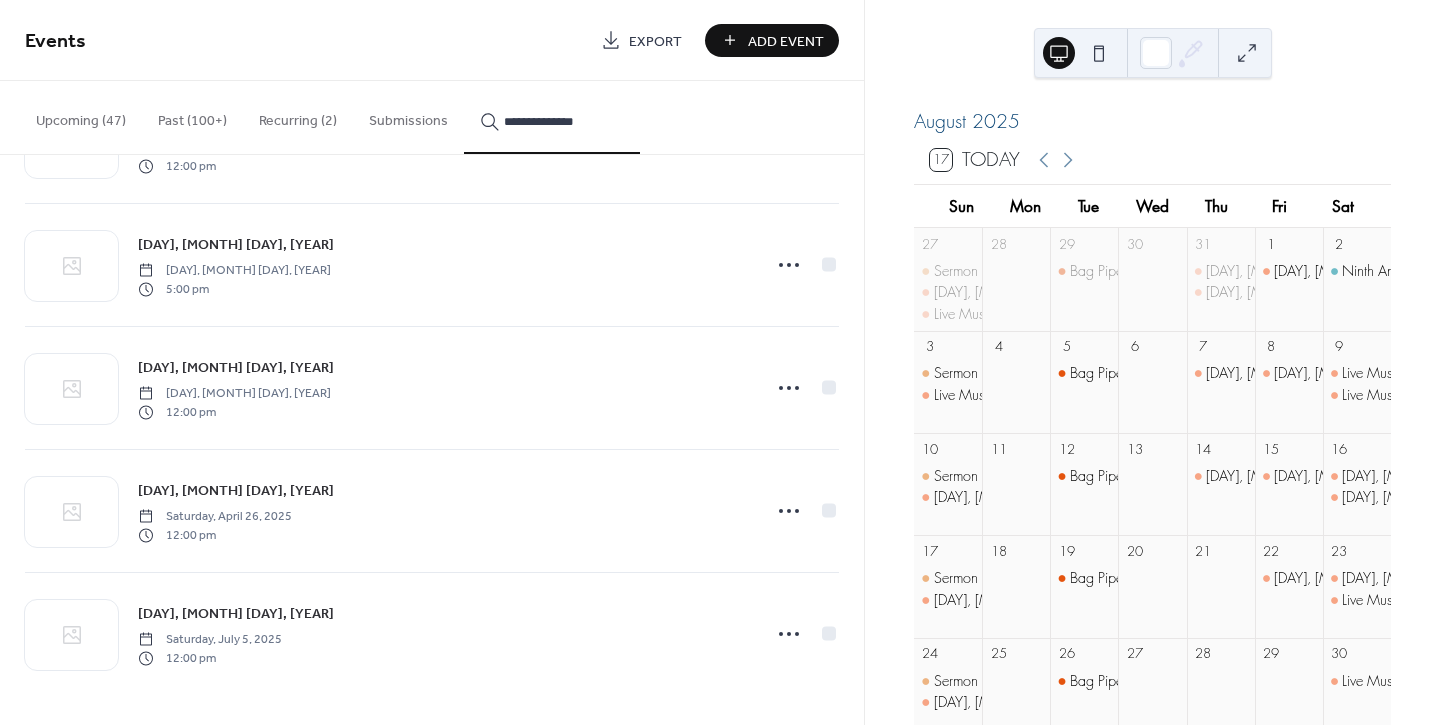 type on "**********" 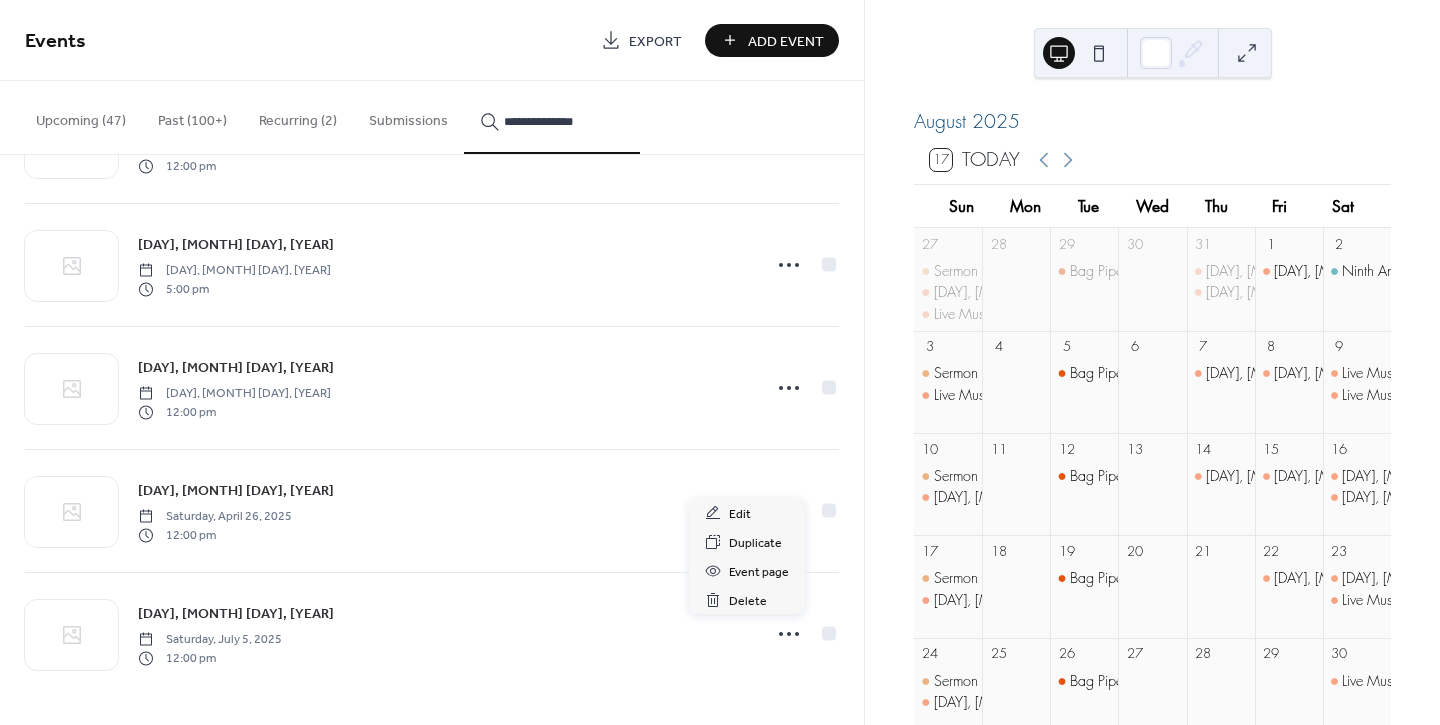 click 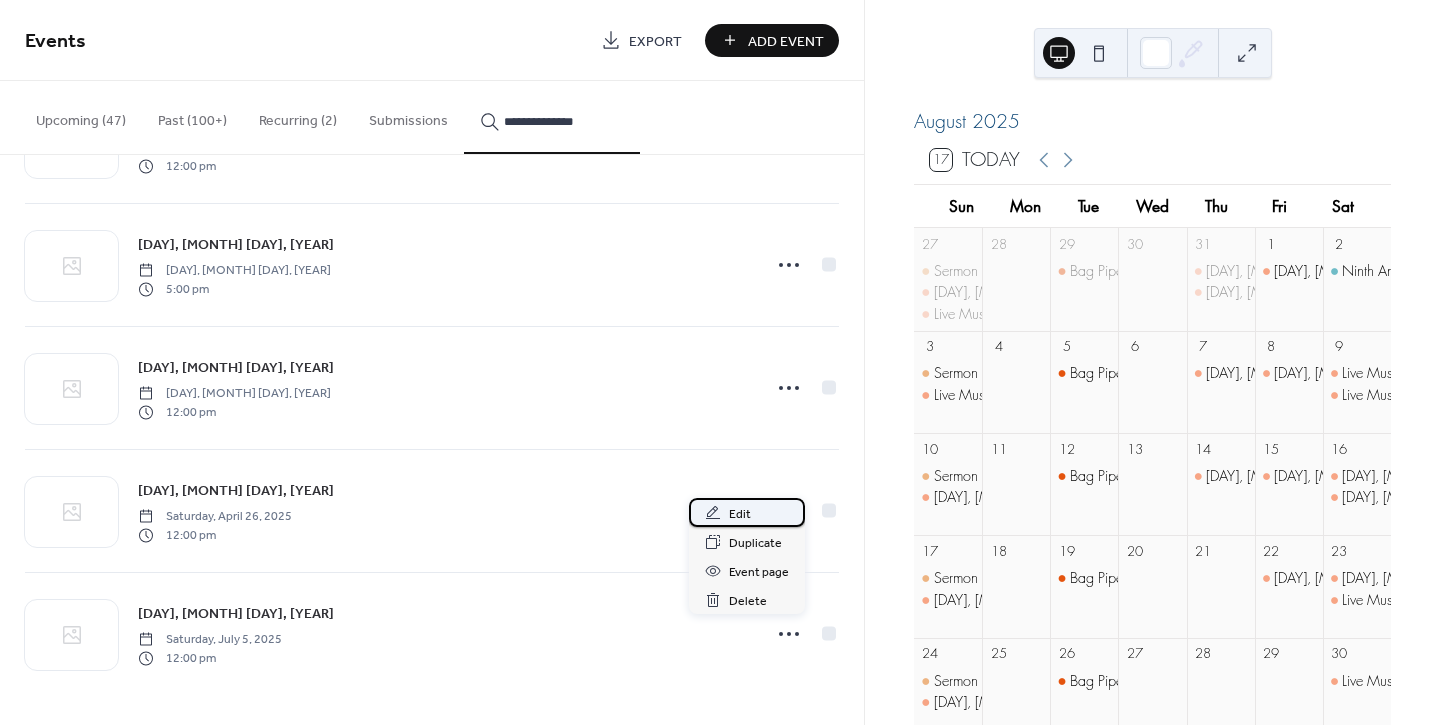 click on "Edit" at bounding box center (747, 512) 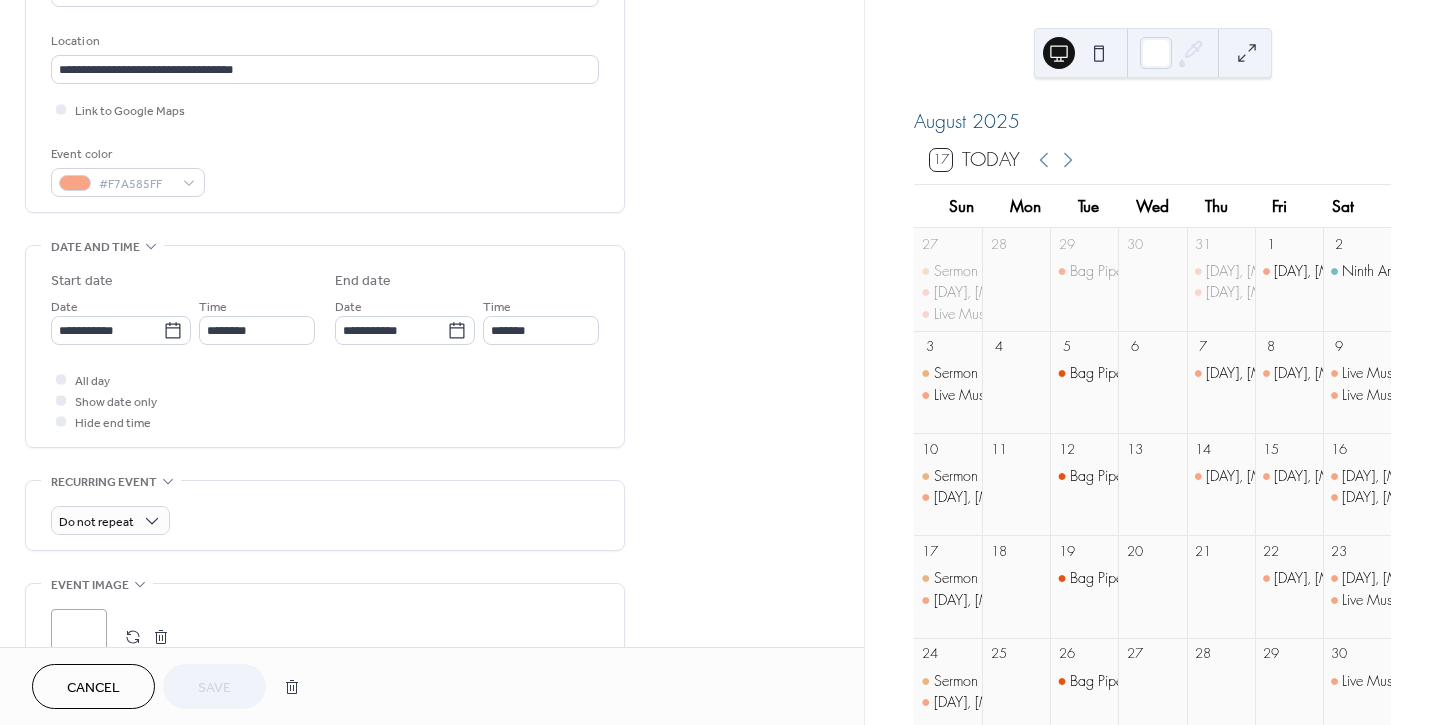 scroll, scrollTop: 444, scrollLeft: 0, axis: vertical 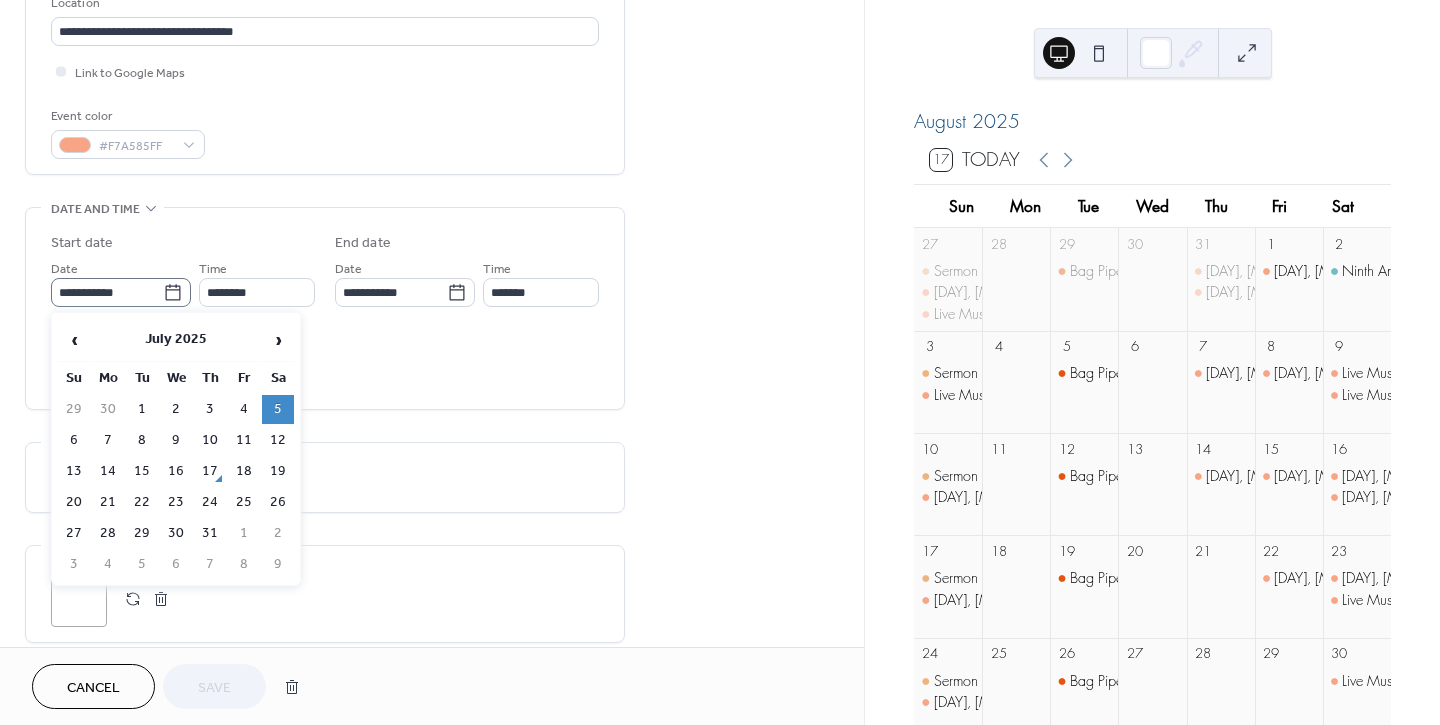 click 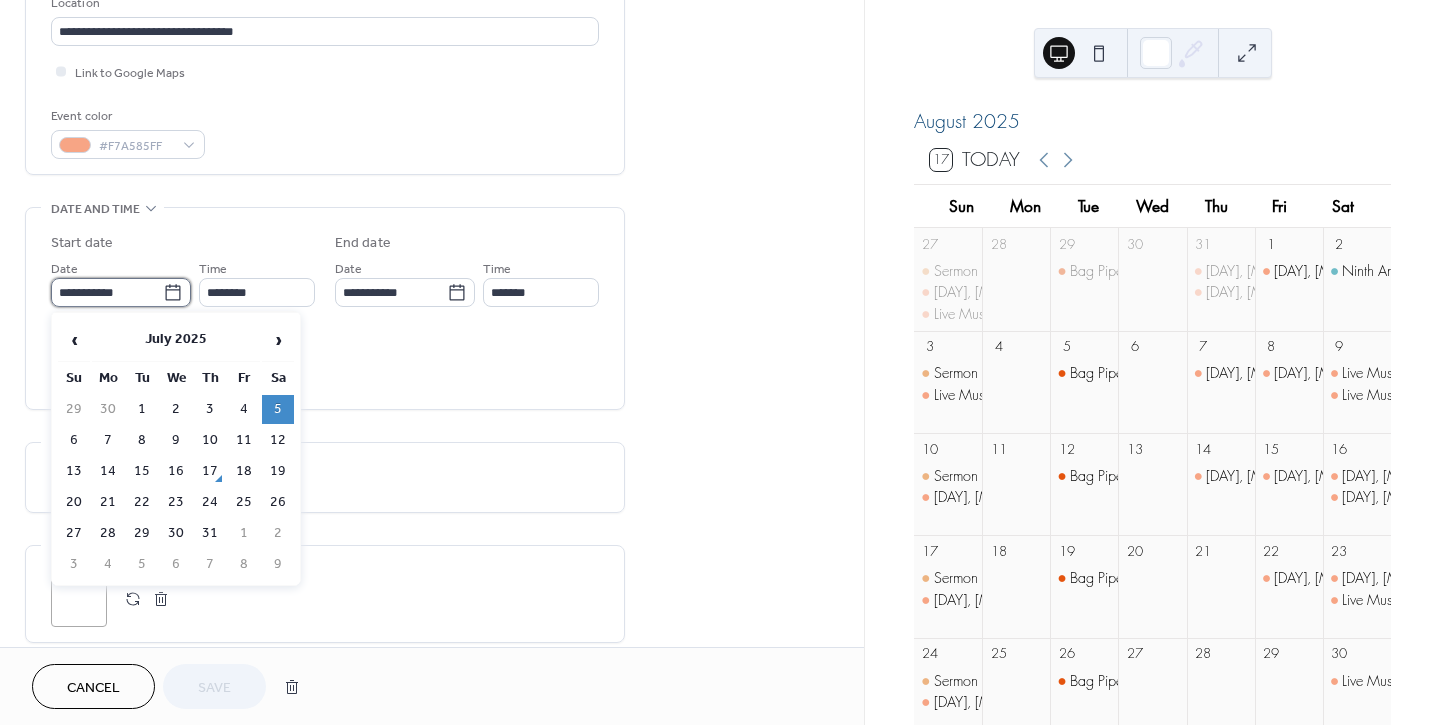 click on "**********" at bounding box center (107, 292) 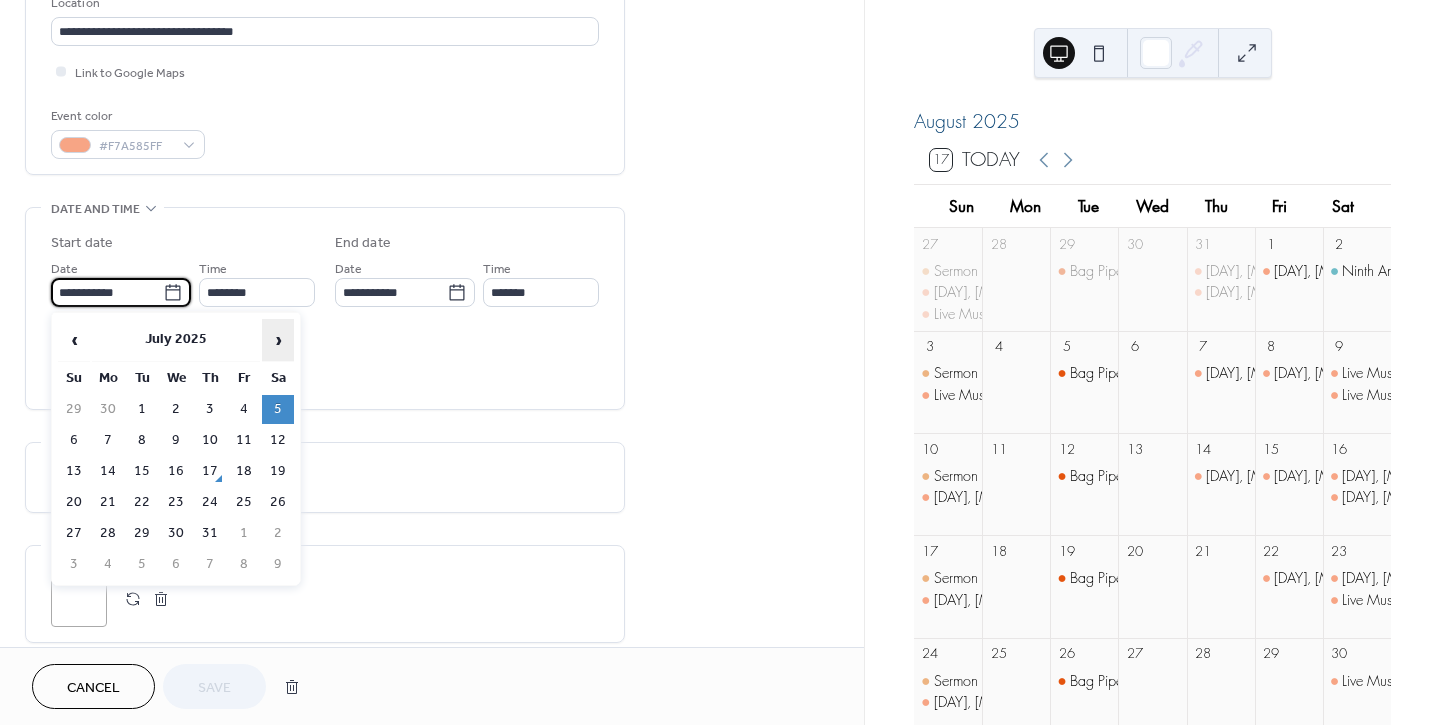 click on "›" at bounding box center [278, 340] 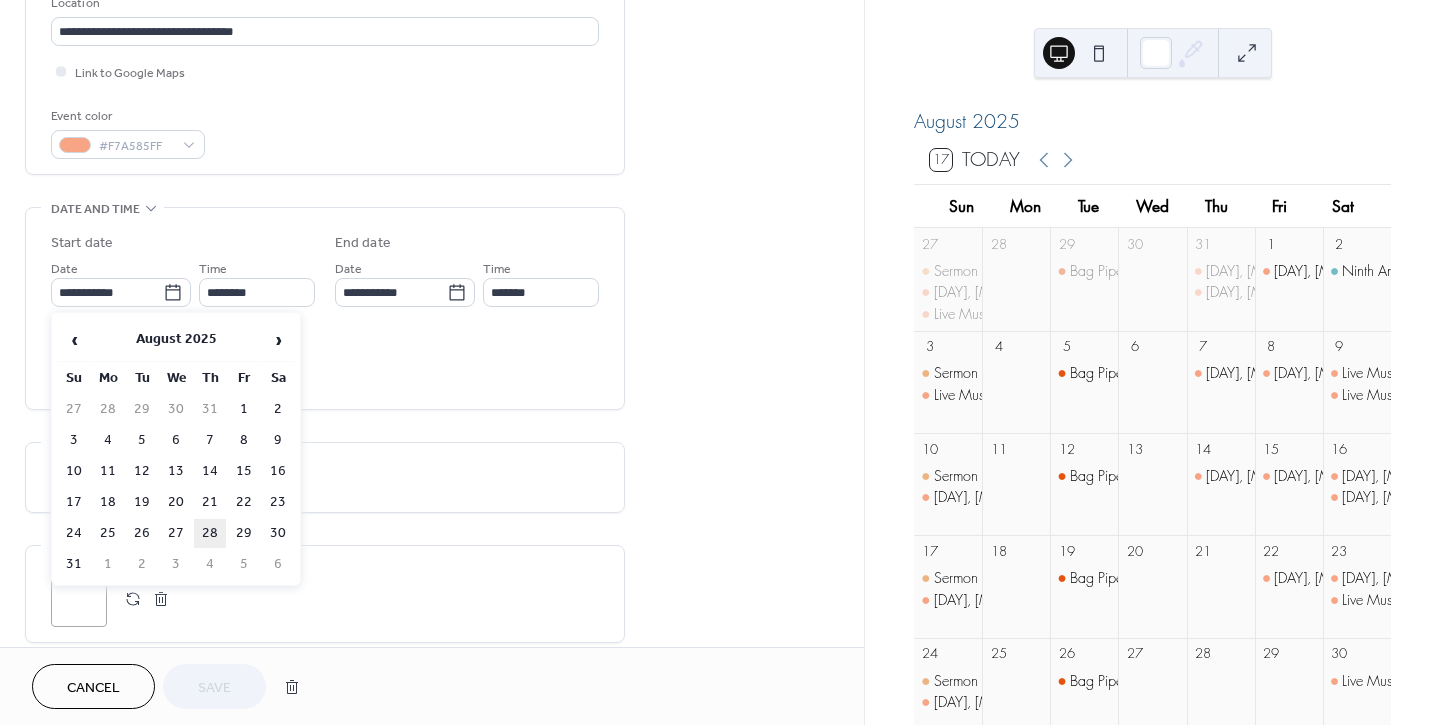 click on "28" at bounding box center [210, 533] 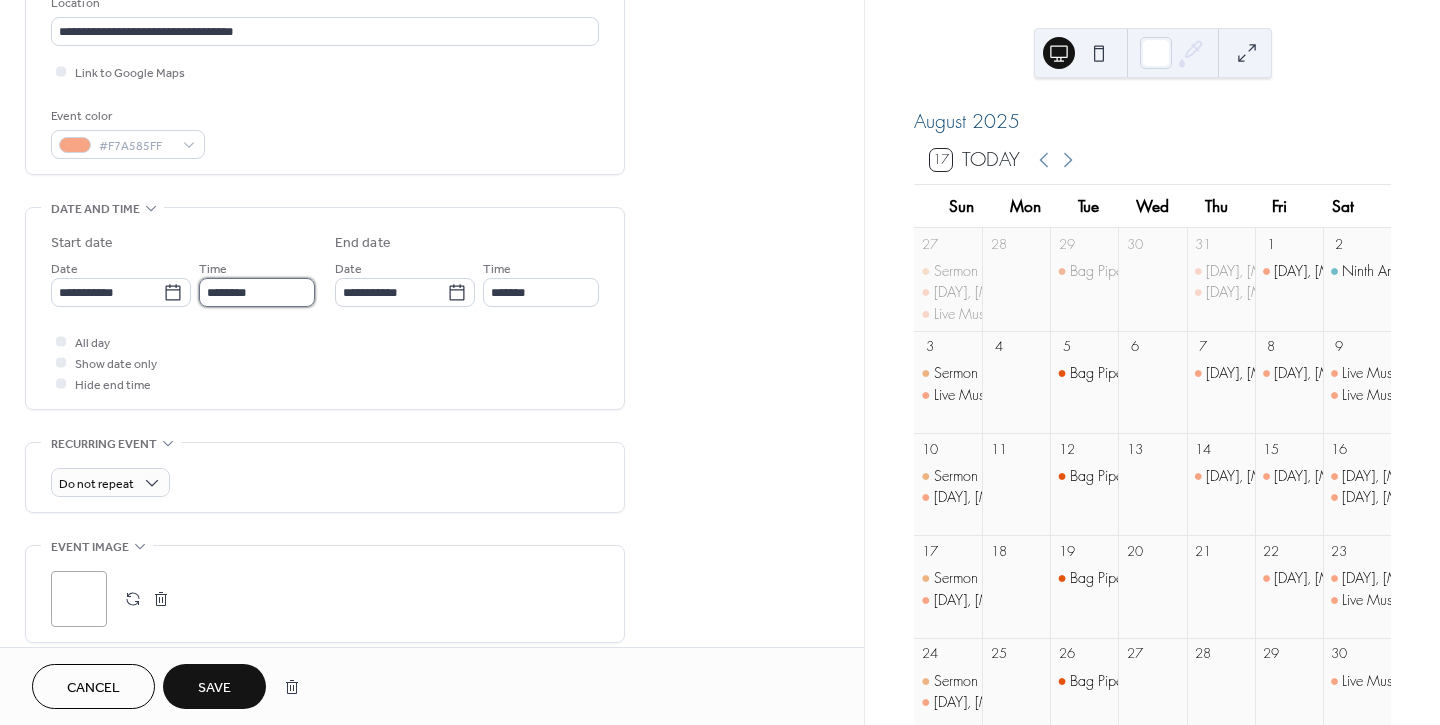drag, startPoint x: 281, startPoint y: 285, endPoint x: 293, endPoint y: 284, distance: 12.0415945 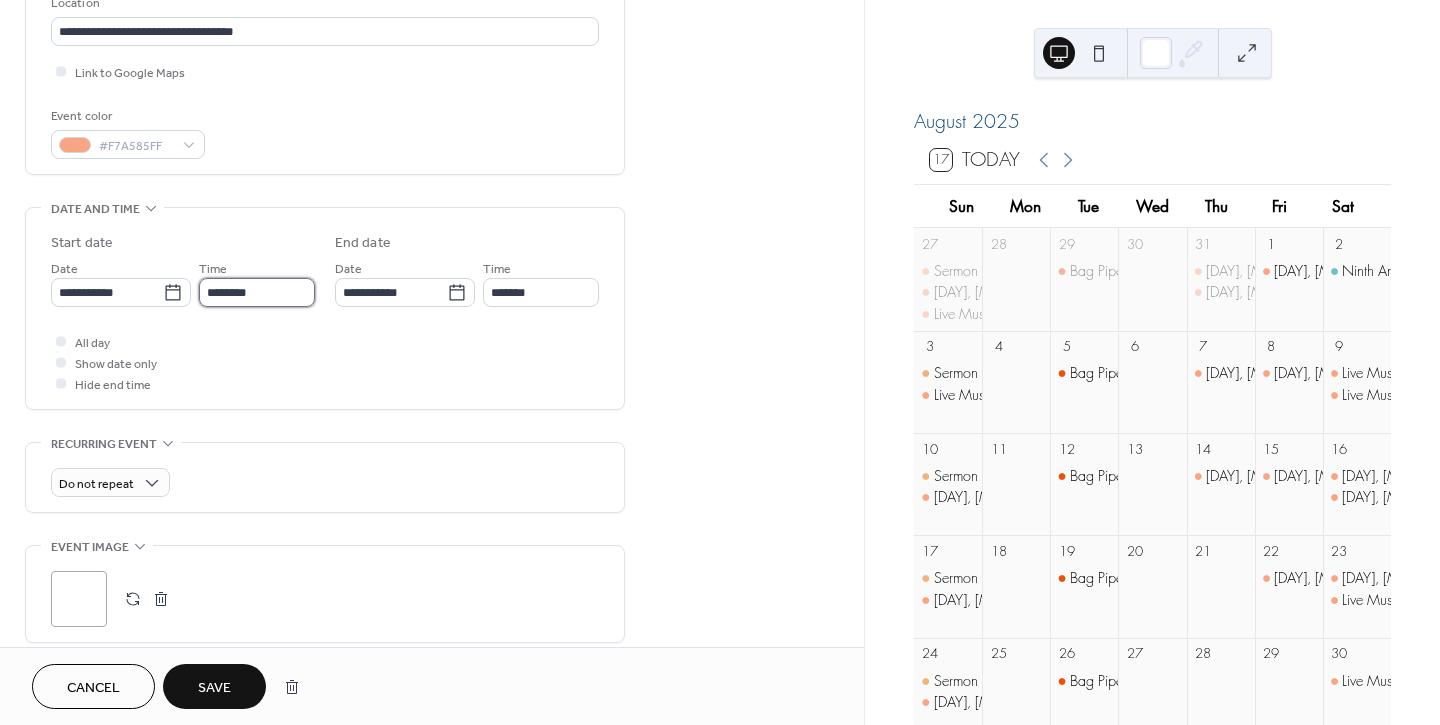 click on "********" at bounding box center (257, 292) 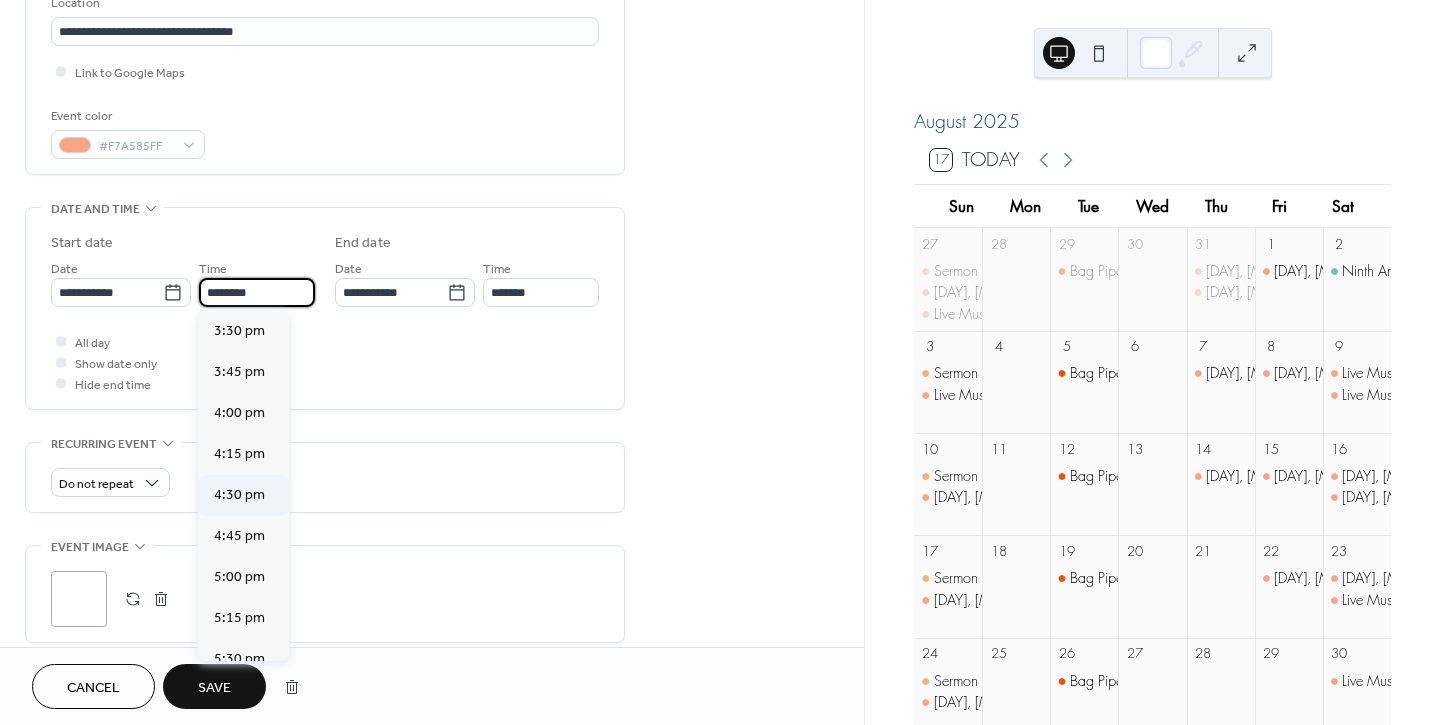 scroll, scrollTop: 2544, scrollLeft: 0, axis: vertical 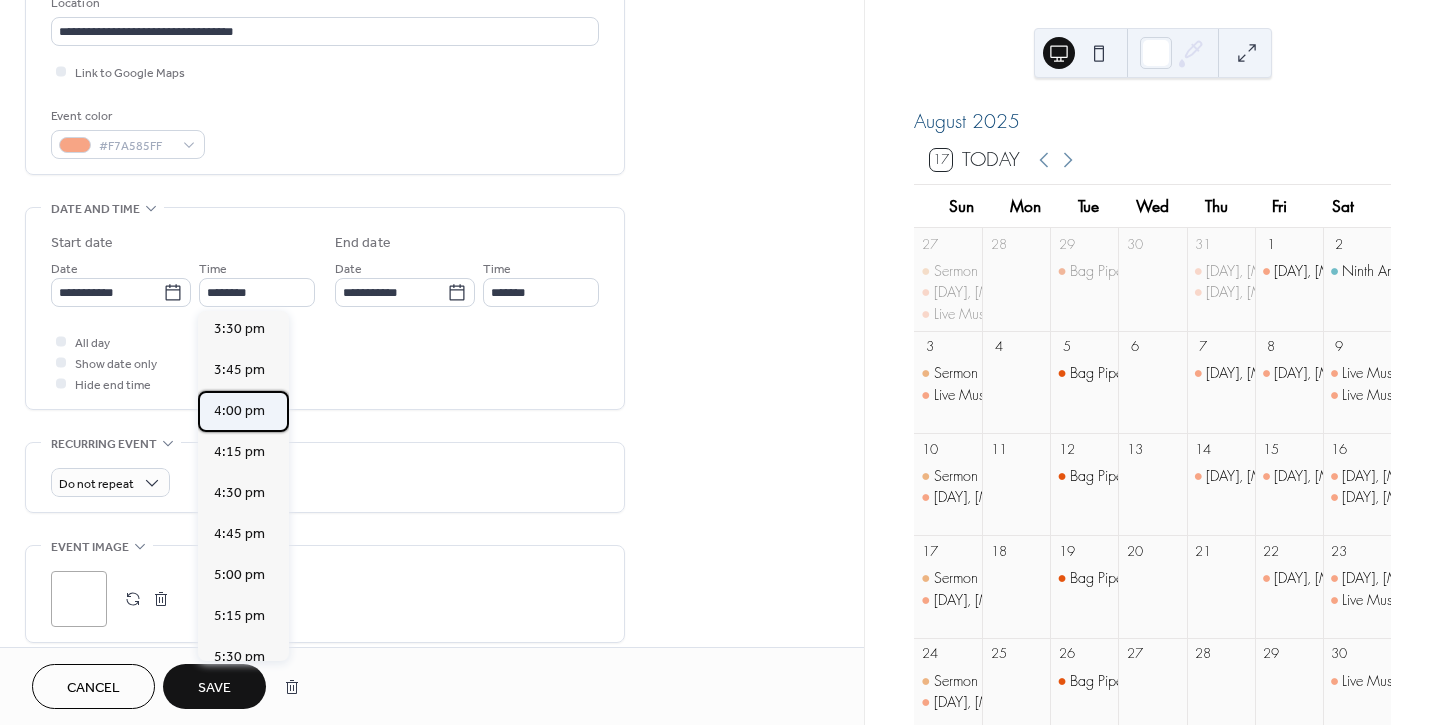 click on "4:00 pm" at bounding box center [239, 410] 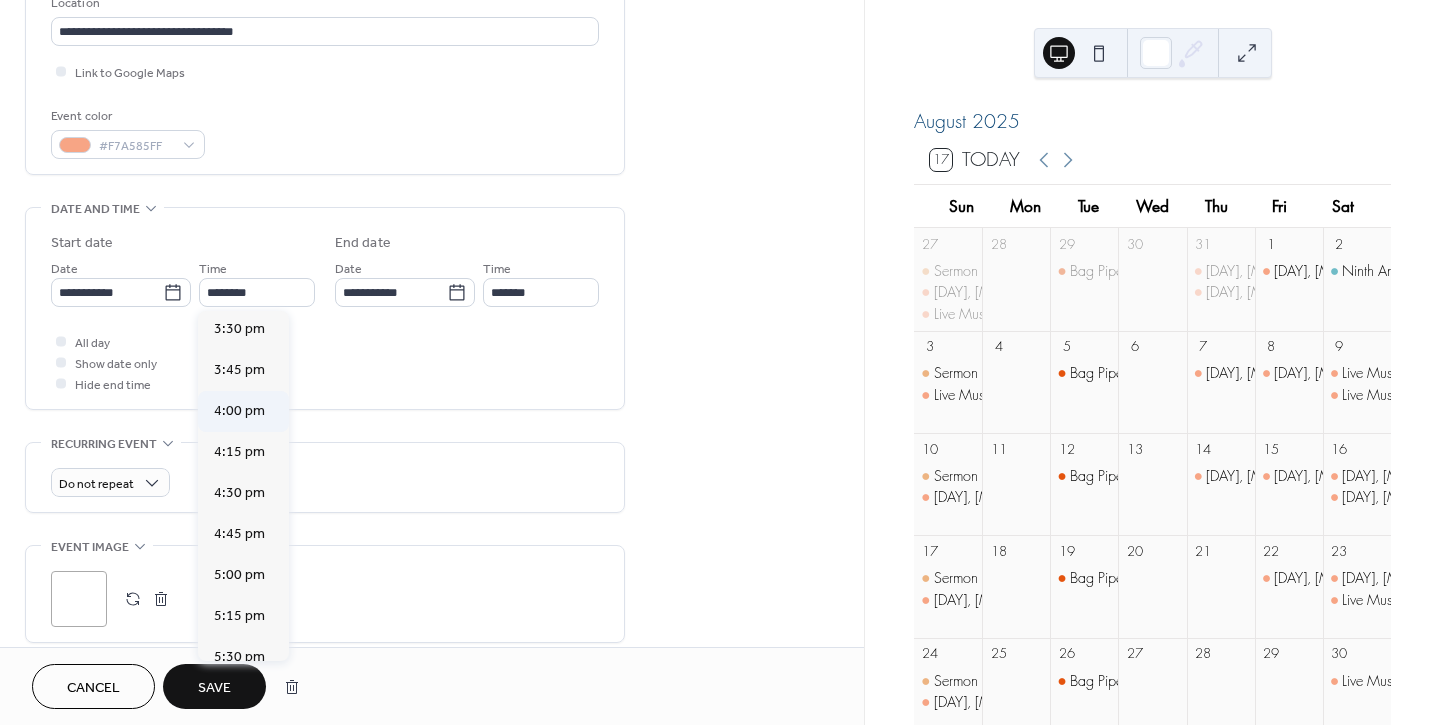 type on "*******" 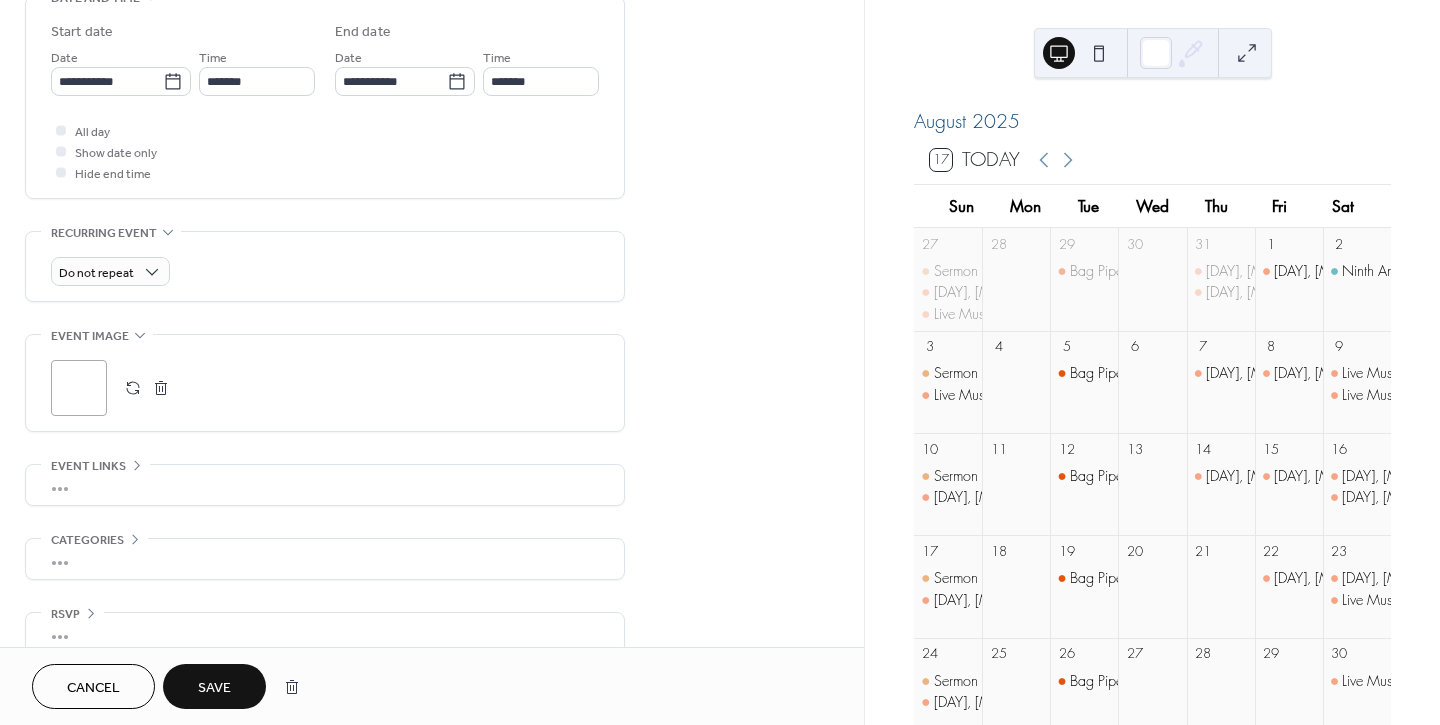 scroll, scrollTop: 682, scrollLeft: 0, axis: vertical 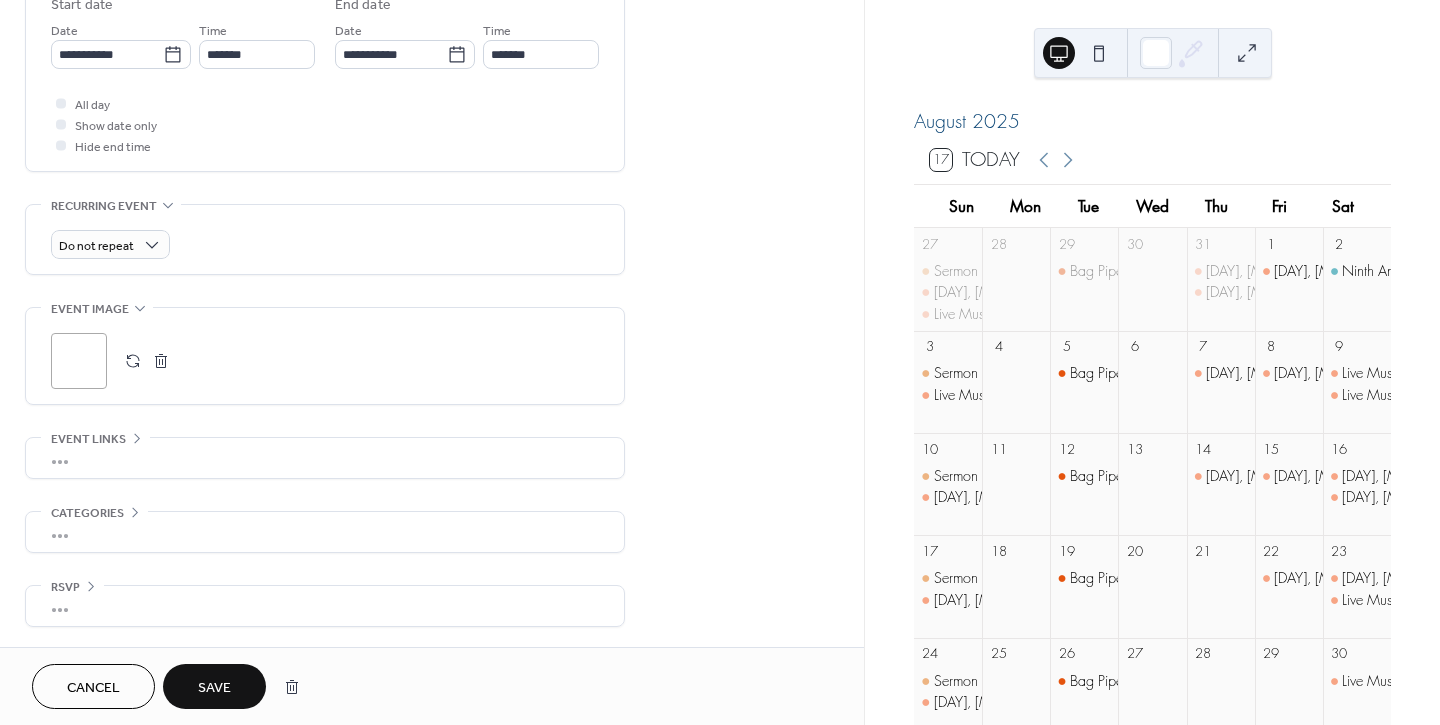 click on "Save" at bounding box center (214, 688) 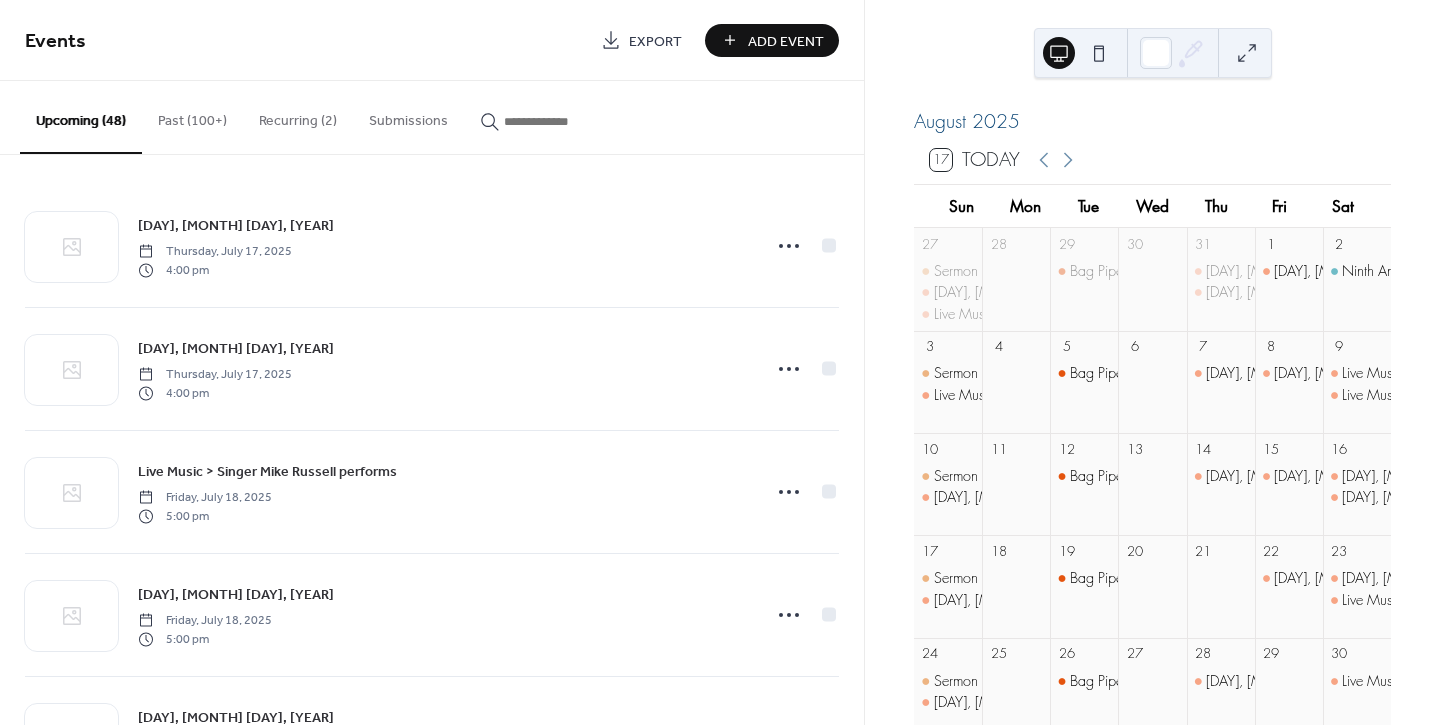 click at bounding box center [564, 121] 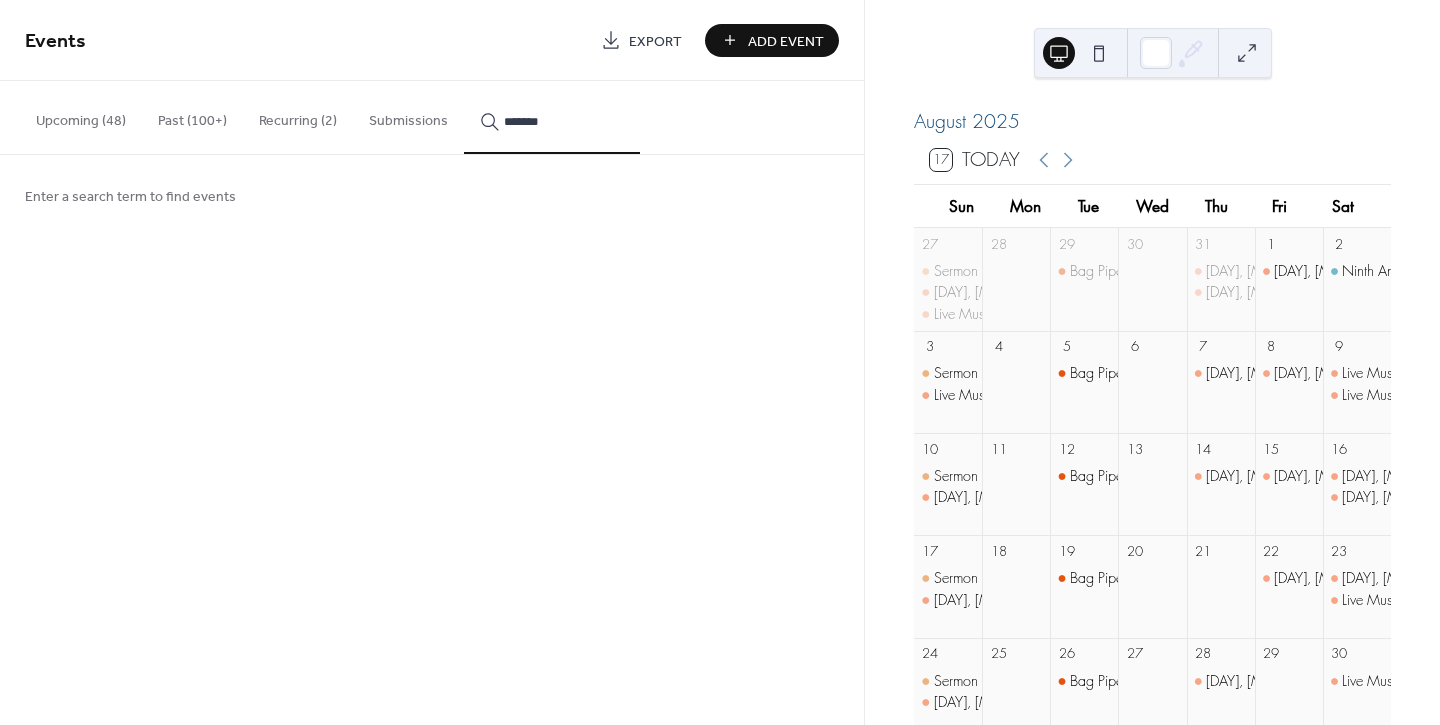 click on "******" at bounding box center [552, 117] 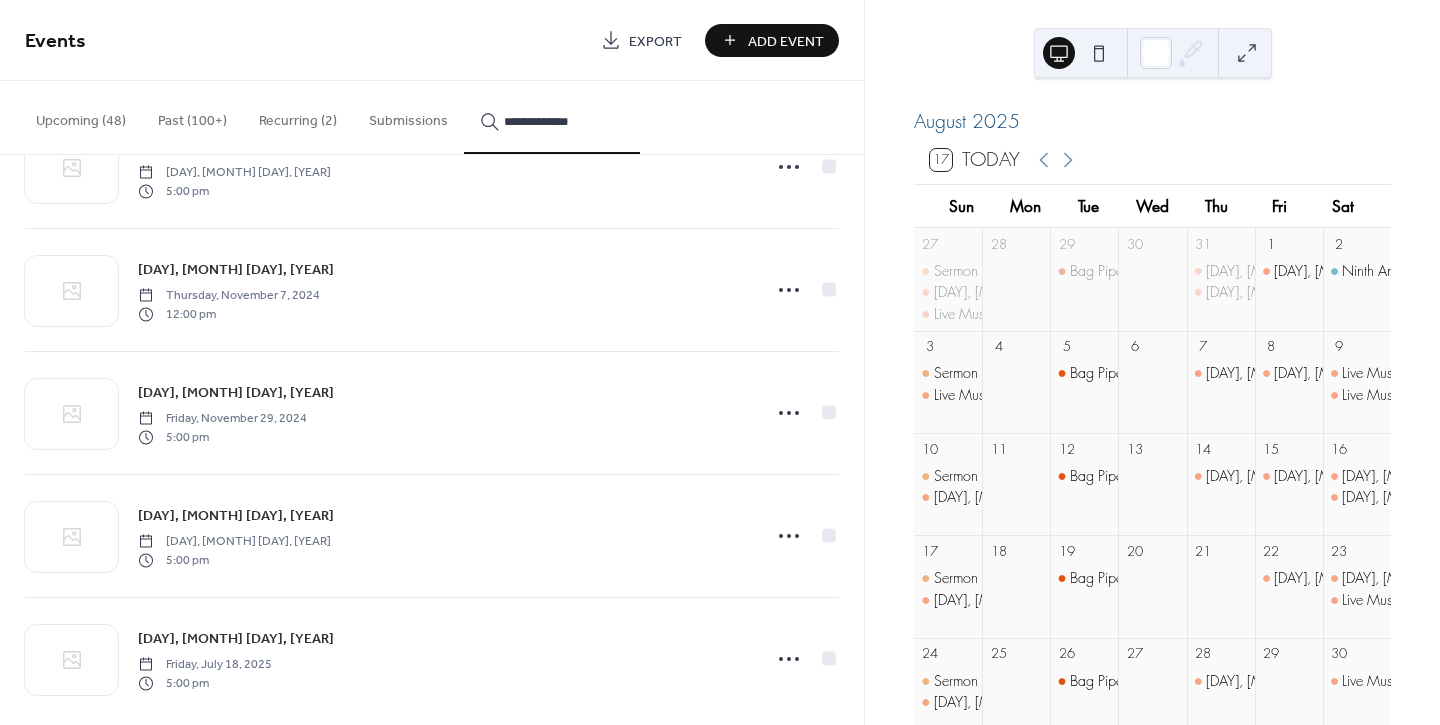 scroll, scrollTop: 473, scrollLeft: 0, axis: vertical 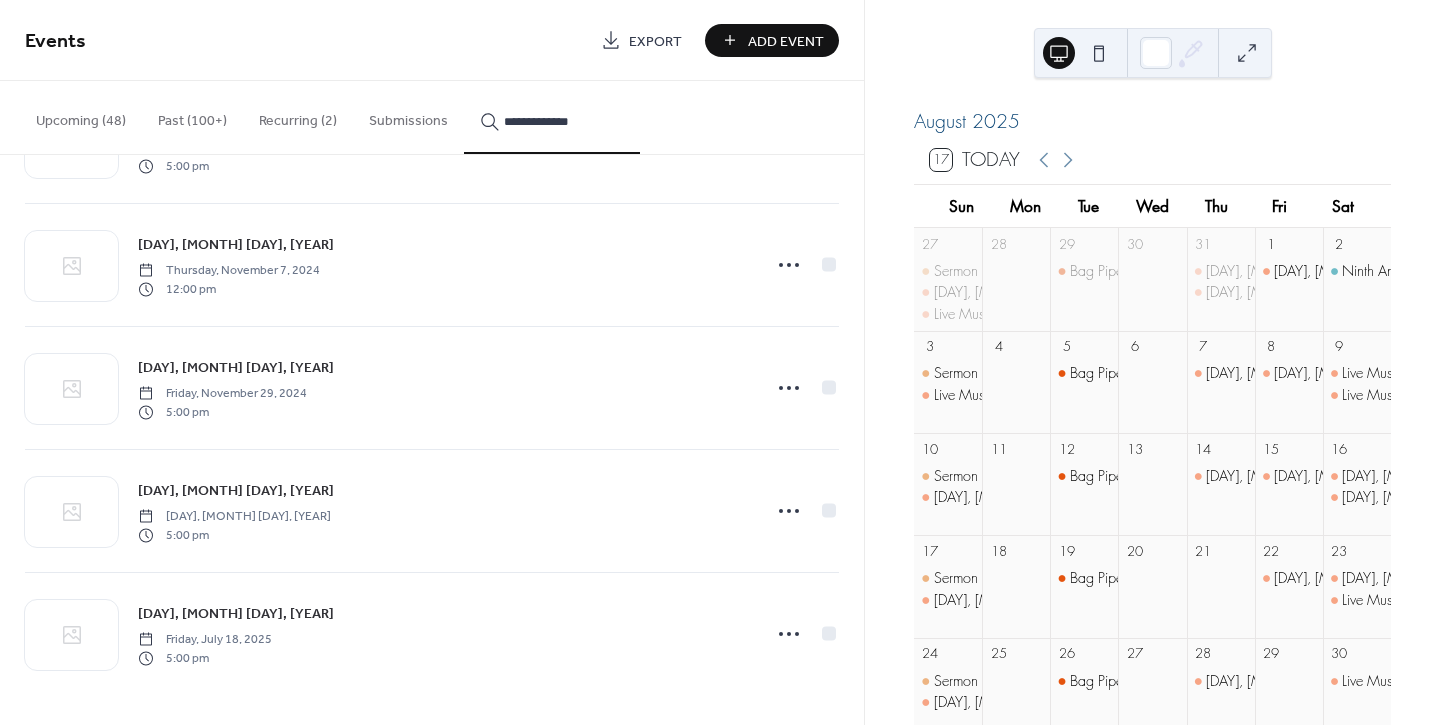 type on "**********" 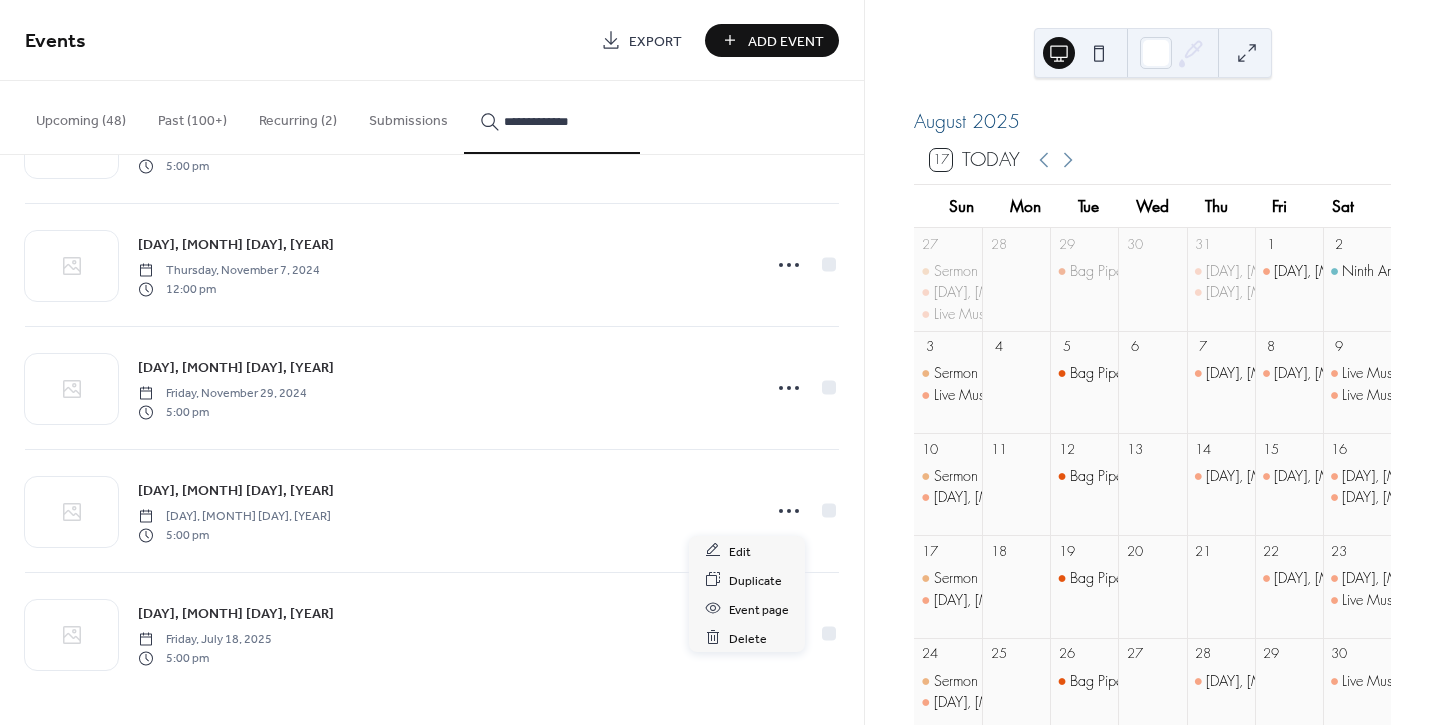 click 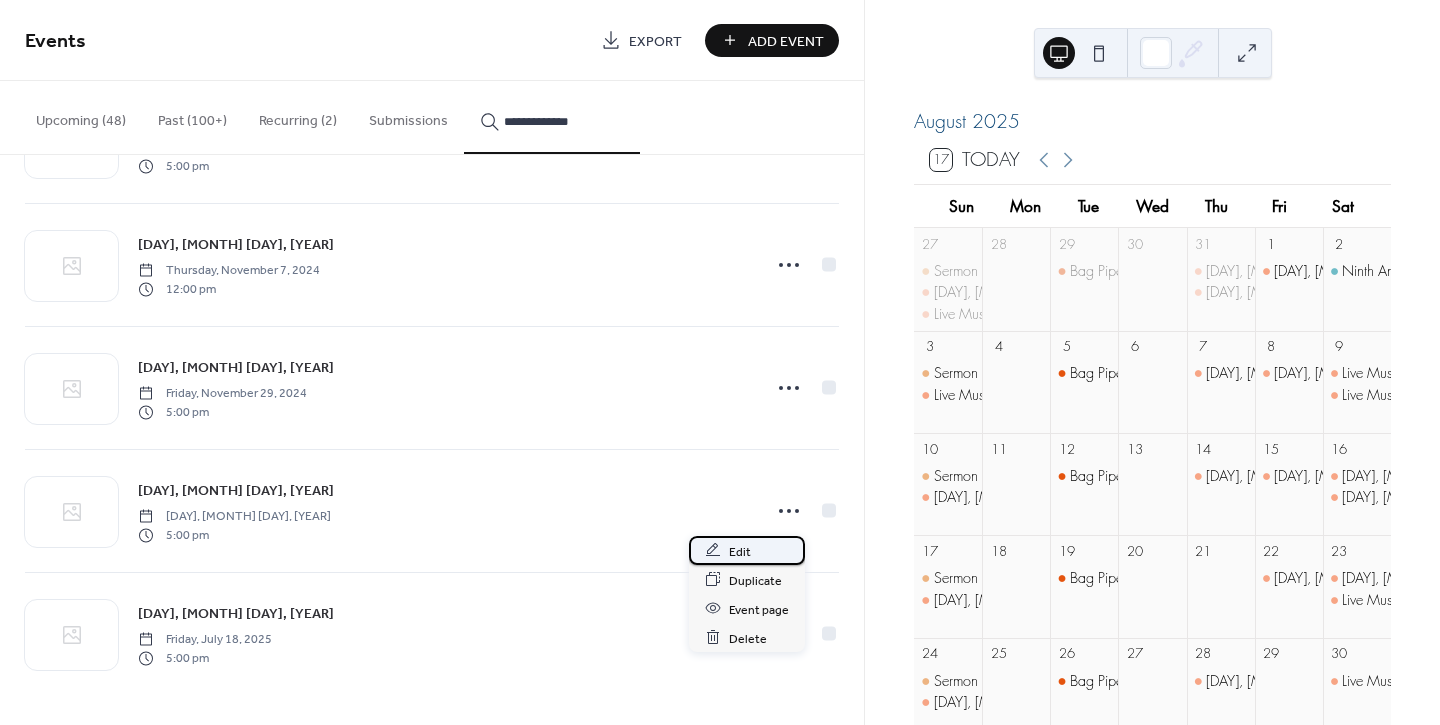 click on "Edit" at bounding box center (740, 551) 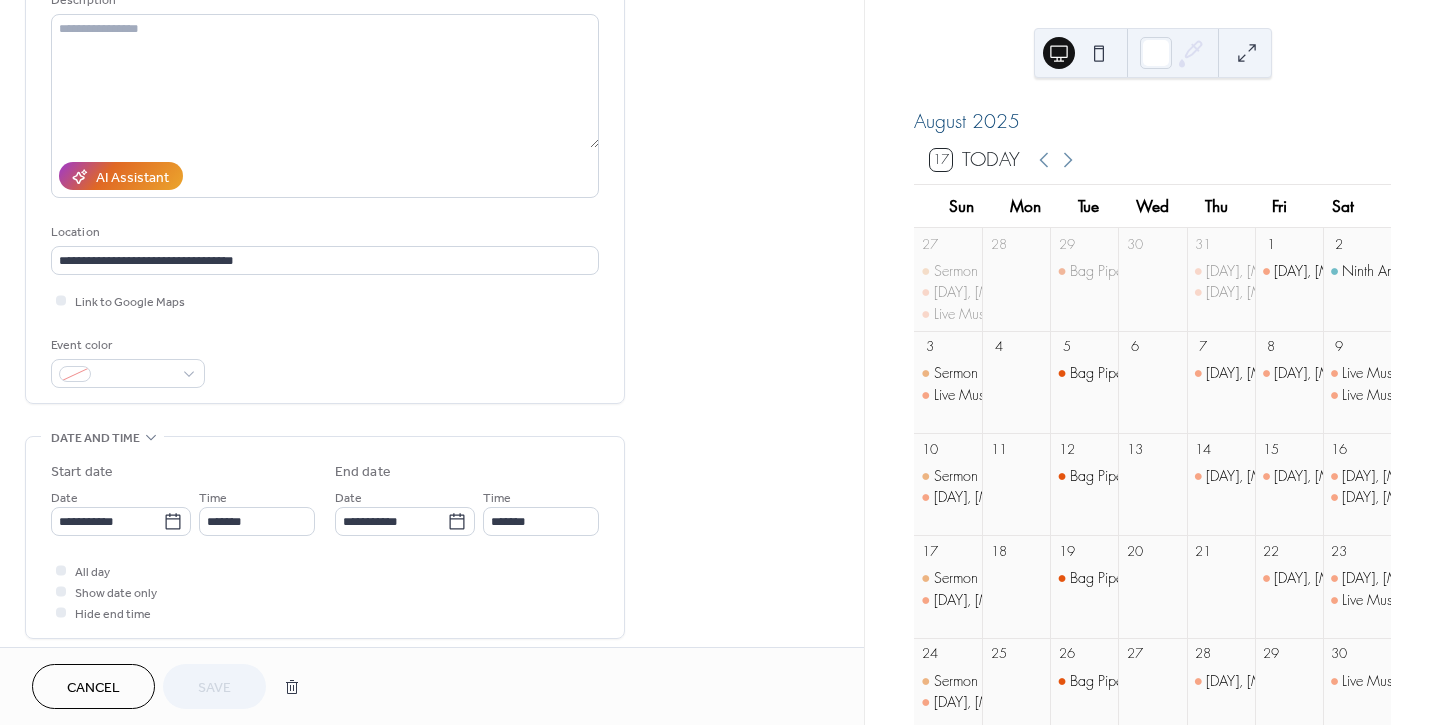 scroll, scrollTop: 333, scrollLeft: 0, axis: vertical 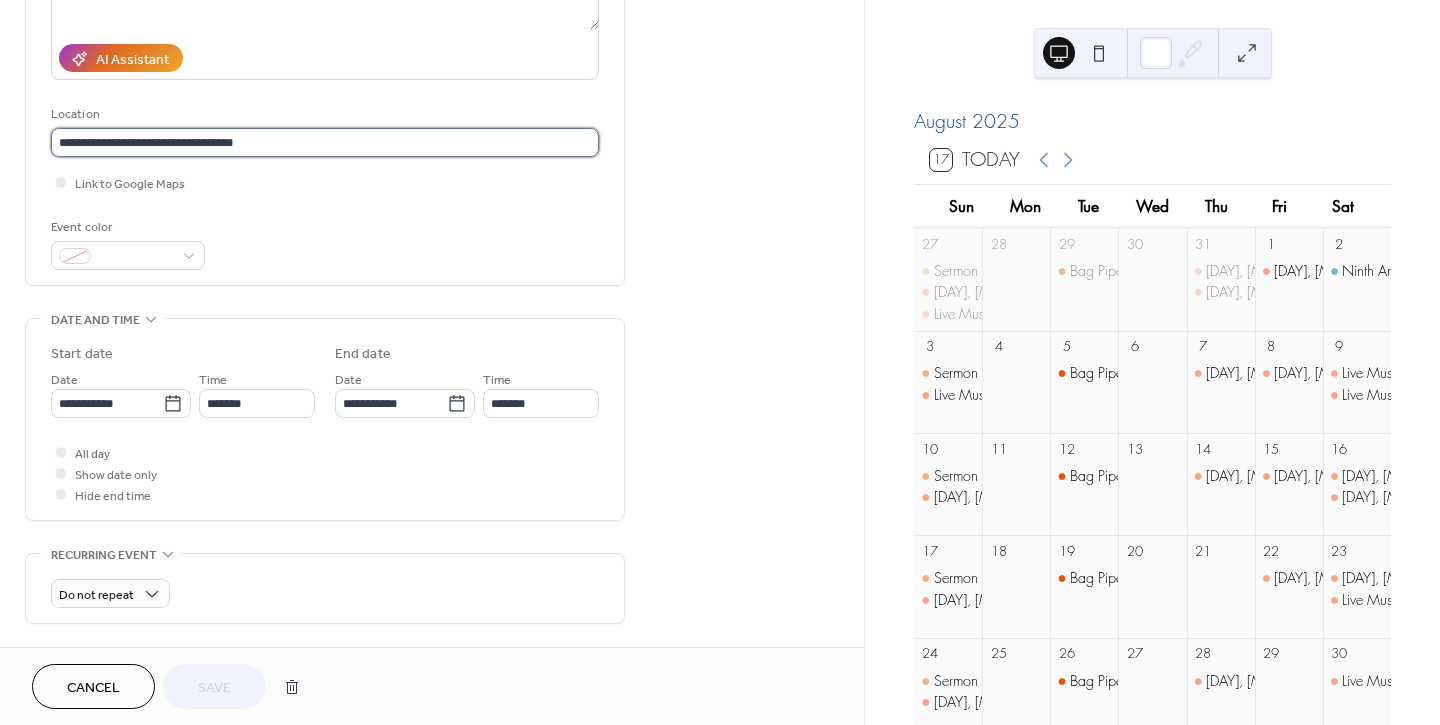 click on "**********" at bounding box center [325, 142] 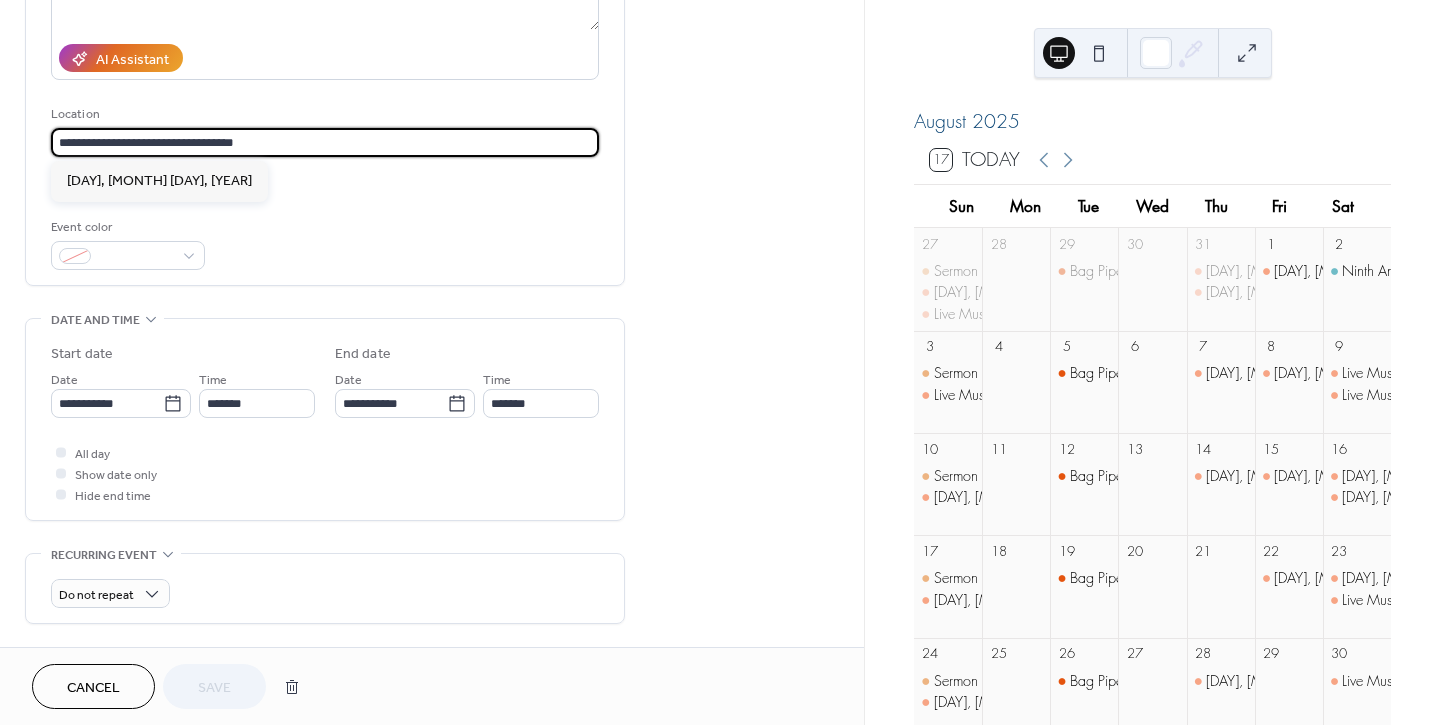 click on "**********" at bounding box center (325, 142) 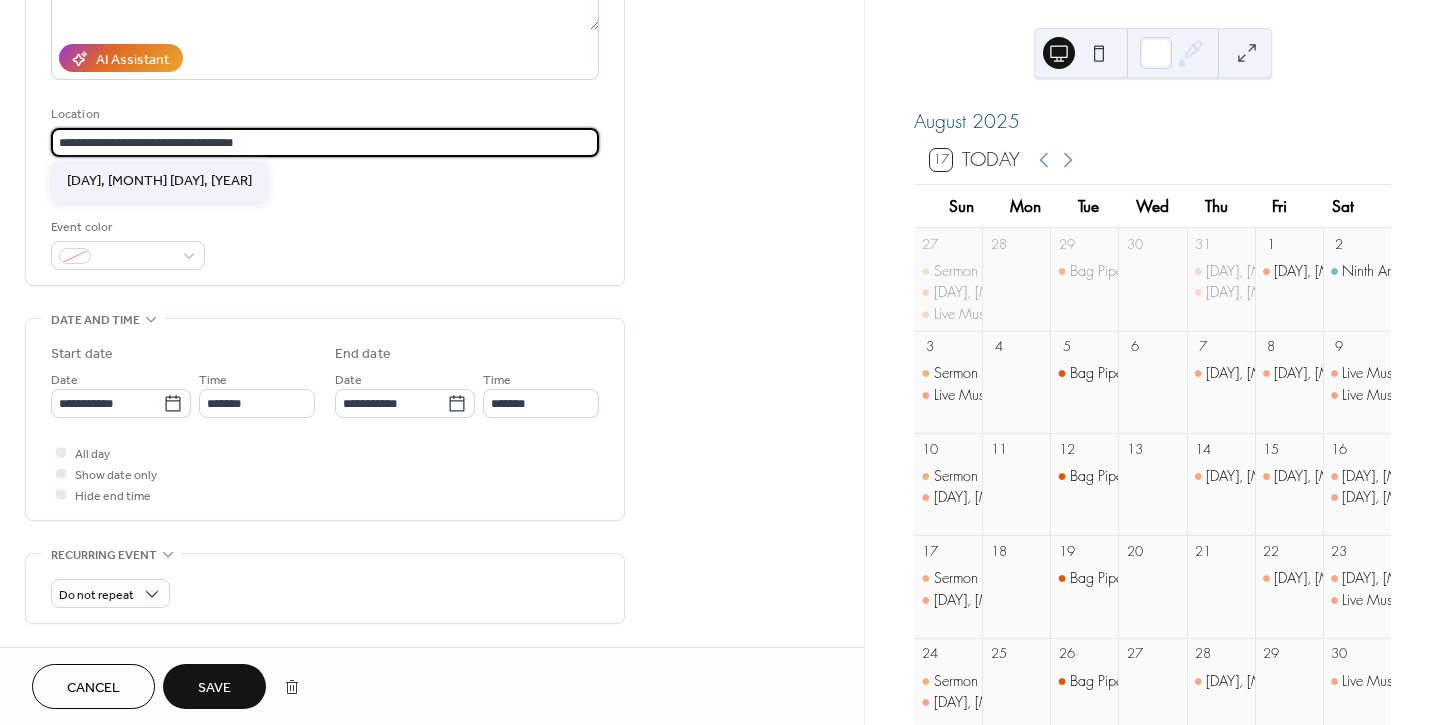 type on "**********" 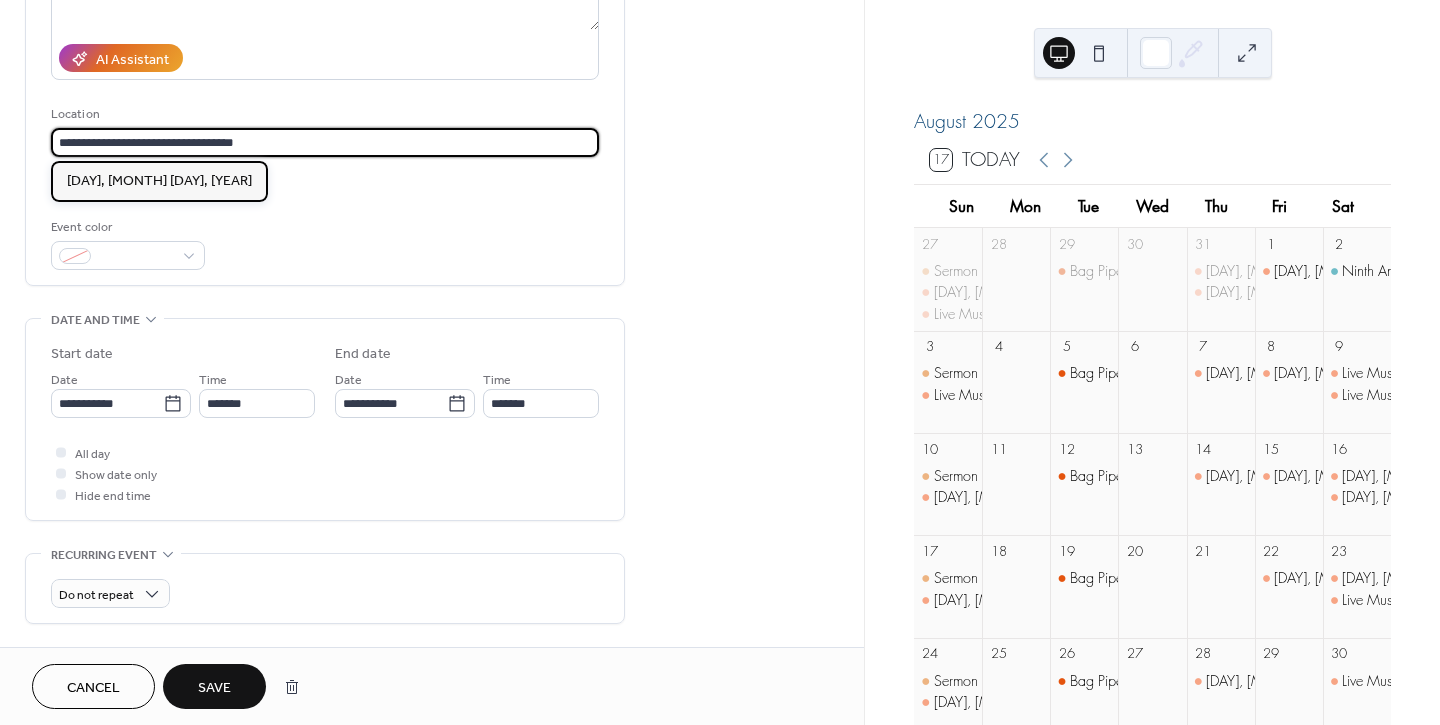 drag, startPoint x: 216, startPoint y: 174, endPoint x: 227, endPoint y: 175, distance: 11.045361 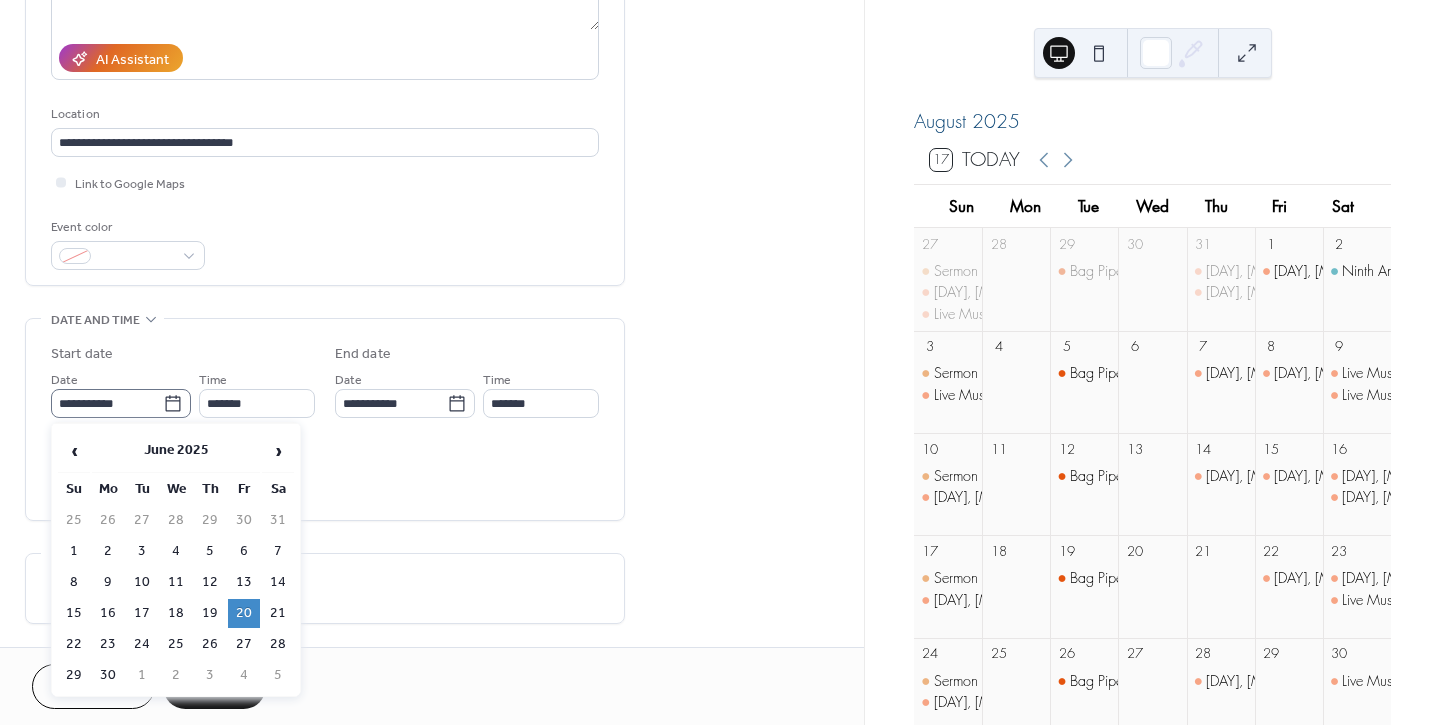click 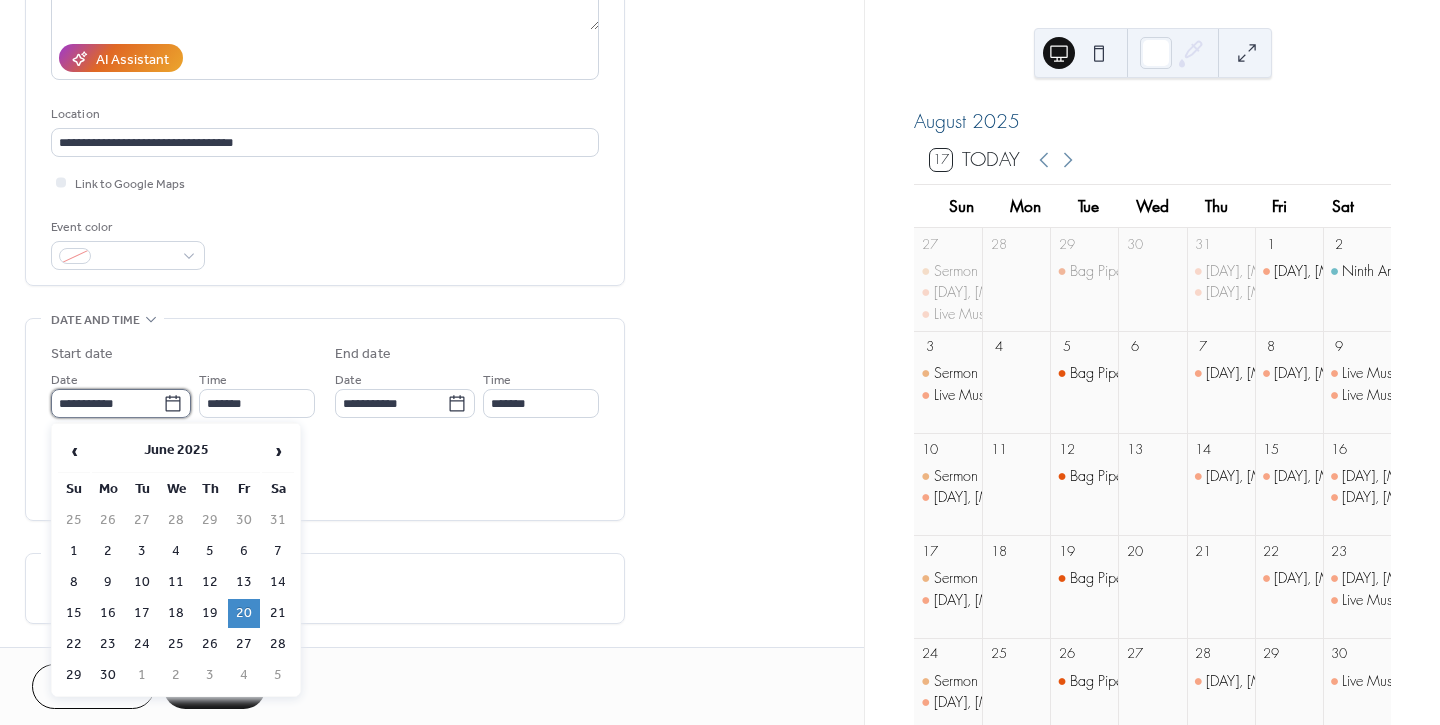 click on "**********" at bounding box center (107, 403) 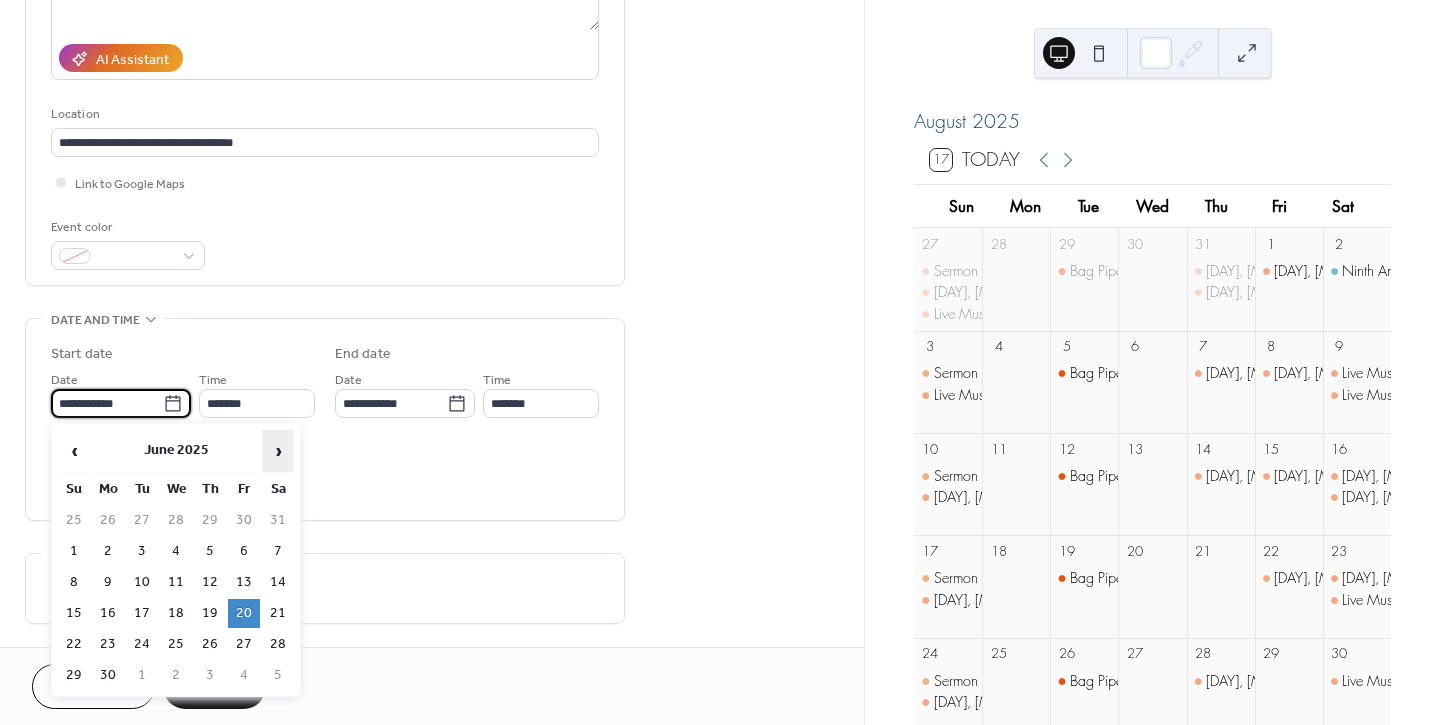 click on "›" at bounding box center [278, 451] 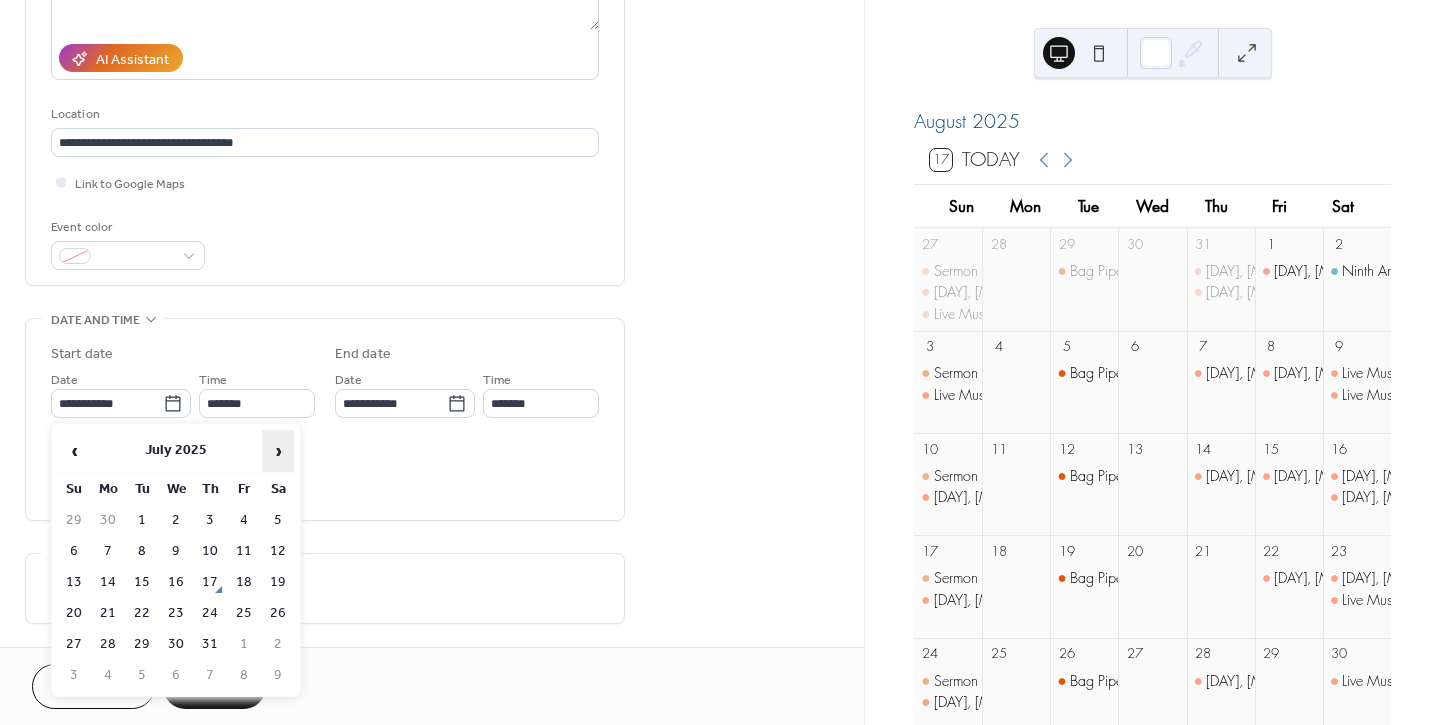click on "›" at bounding box center (278, 451) 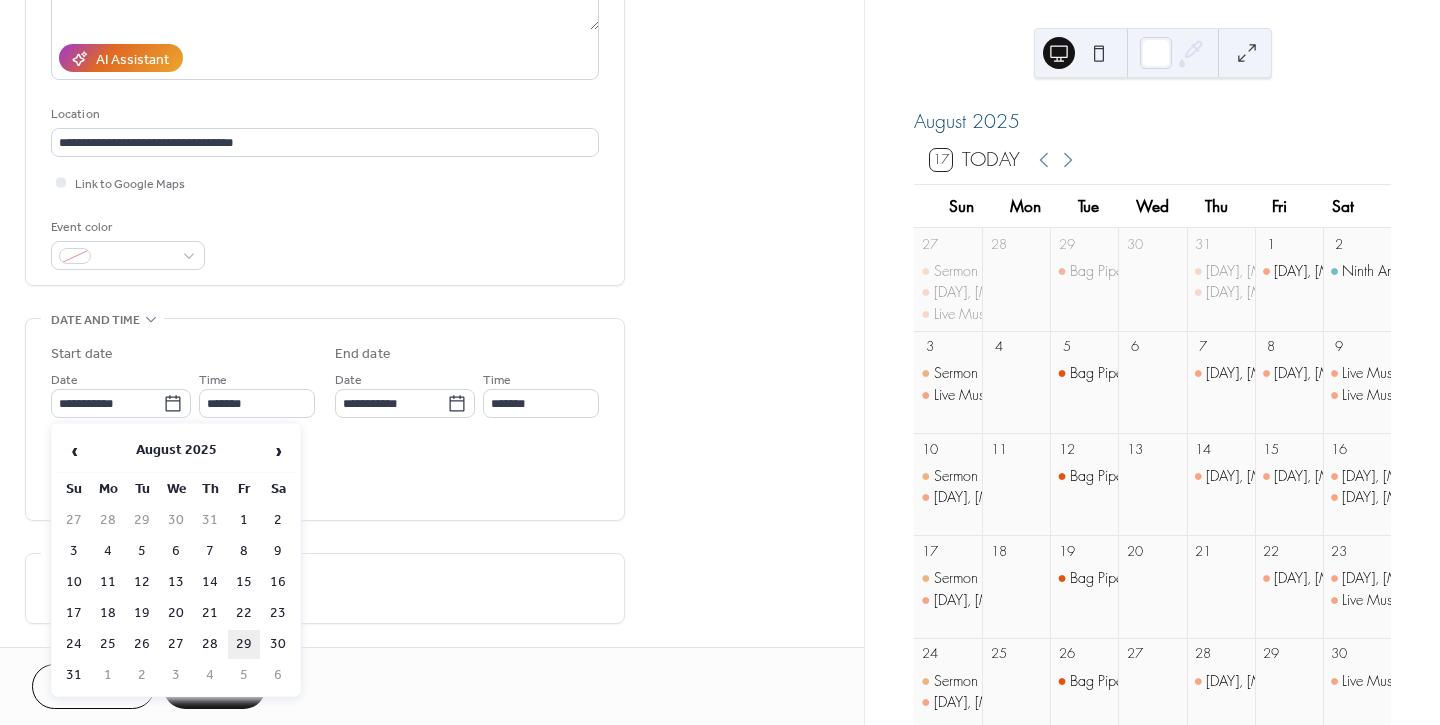 click on "29" at bounding box center (244, 644) 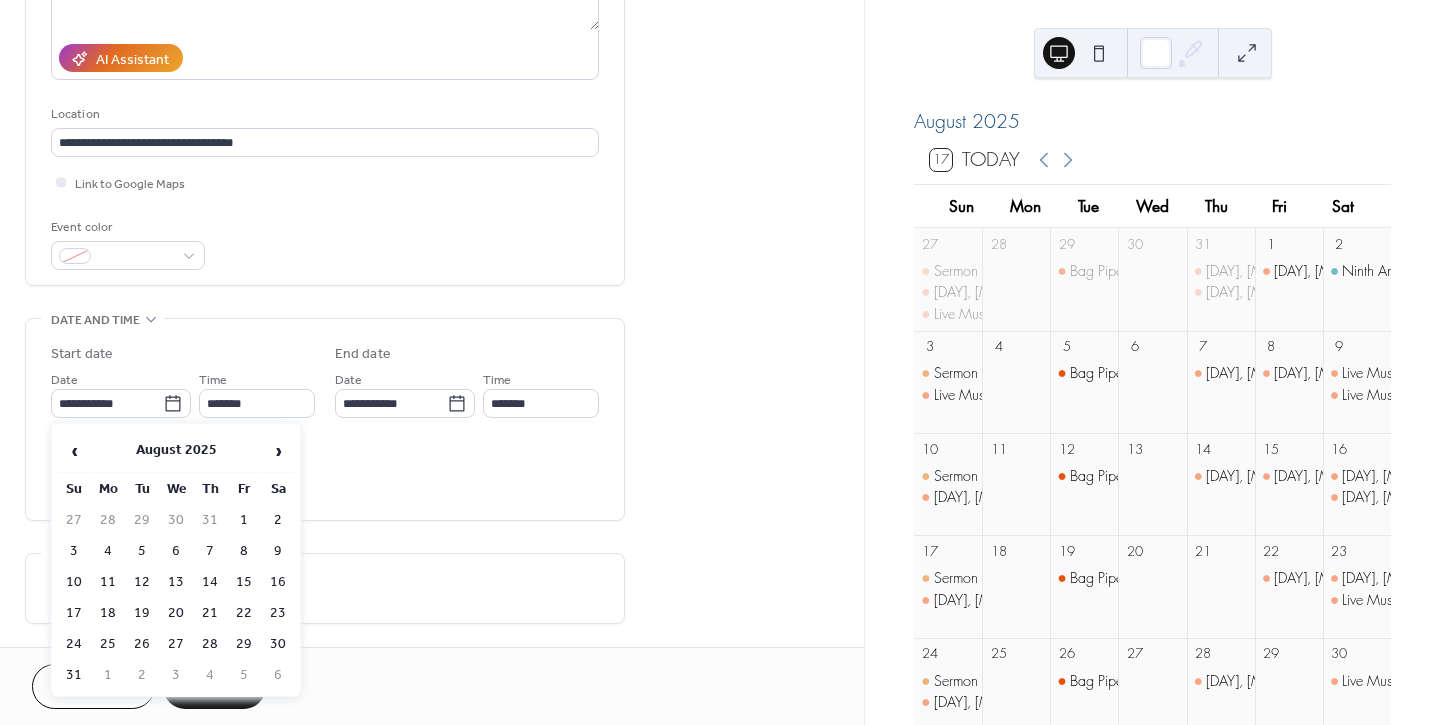 type on "**********" 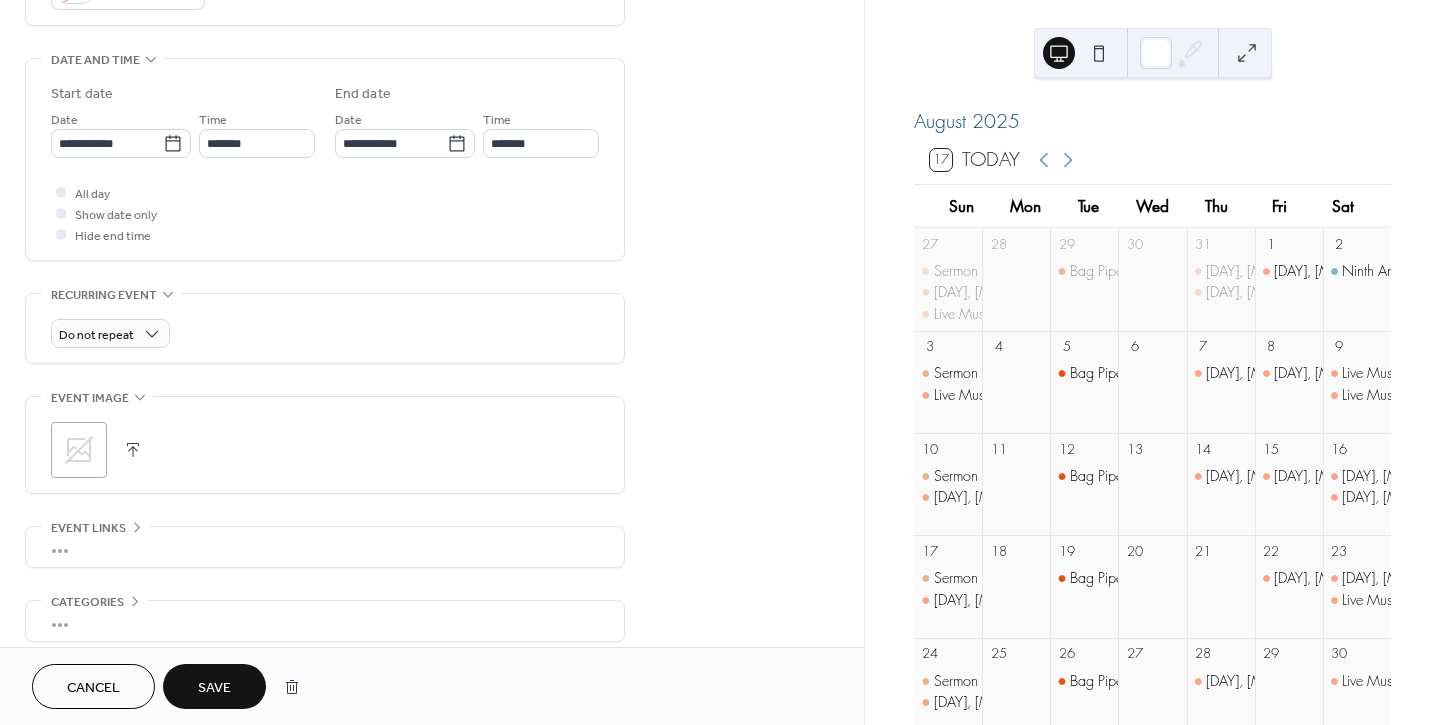 scroll, scrollTop: 682, scrollLeft: 0, axis: vertical 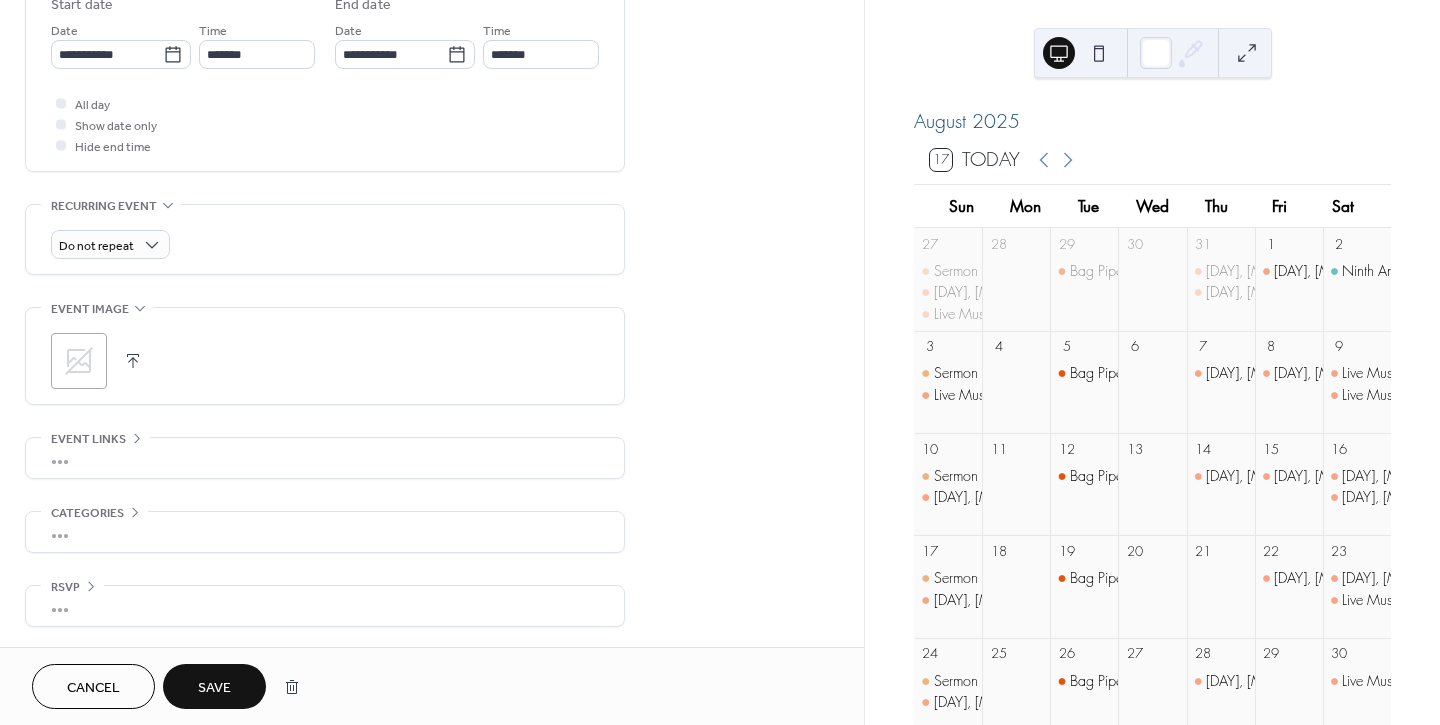 click on "Save" at bounding box center (214, 688) 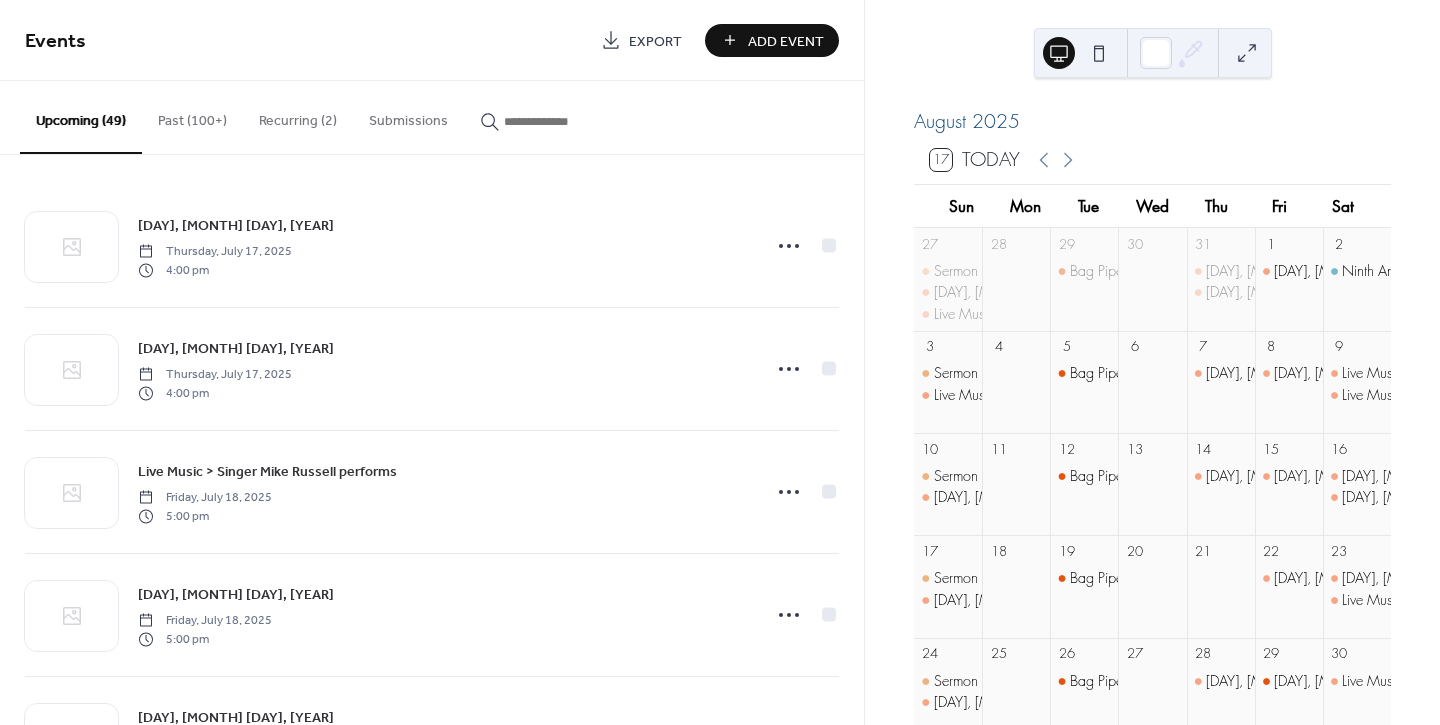 click at bounding box center [564, 121] 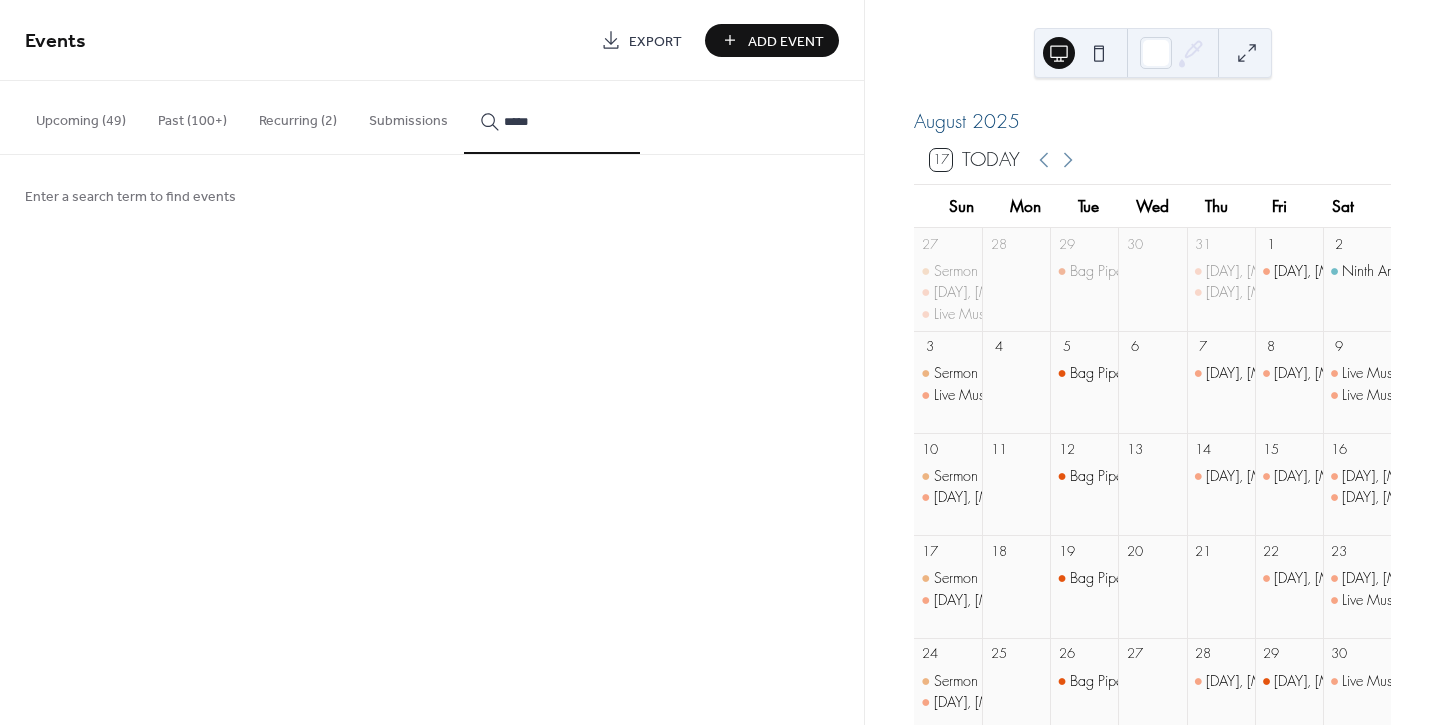 click on "****" at bounding box center (552, 117) 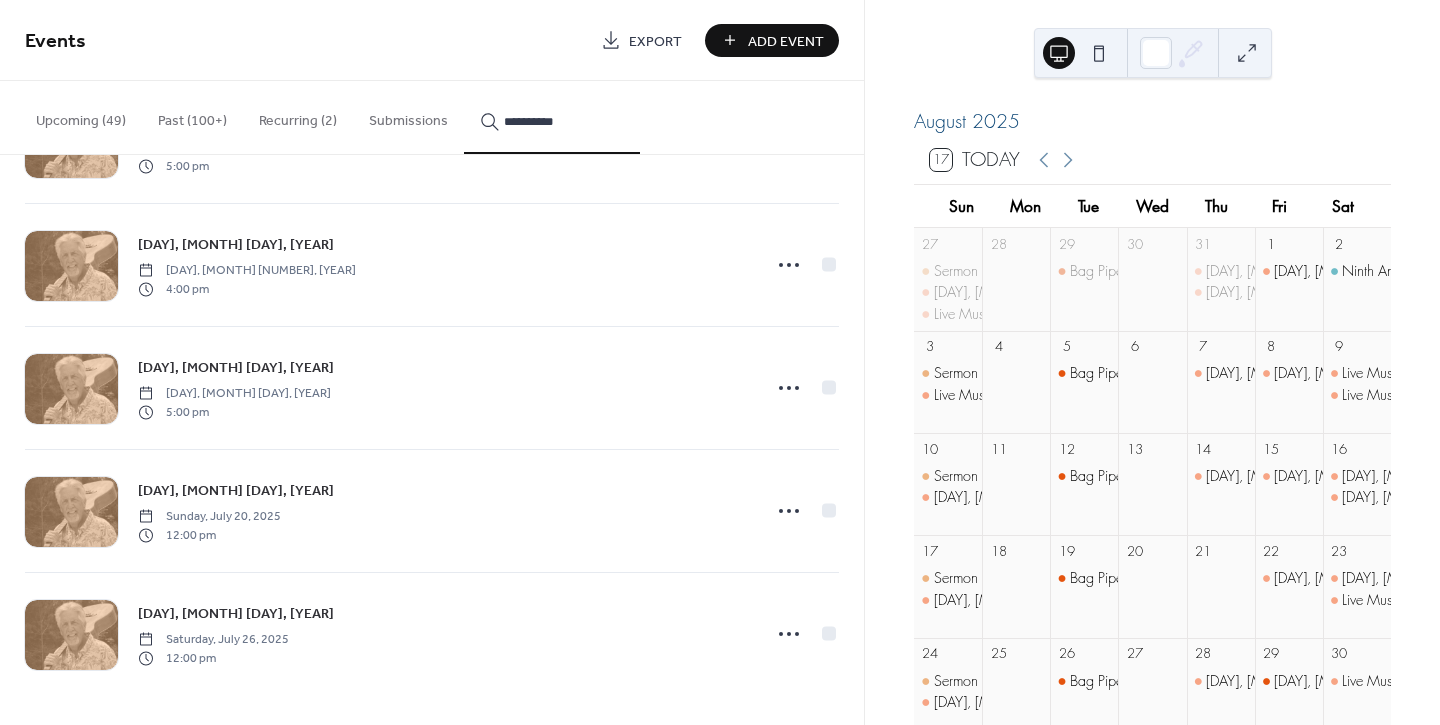 scroll, scrollTop: 13031, scrollLeft: 0, axis: vertical 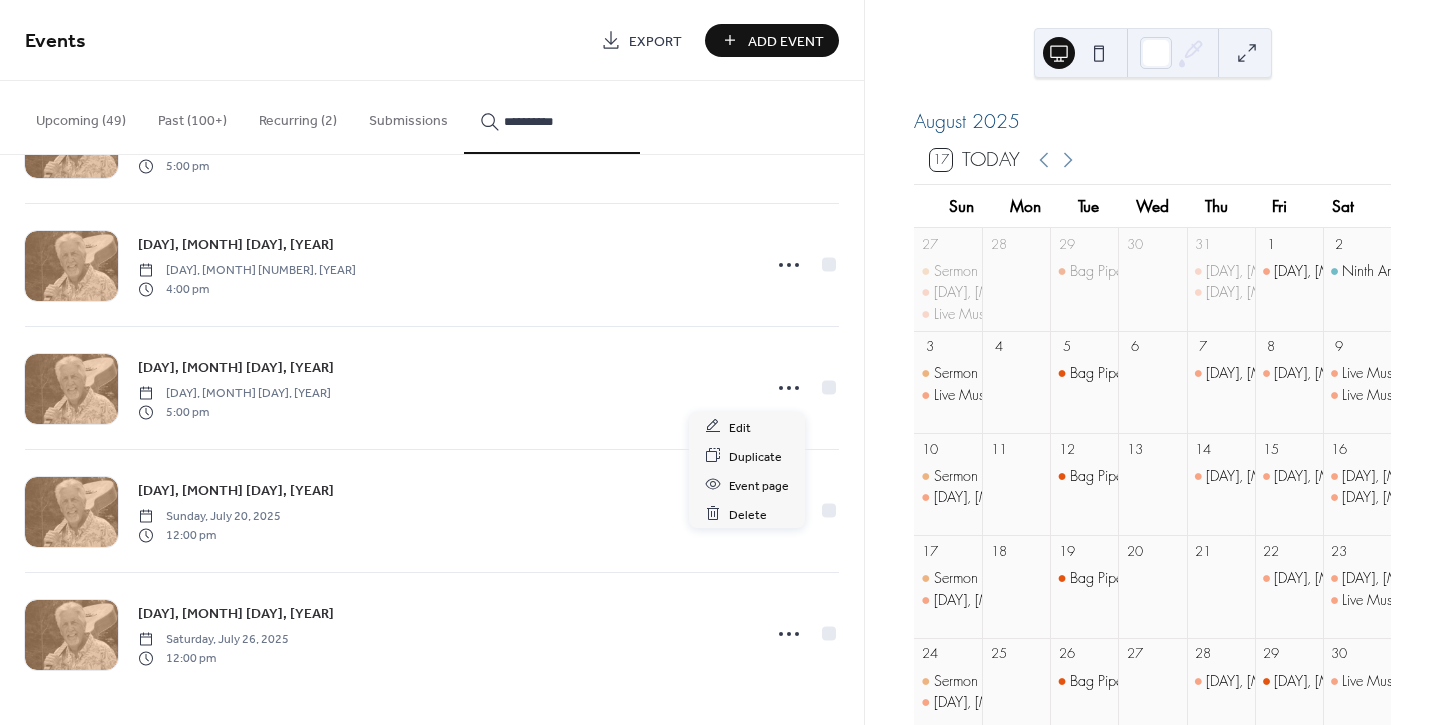 click 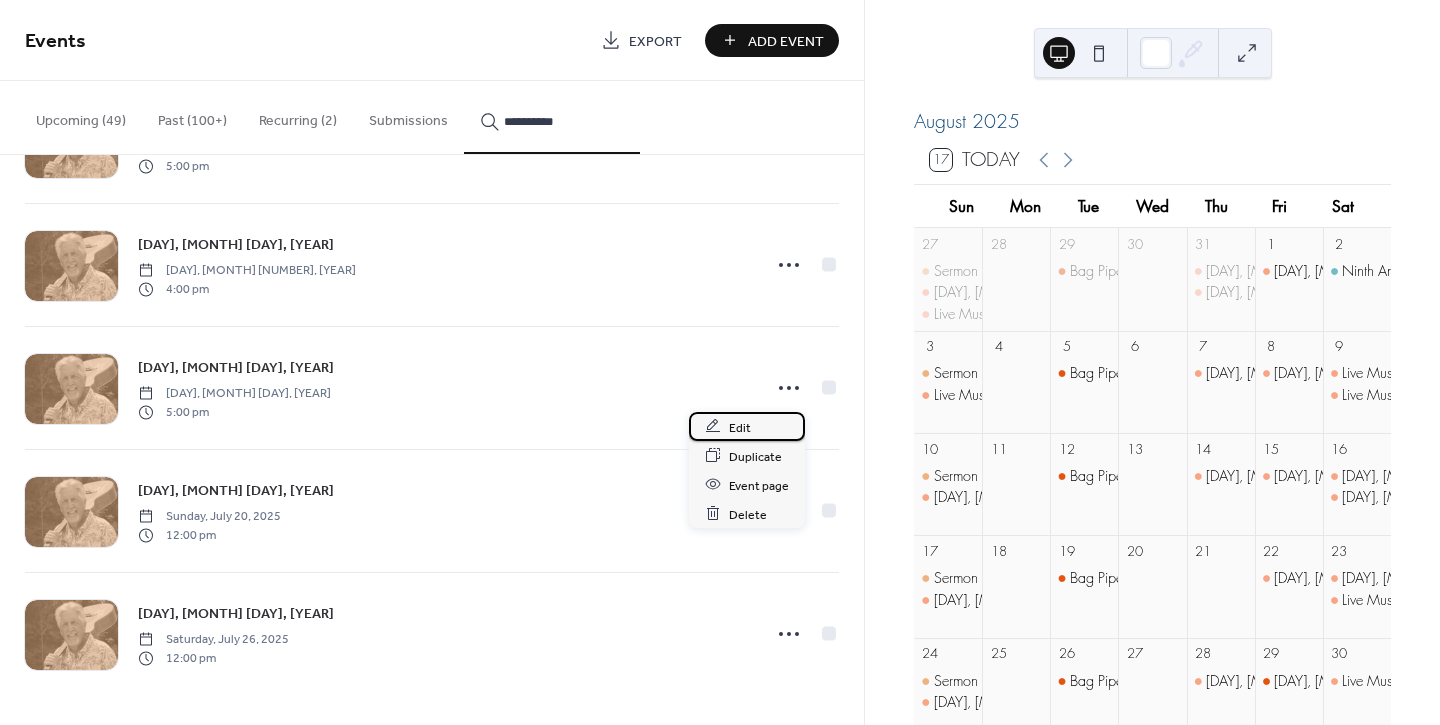click on "Edit" at bounding box center [740, 427] 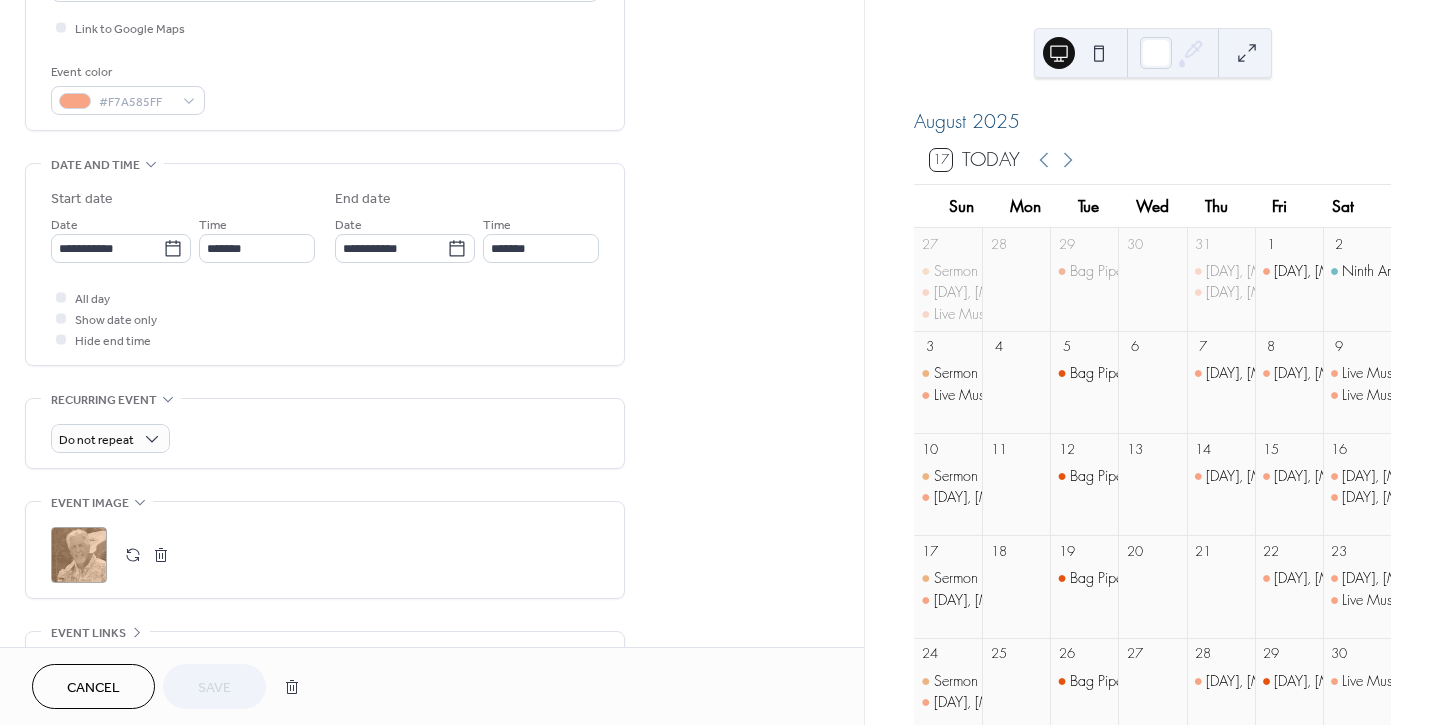 scroll, scrollTop: 555, scrollLeft: 0, axis: vertical 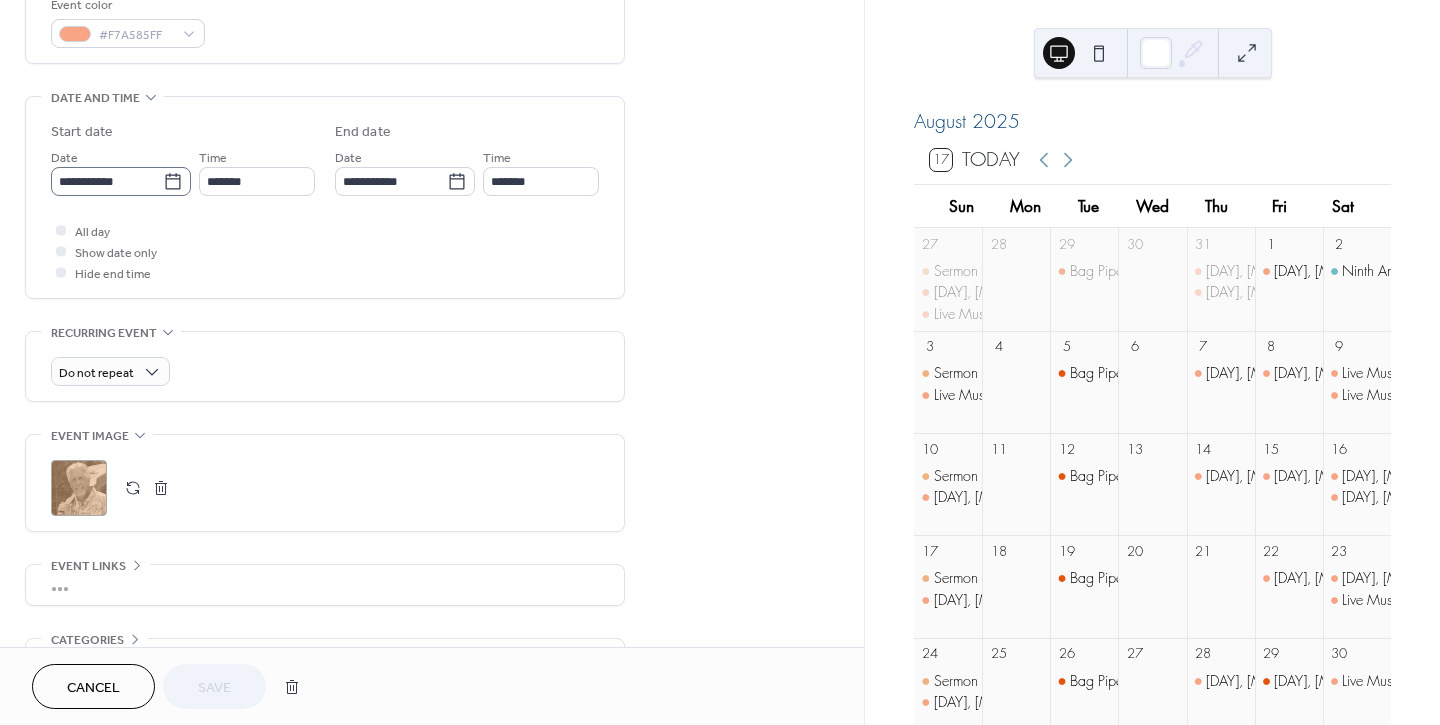 click 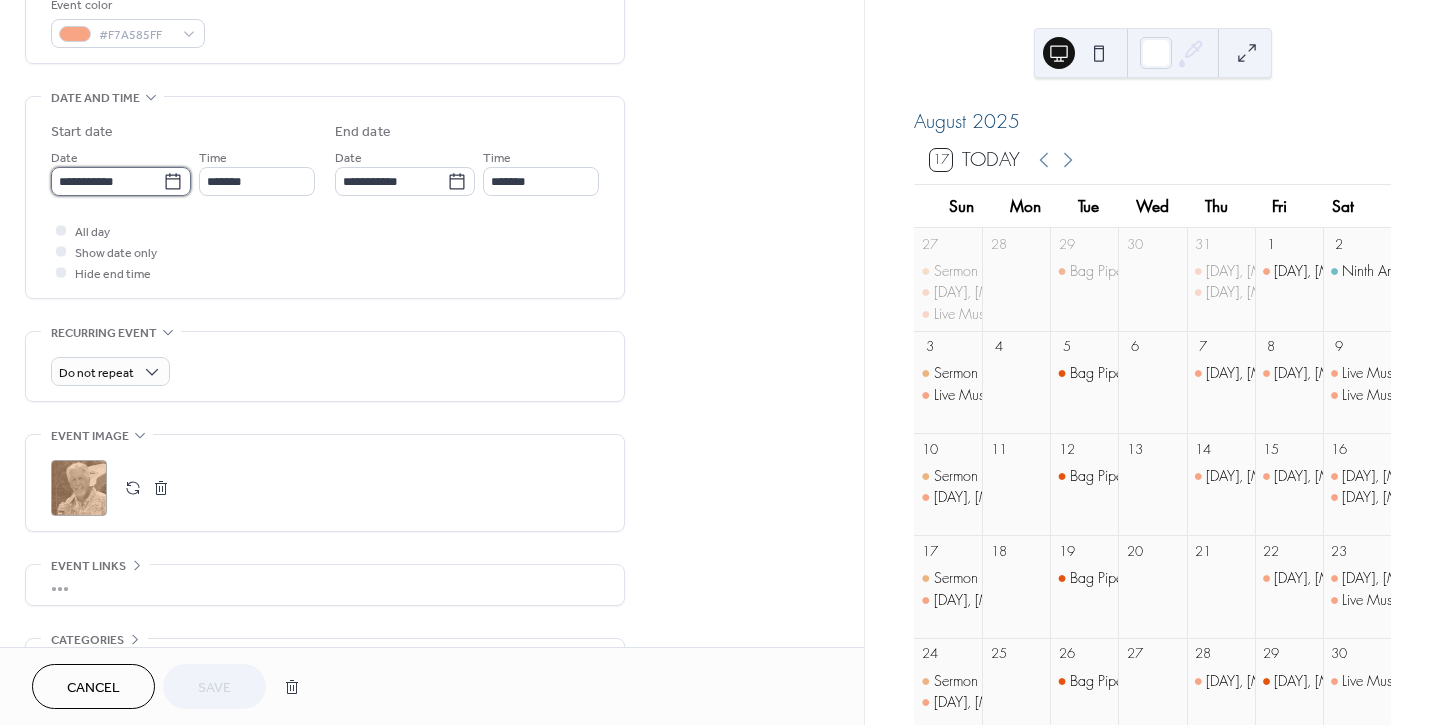 click on "**********" at bounding box center [107, 181] 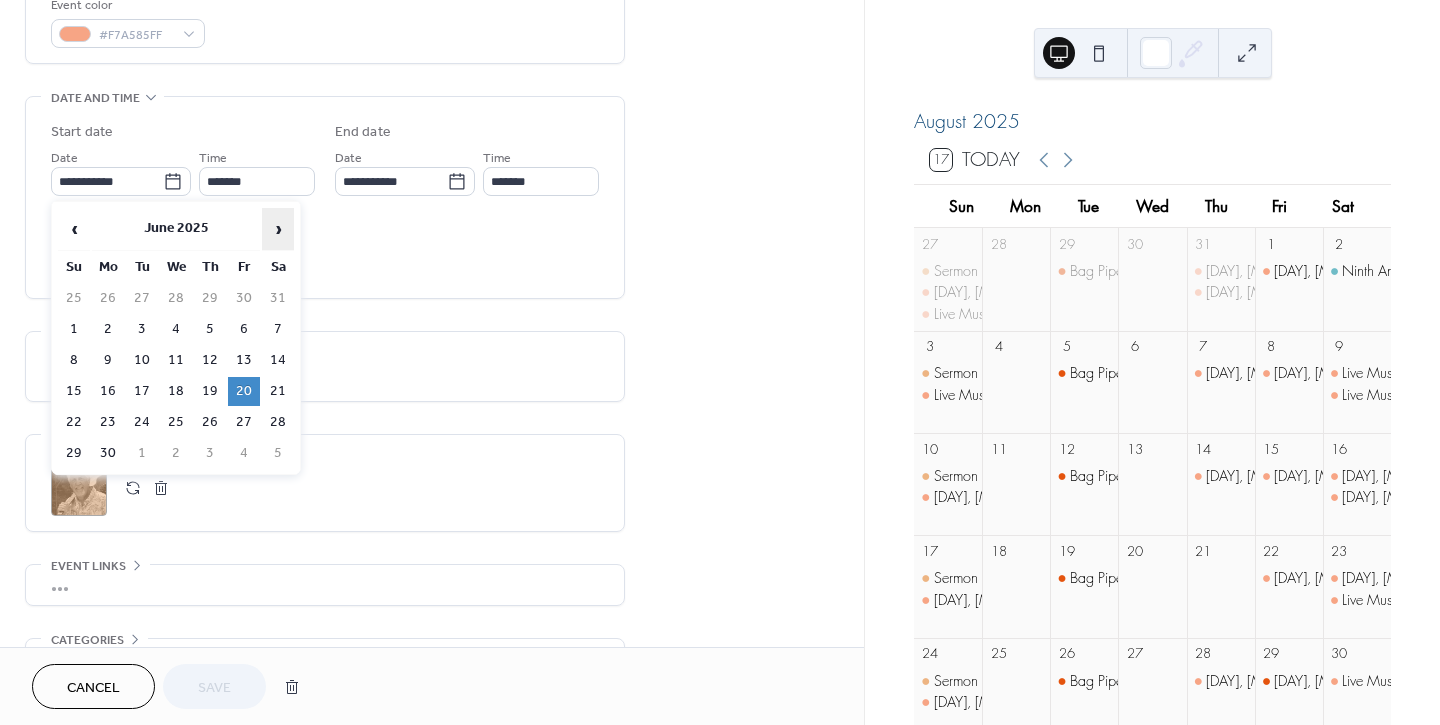 click on "›" at bounding box center (278, 229) 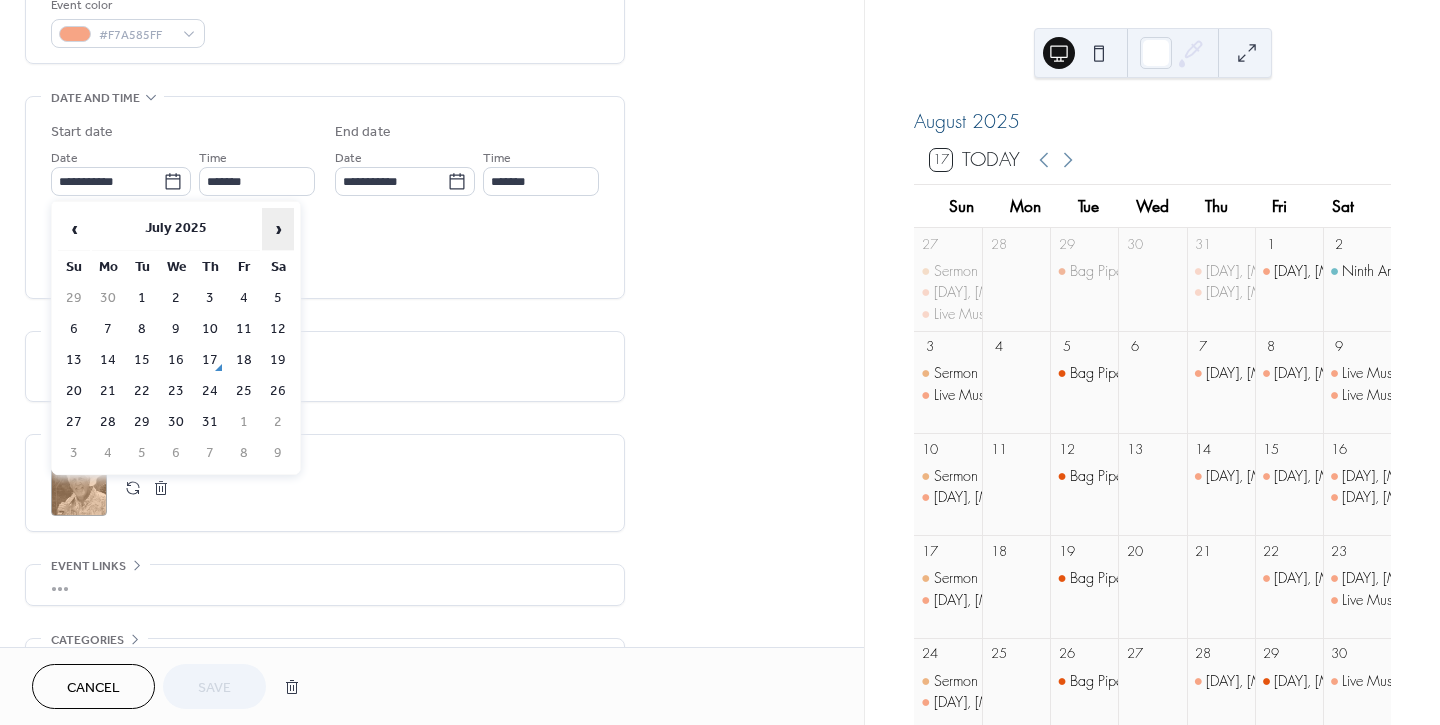 click on "›" at bounding box center [278, 229] 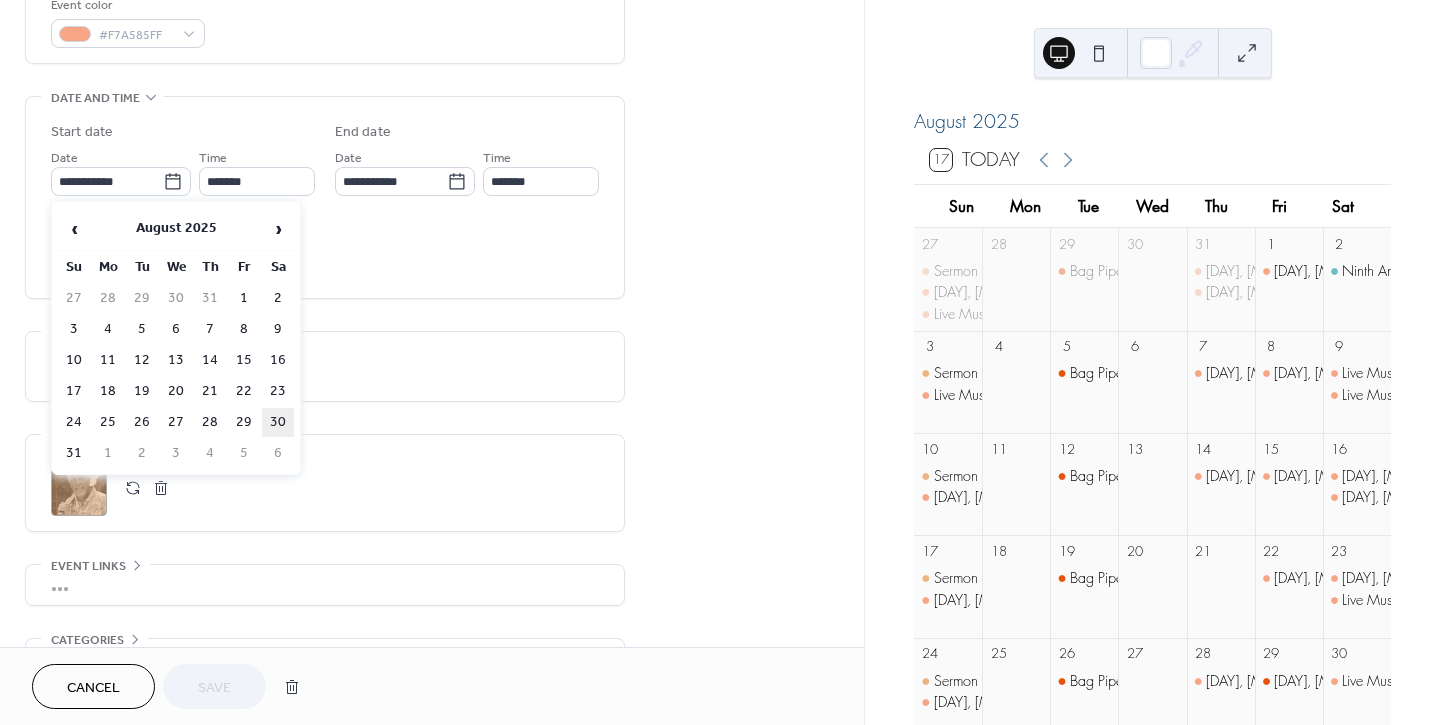 click on "30" at bounding box center (278, 422) 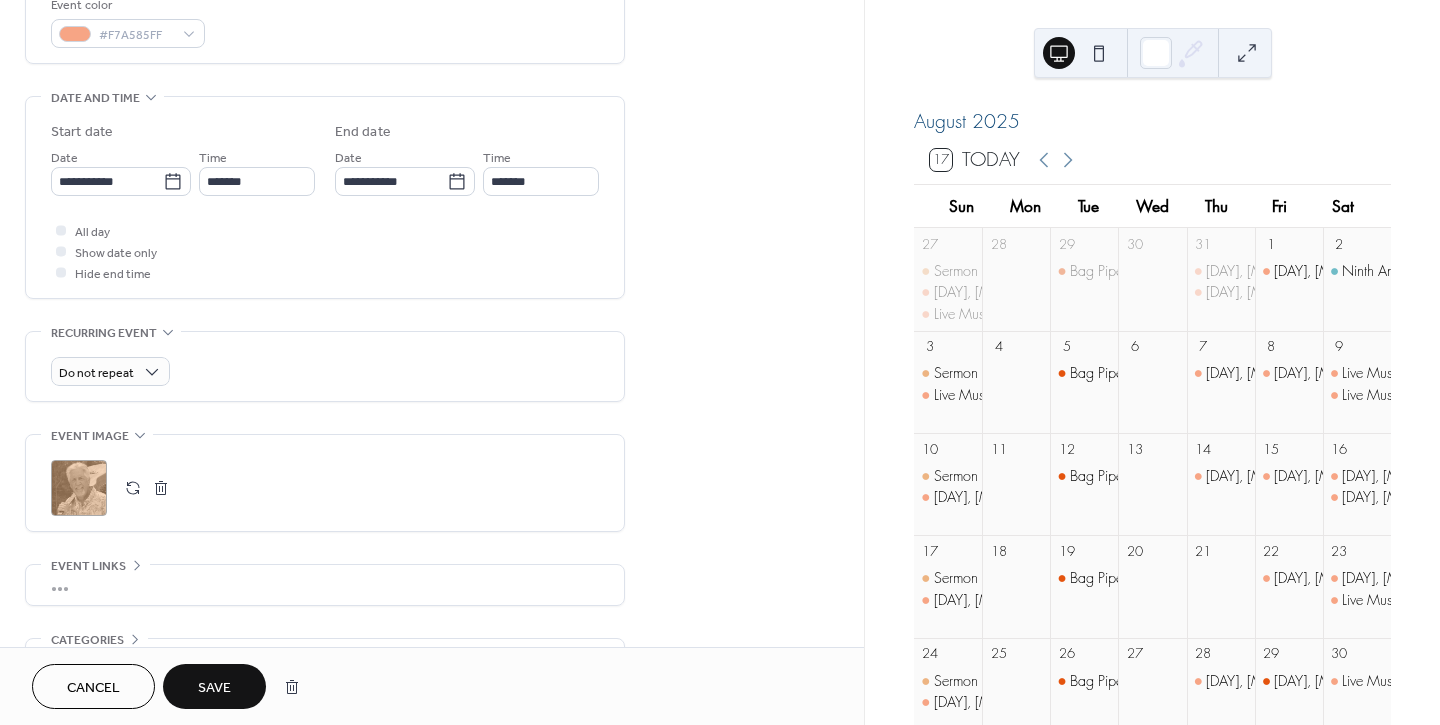 type on "**********" 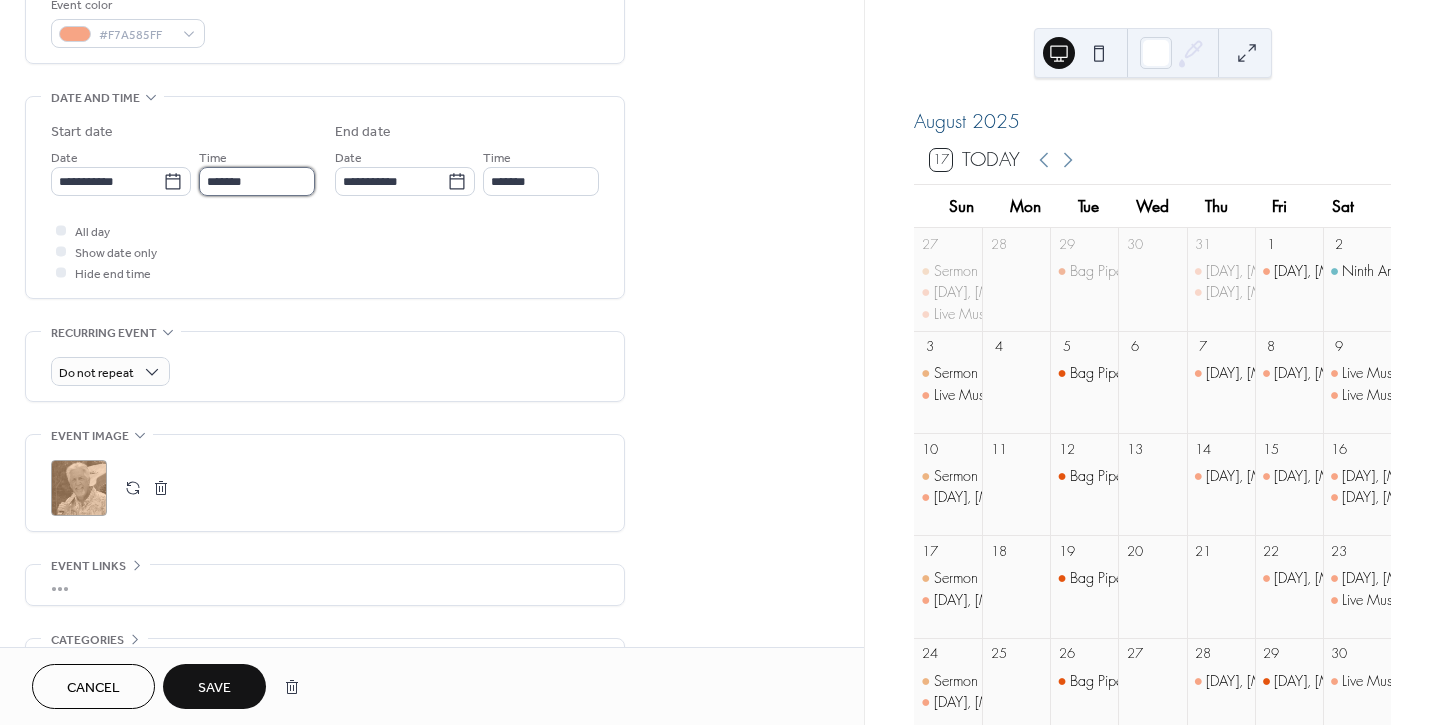 click on "*******" at bounding box center [257, 181] 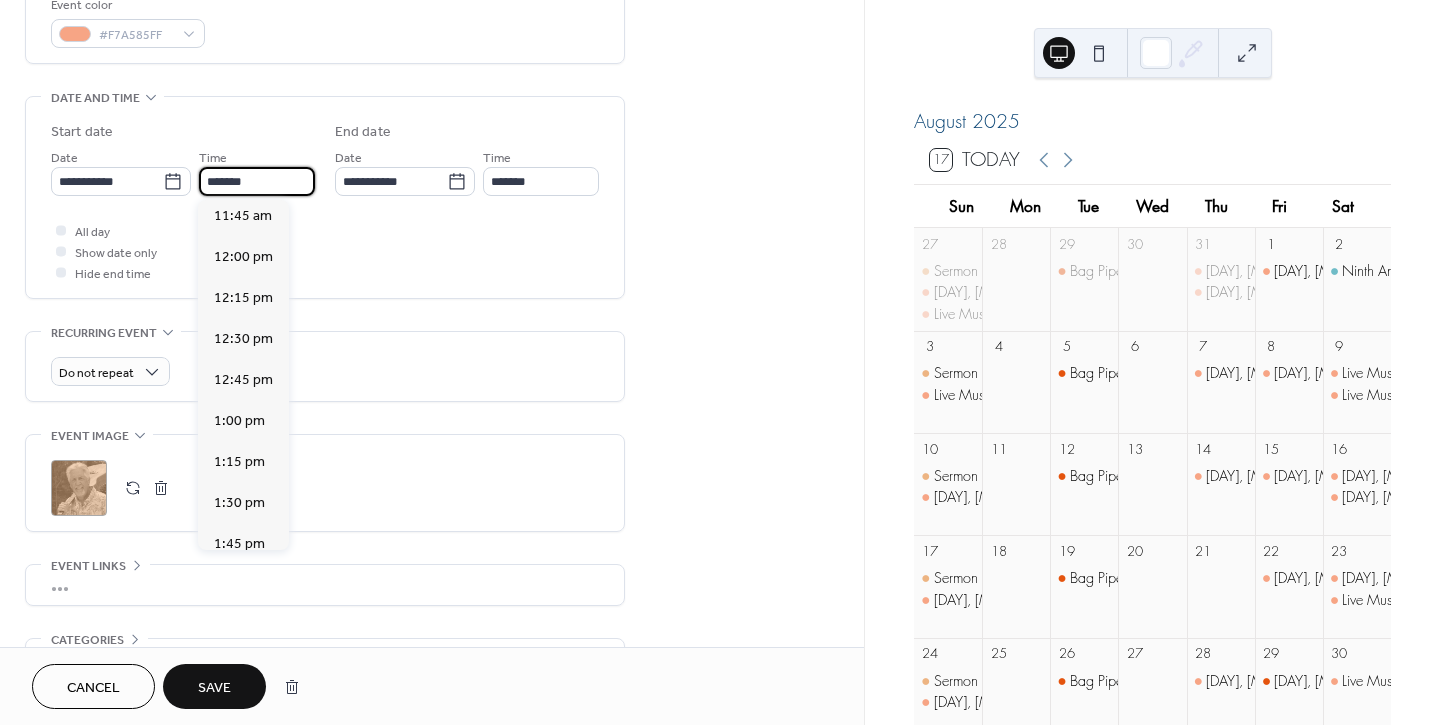 scroll, scrollTop: 1927, scrollLeft: 0, axis: vertical 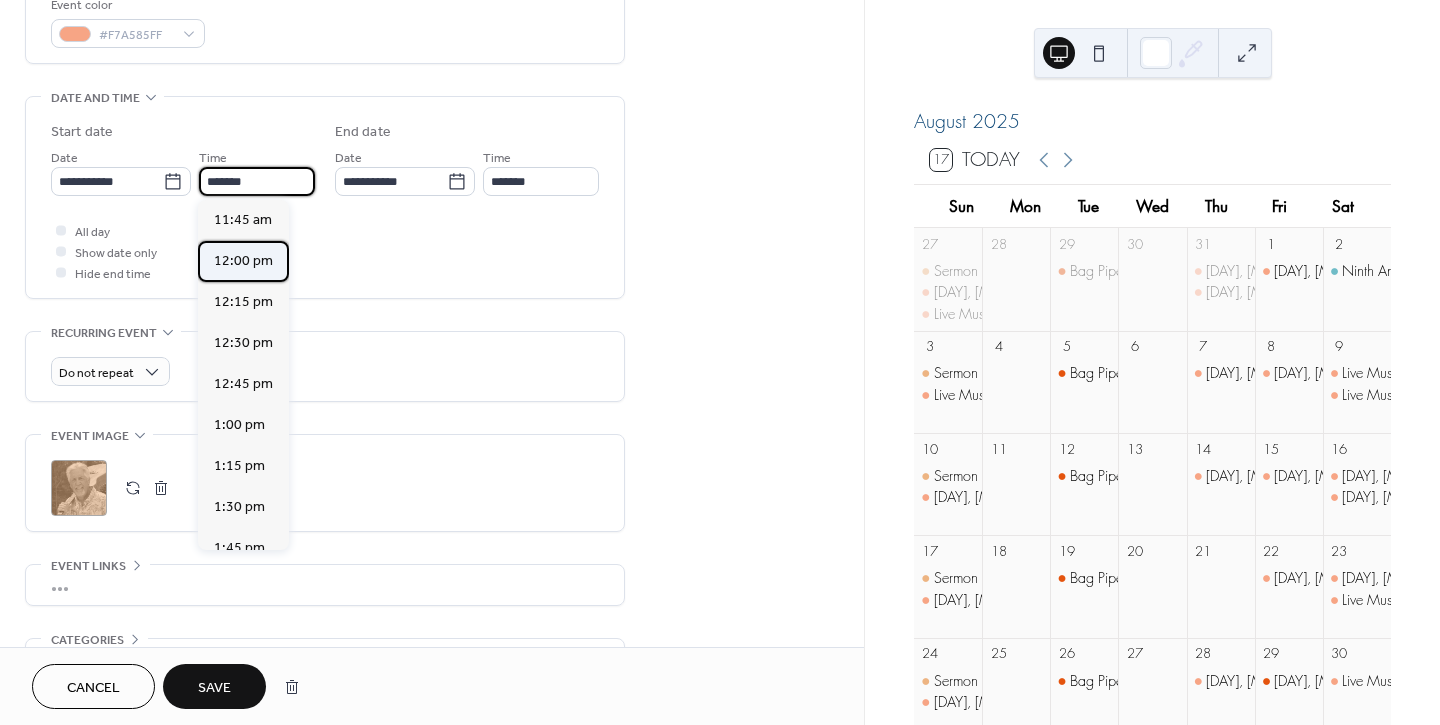 click on "12:00 pm" at bounding box center (243, 260) 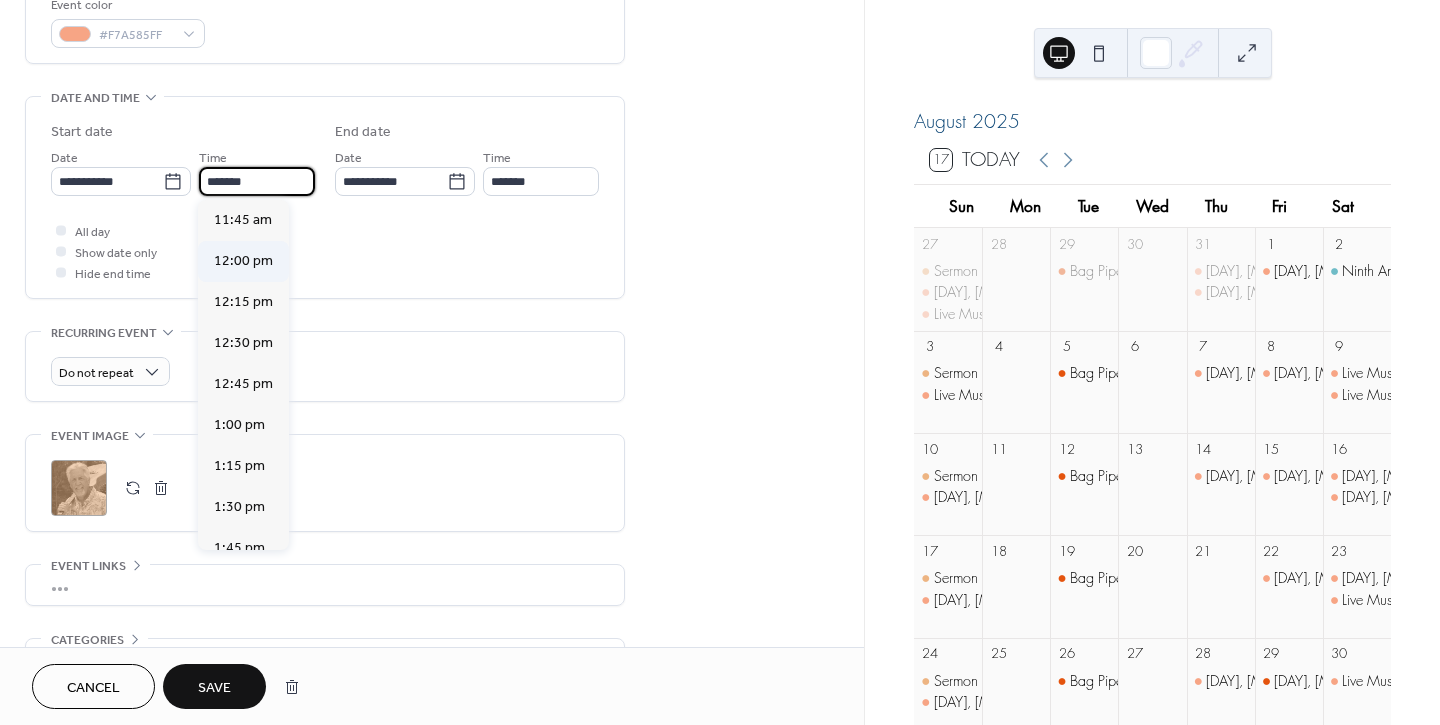 type on "********" 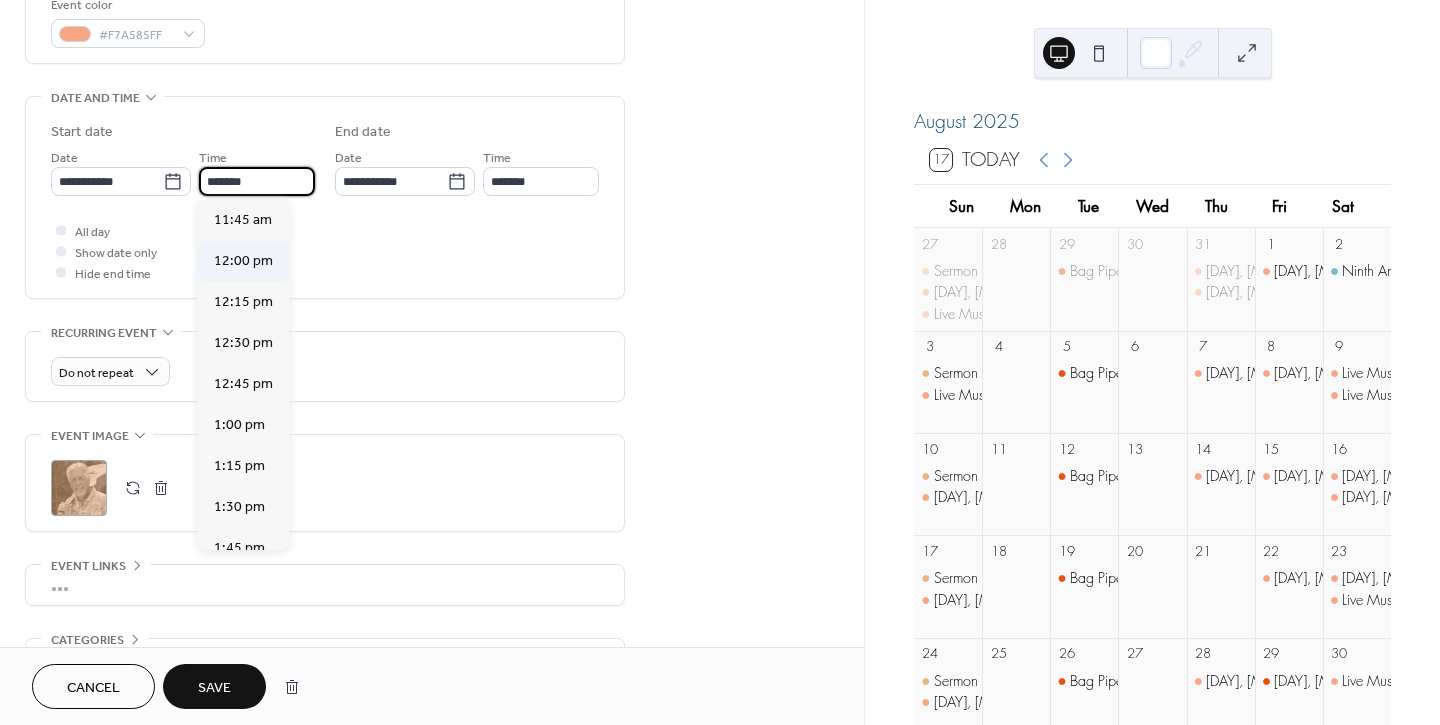 type on "*******" 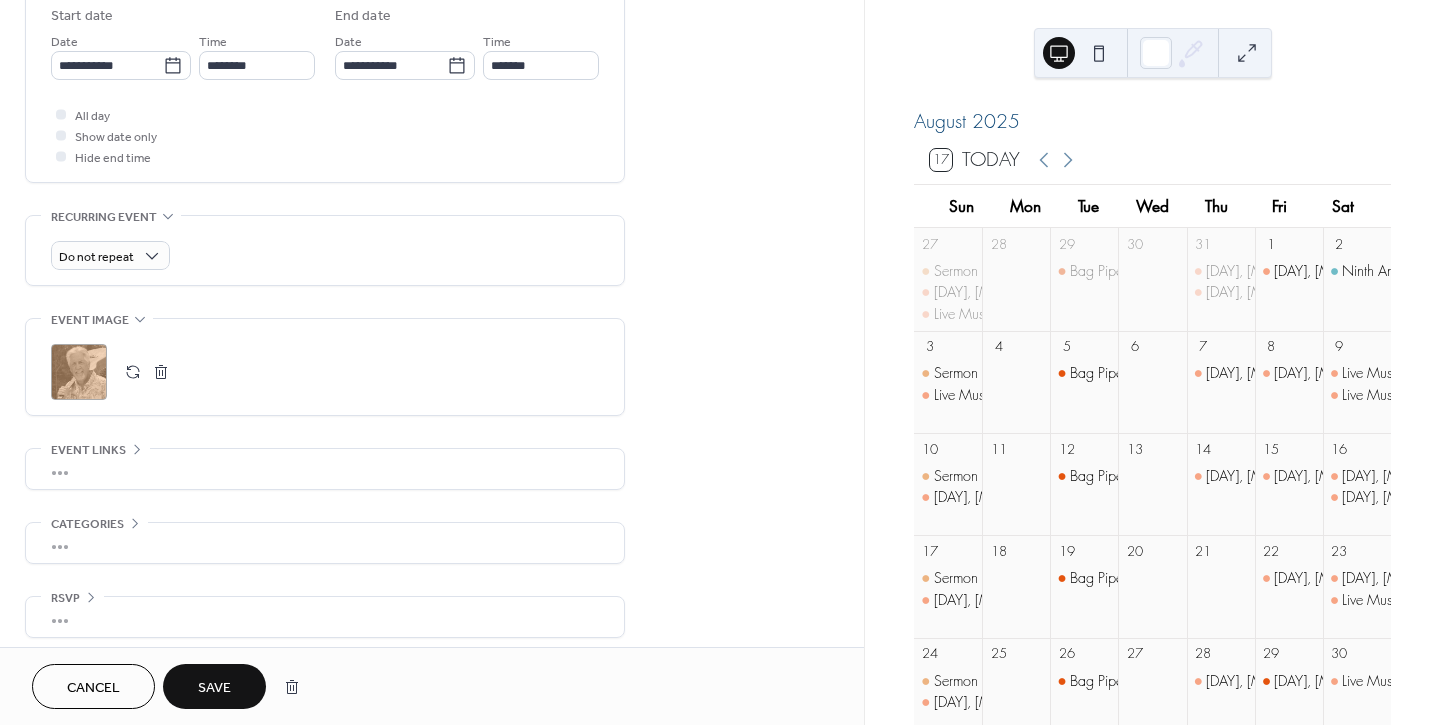 scroll, scrollTop: 682, scrollLeft: 0, axis: vertical 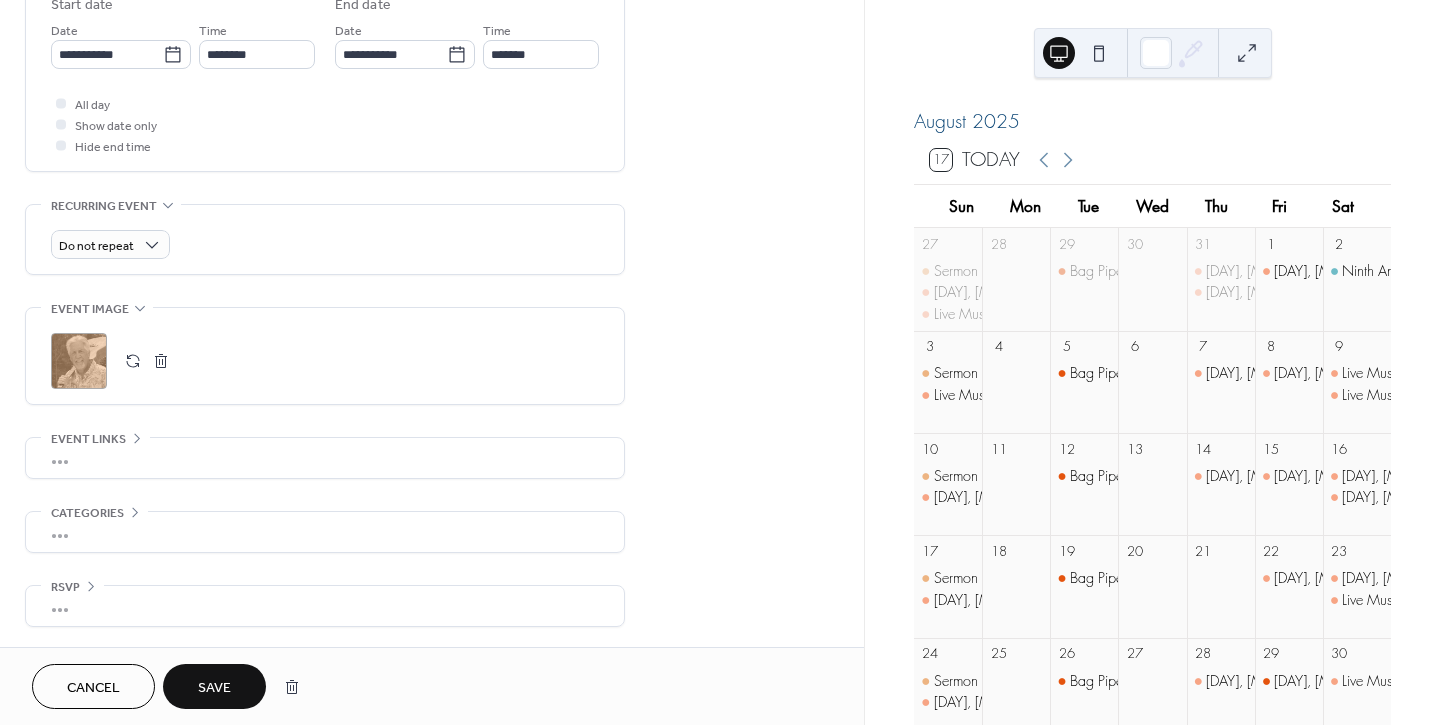 click on "Save" at bounding box center [214, 688] 